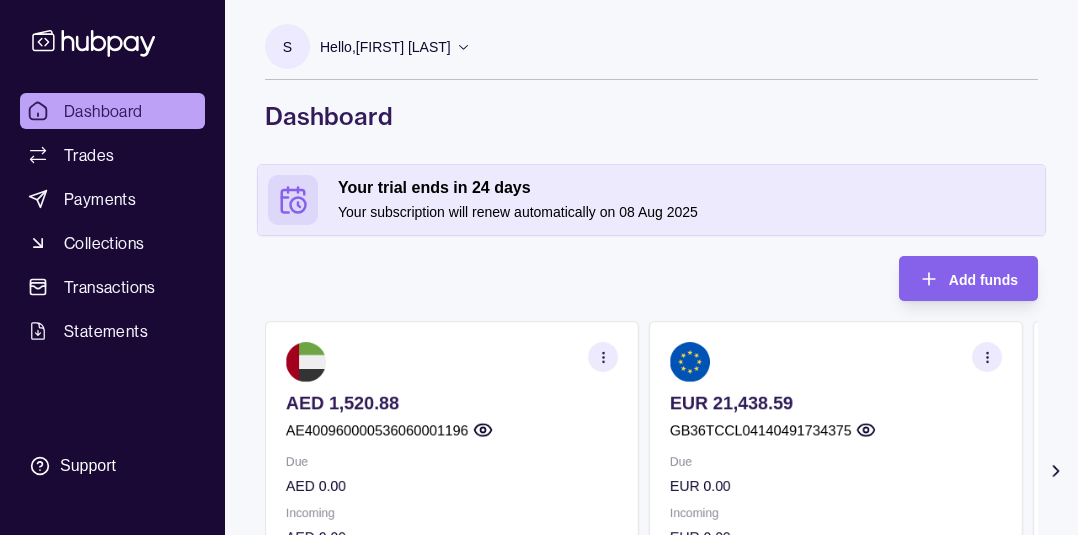 scroll, scrollTop: 0, scrollLeft: 0, axis: both 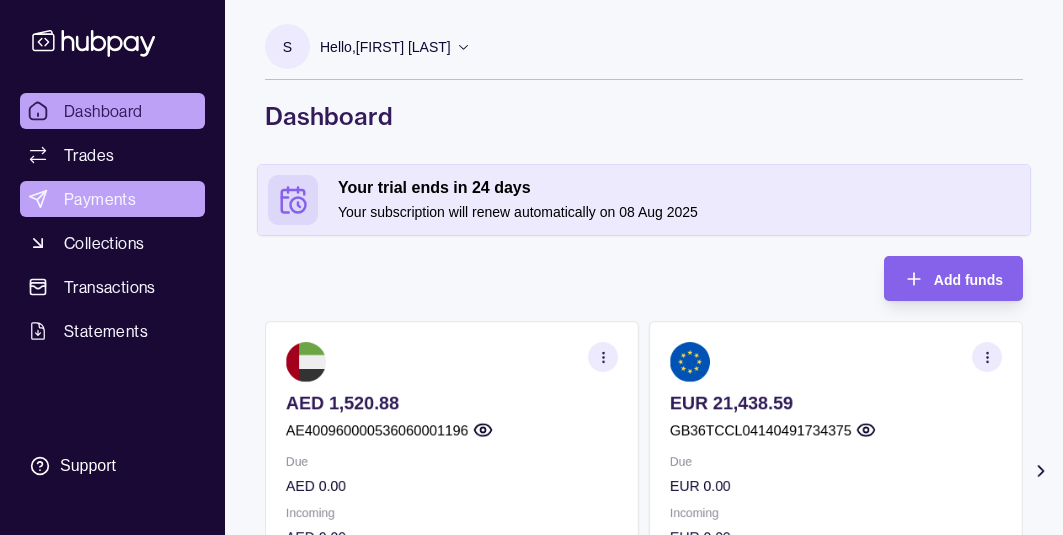 click on "Payments" at bounding box center (100, 199) 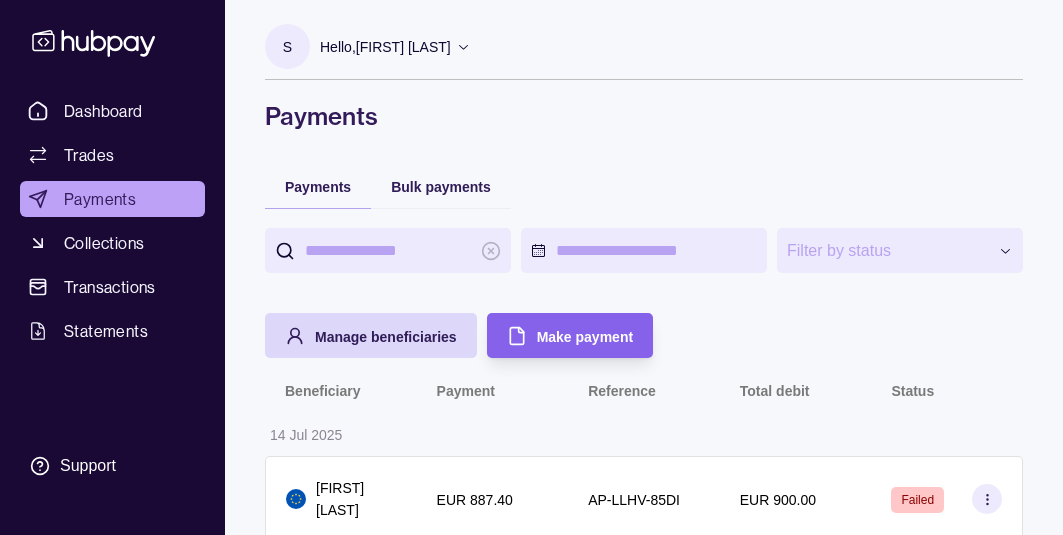 click on "**********" at bounding box center (644, 250) 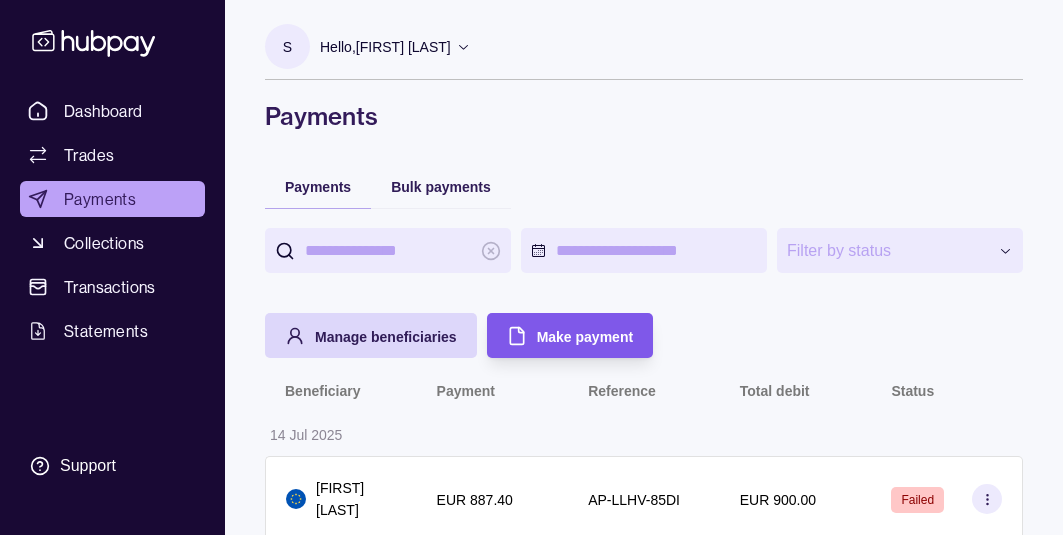 click on "Make payment" at bounding box center [585, 336] 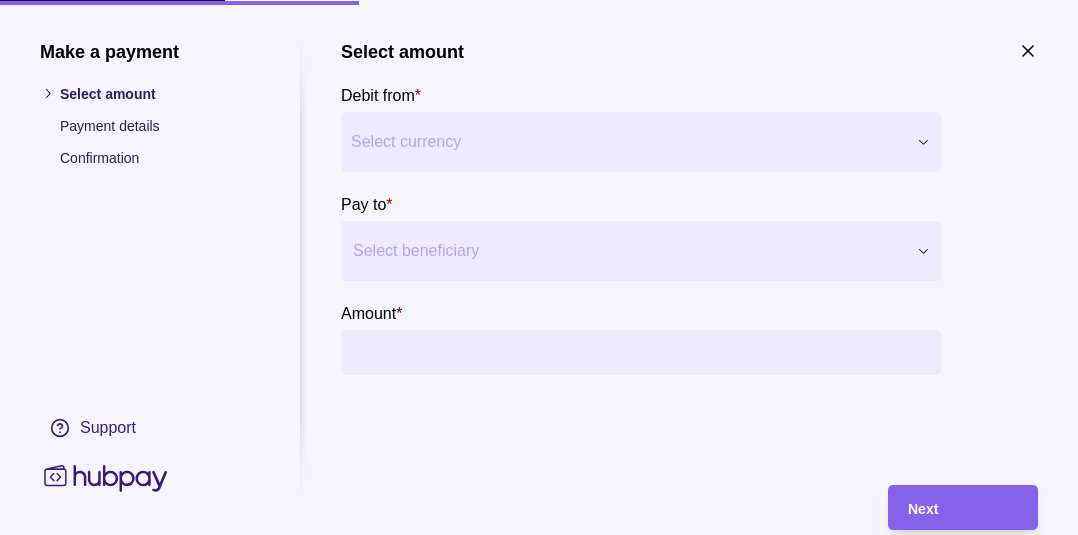 click on "**********" at bounding box center (539, 986) 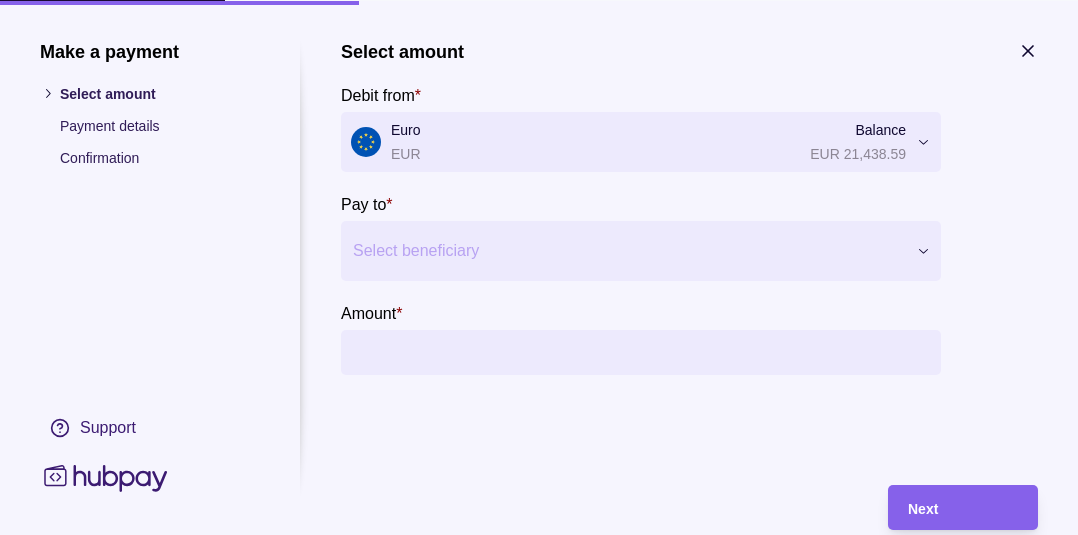 click at bounding box center (628, 250) 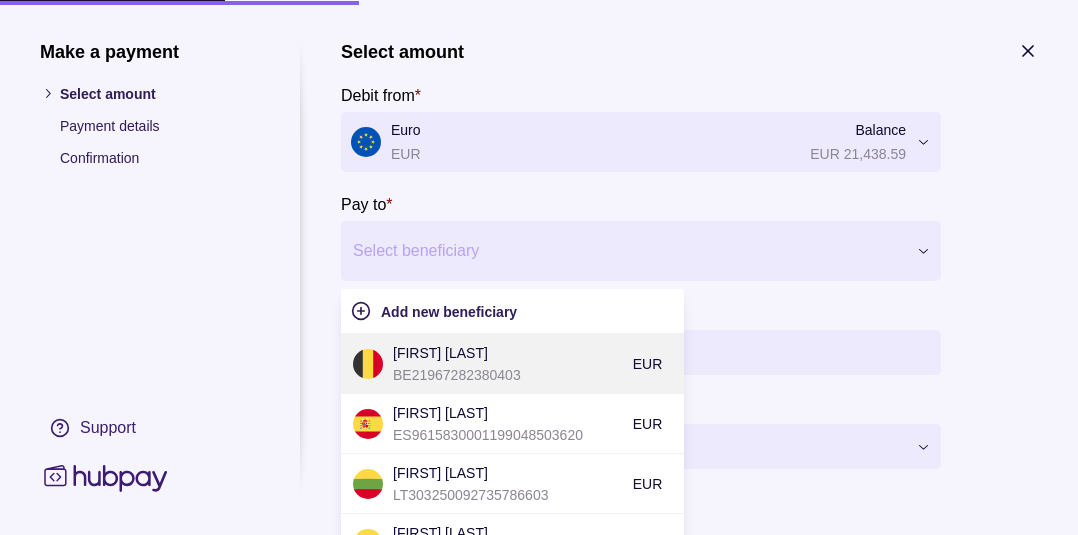 type on "*" 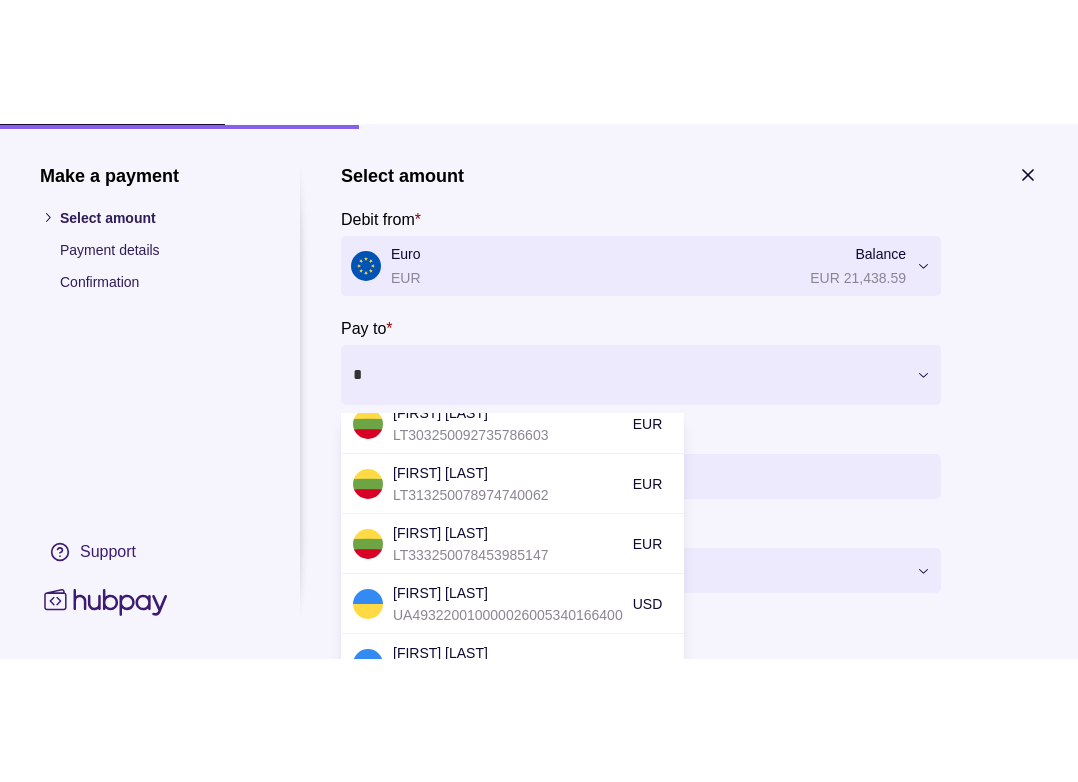 scroll, scrollTop: 285, scrollLeft: 0, axis: vertical 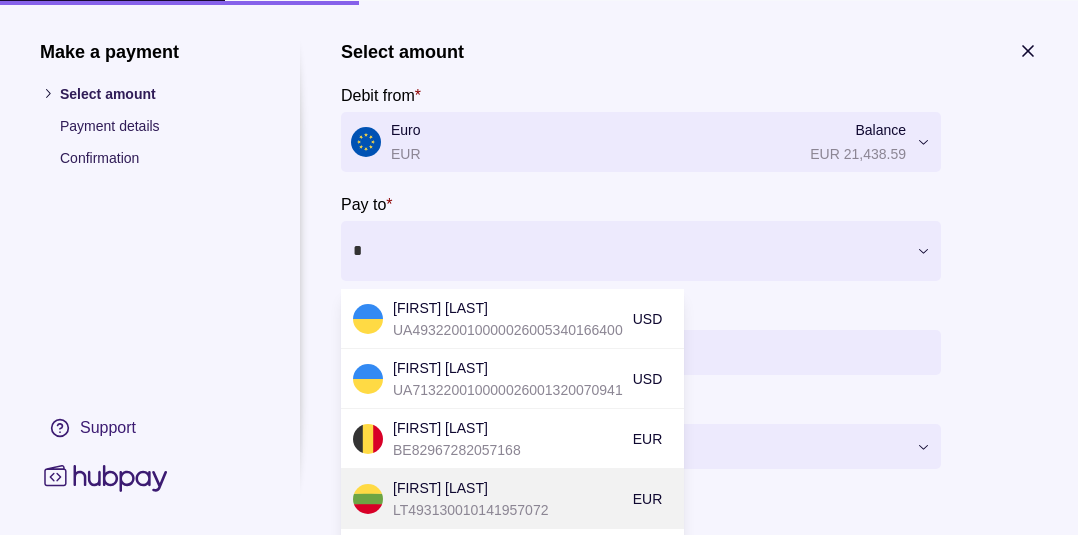 click on "[FIRST] [LAST]" at bounding box center (508, 487) 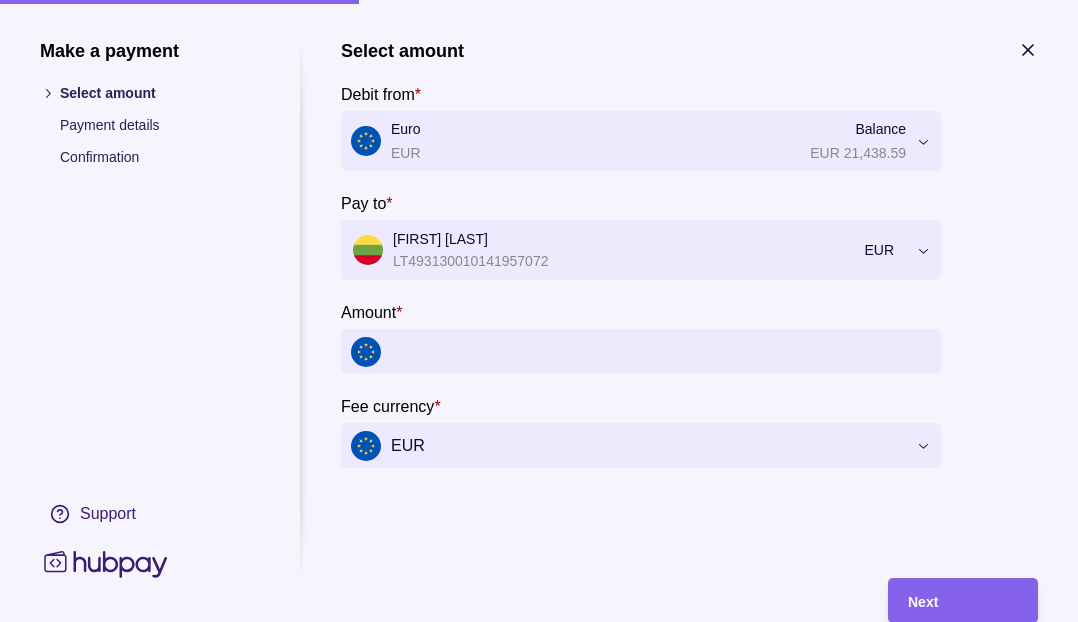 click on "Amount  *" at bounding box center [661, 351] 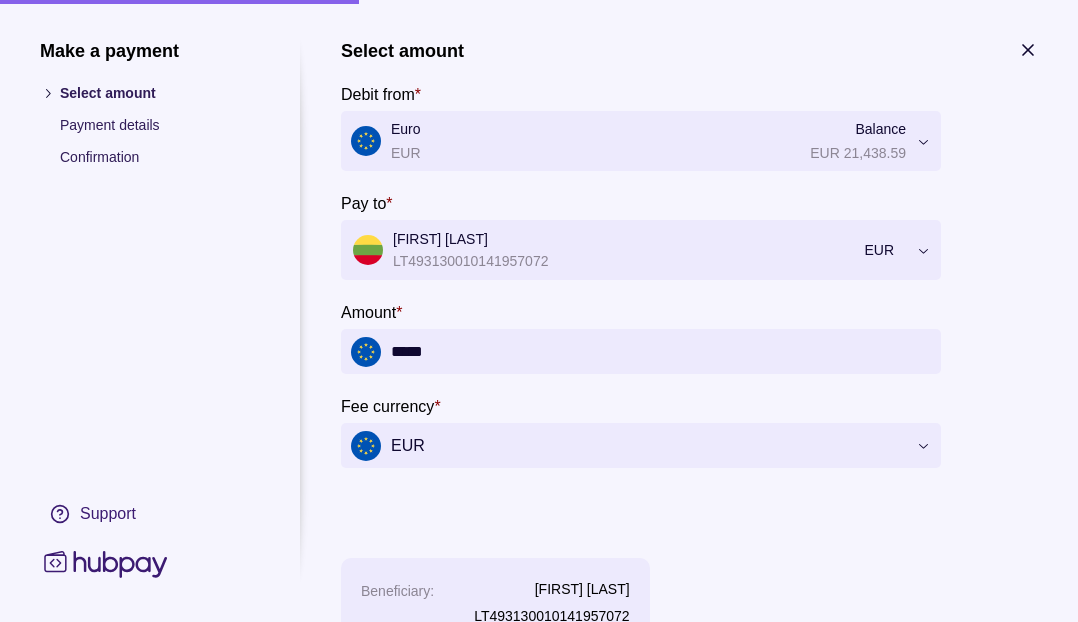 type on "*****" 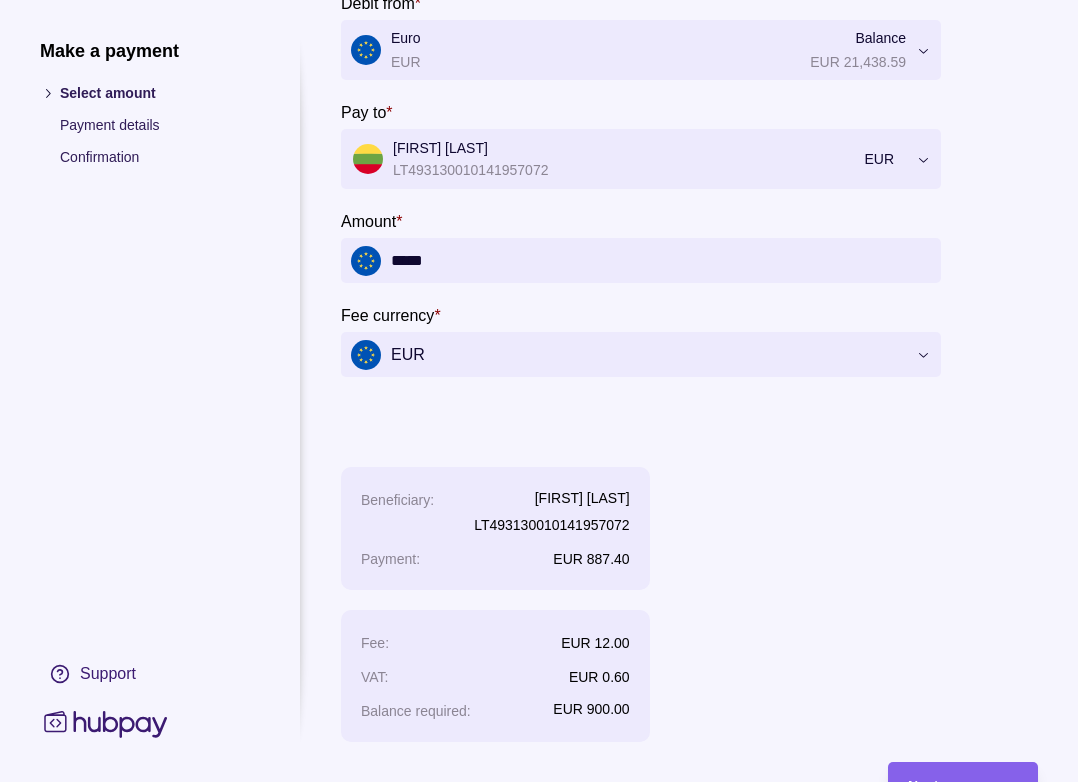 scroll, scrollTop: 181, scrollLeft: 0, axis: vertical 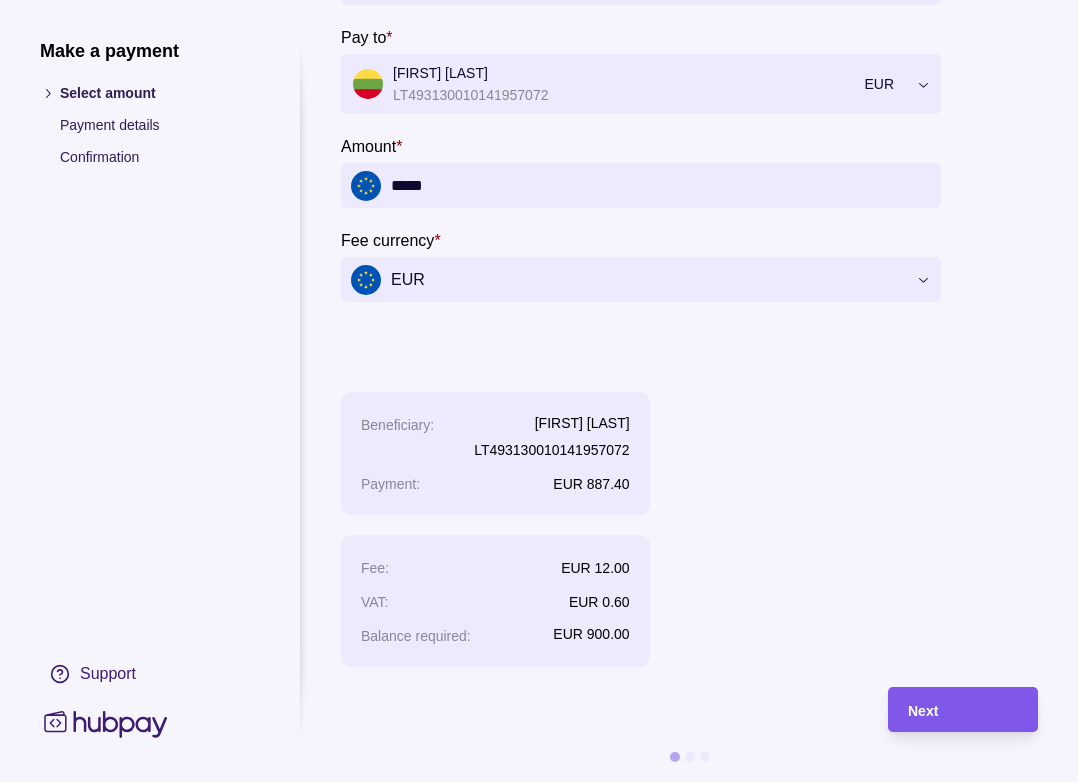 click on "Next" at bounding box center (923, 711) 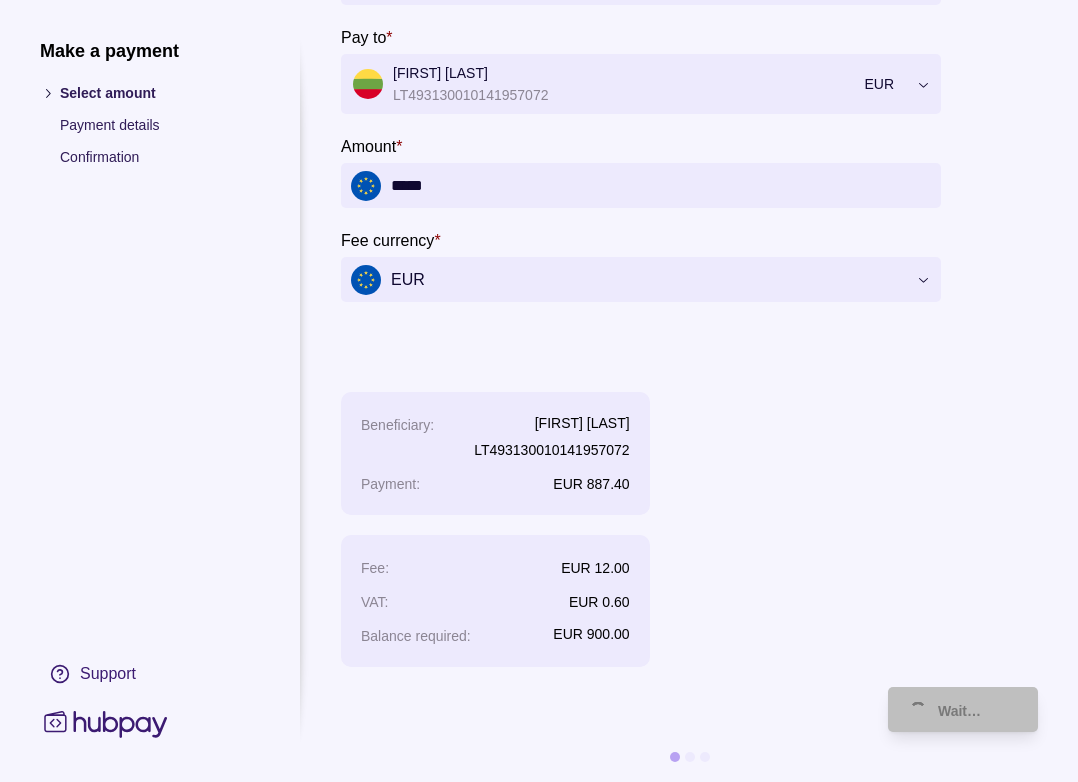 scroll, scrollTop: 0, scrollLeft: 0, axis: both 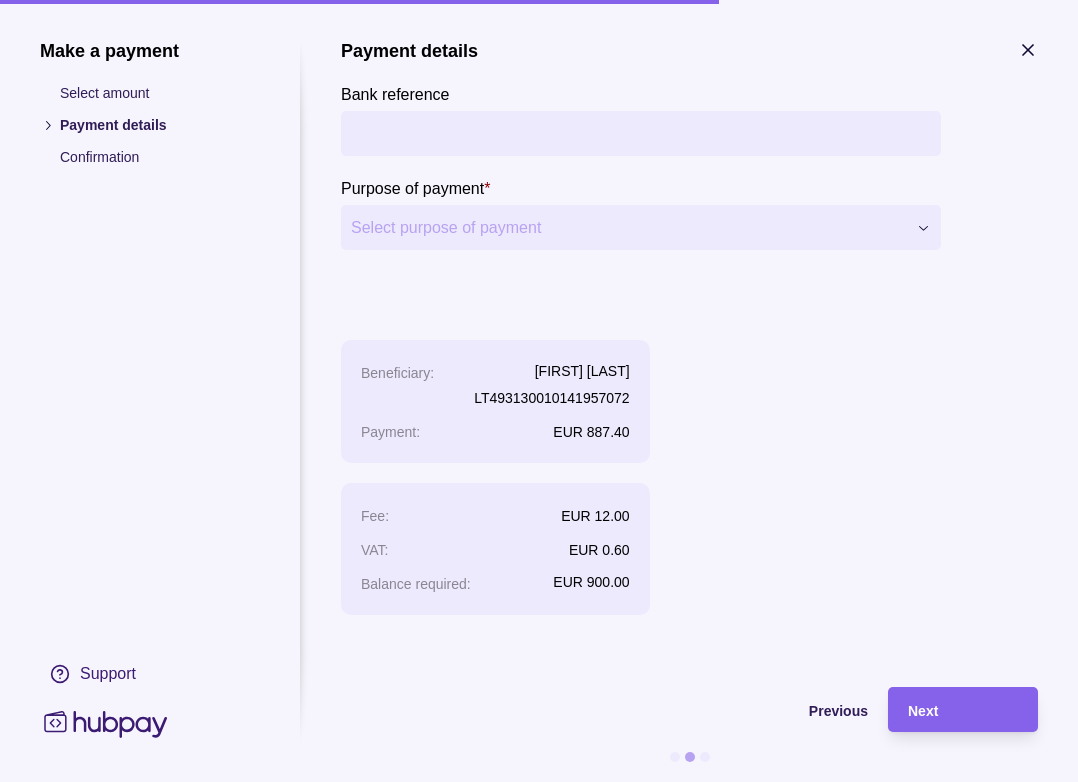 click on "Bank reference" at bounding box center [641, 133] 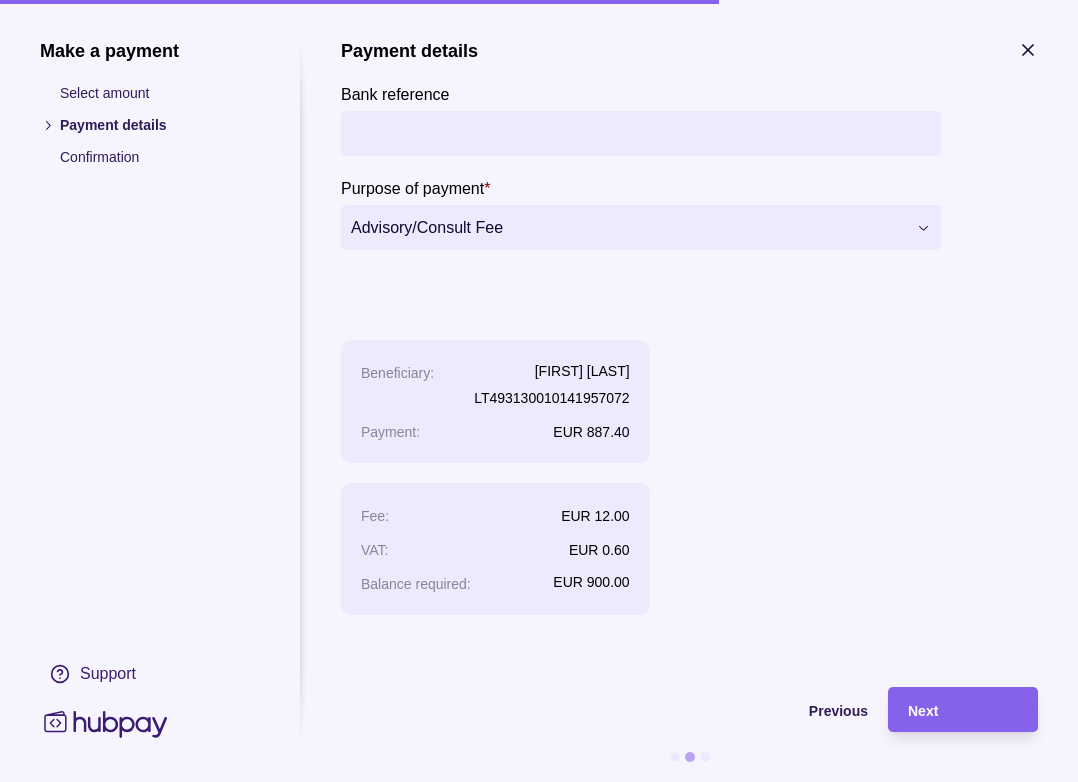 click on "Bank reference" at bounding box center (641, 133) 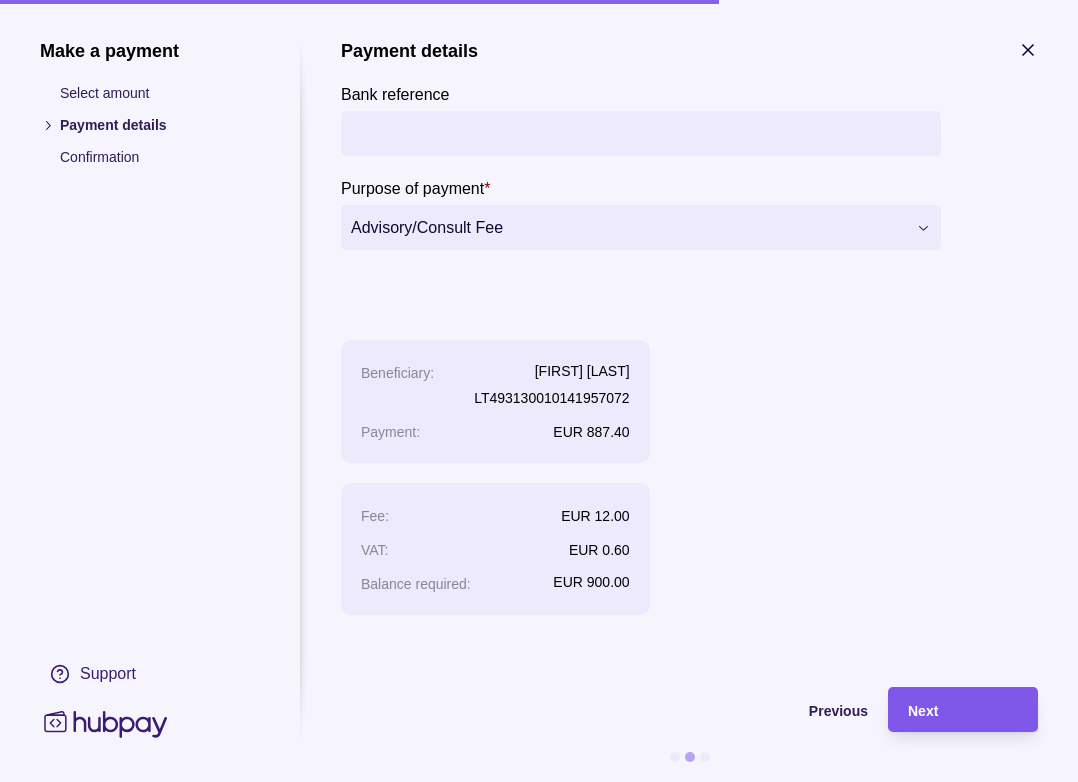 click on "Next" at bounding box center (963, 710) 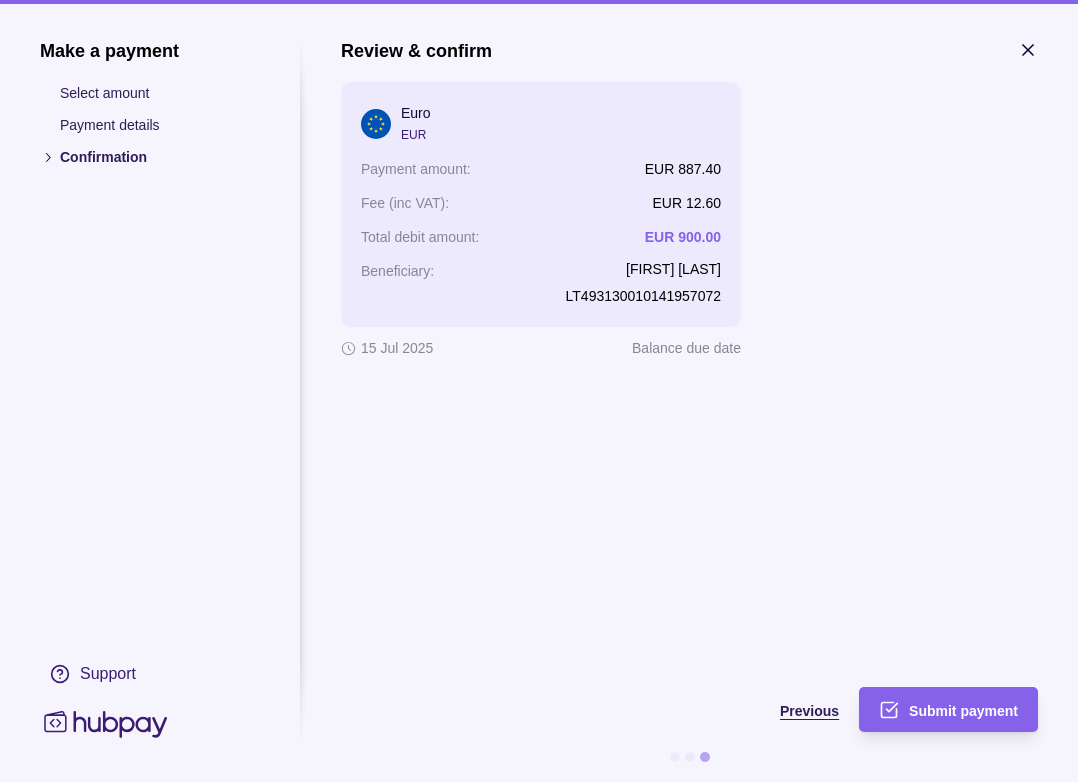 click on "Previous" at bounding box center (809, 711) 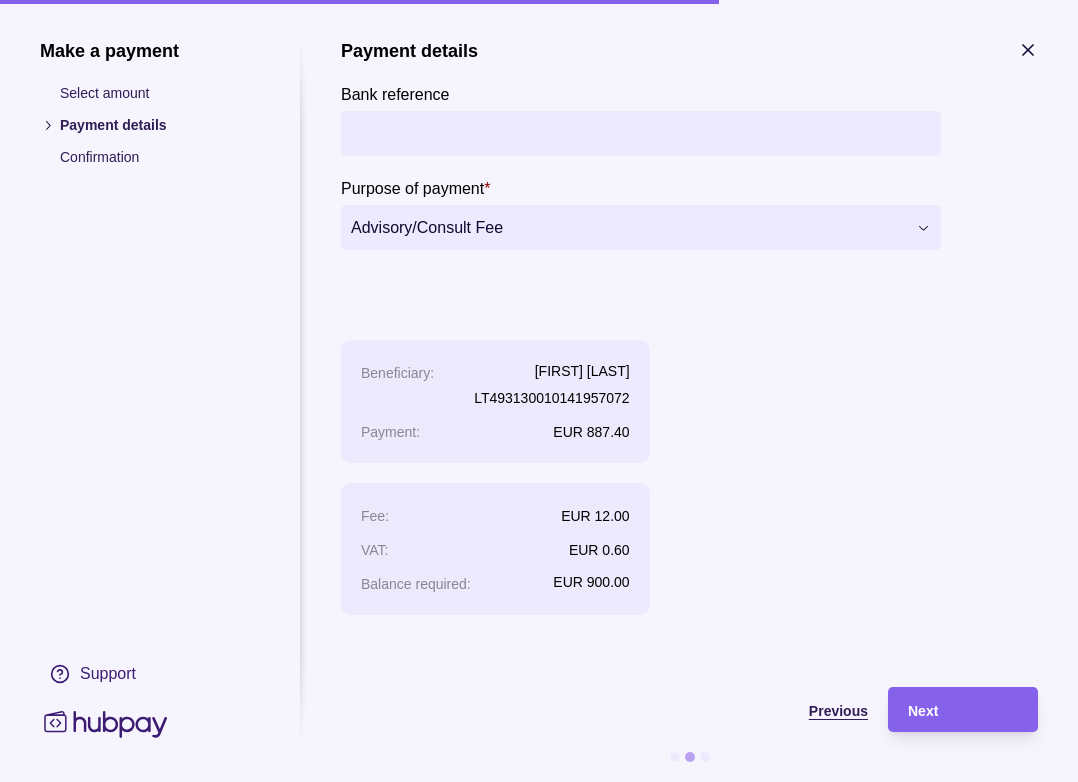 click on "Previous" at bounding box center (838, 711) 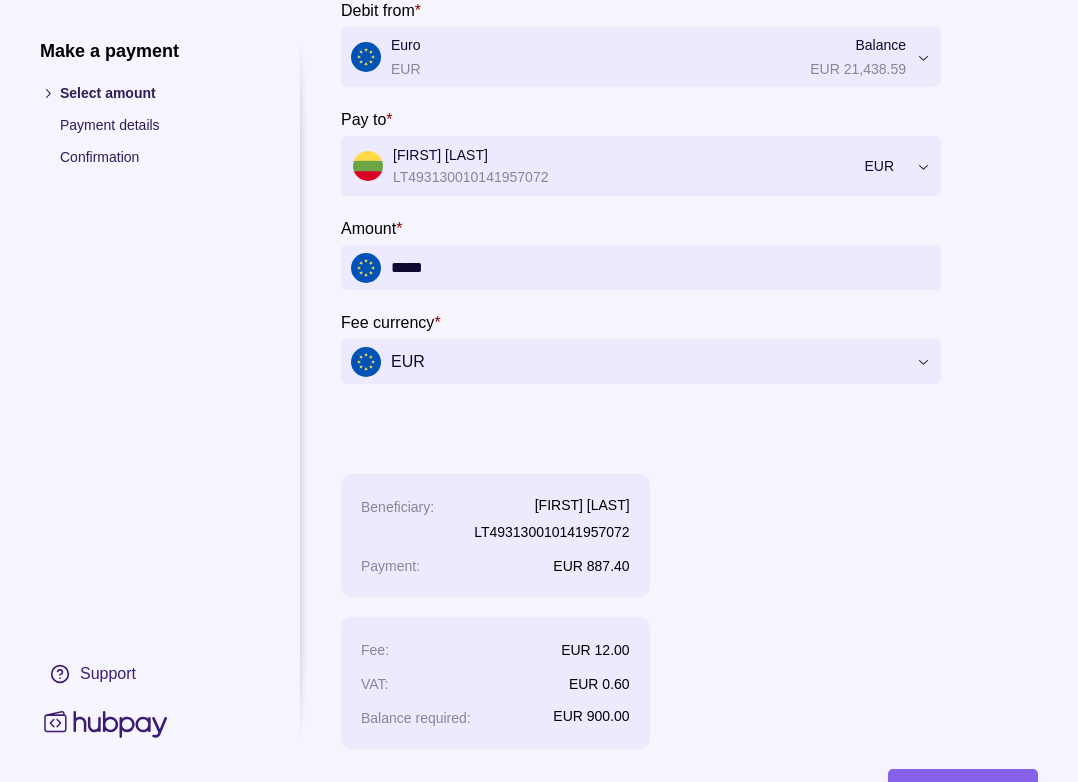 scroll, scrollTop: 181, scrollLeft: 0, axis: vertical 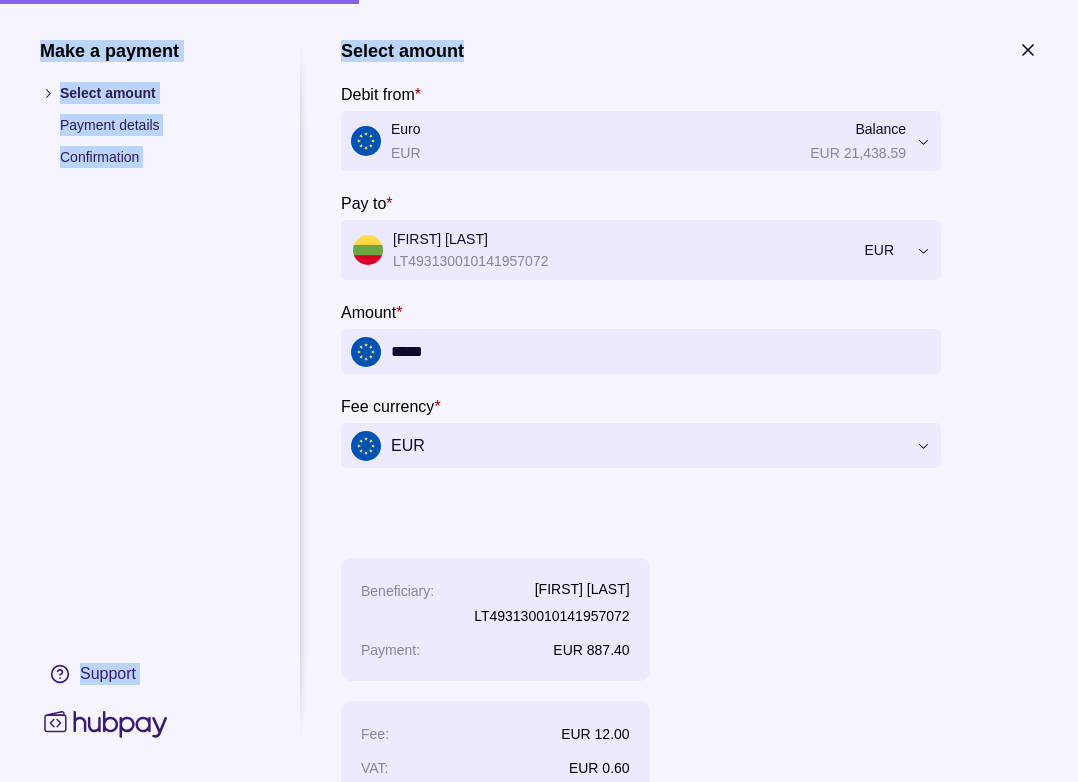 click on "**********" at bounding box center (539, 474) 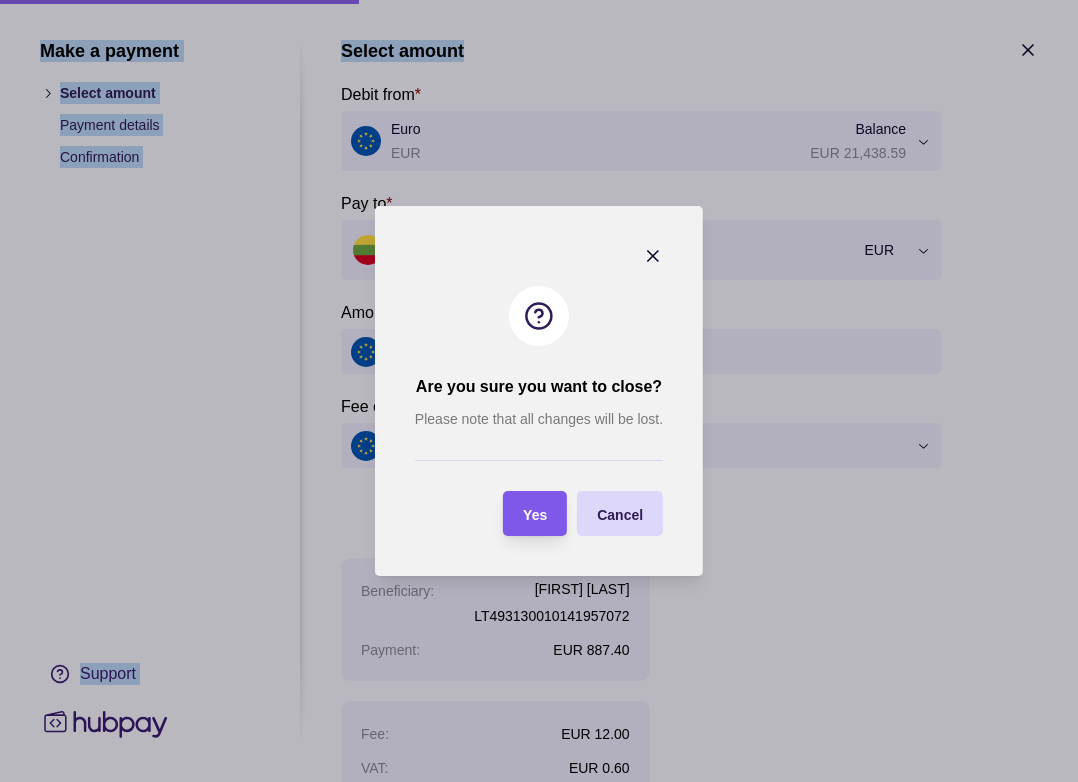 click on "Yes" at bounding box center (535, 514) 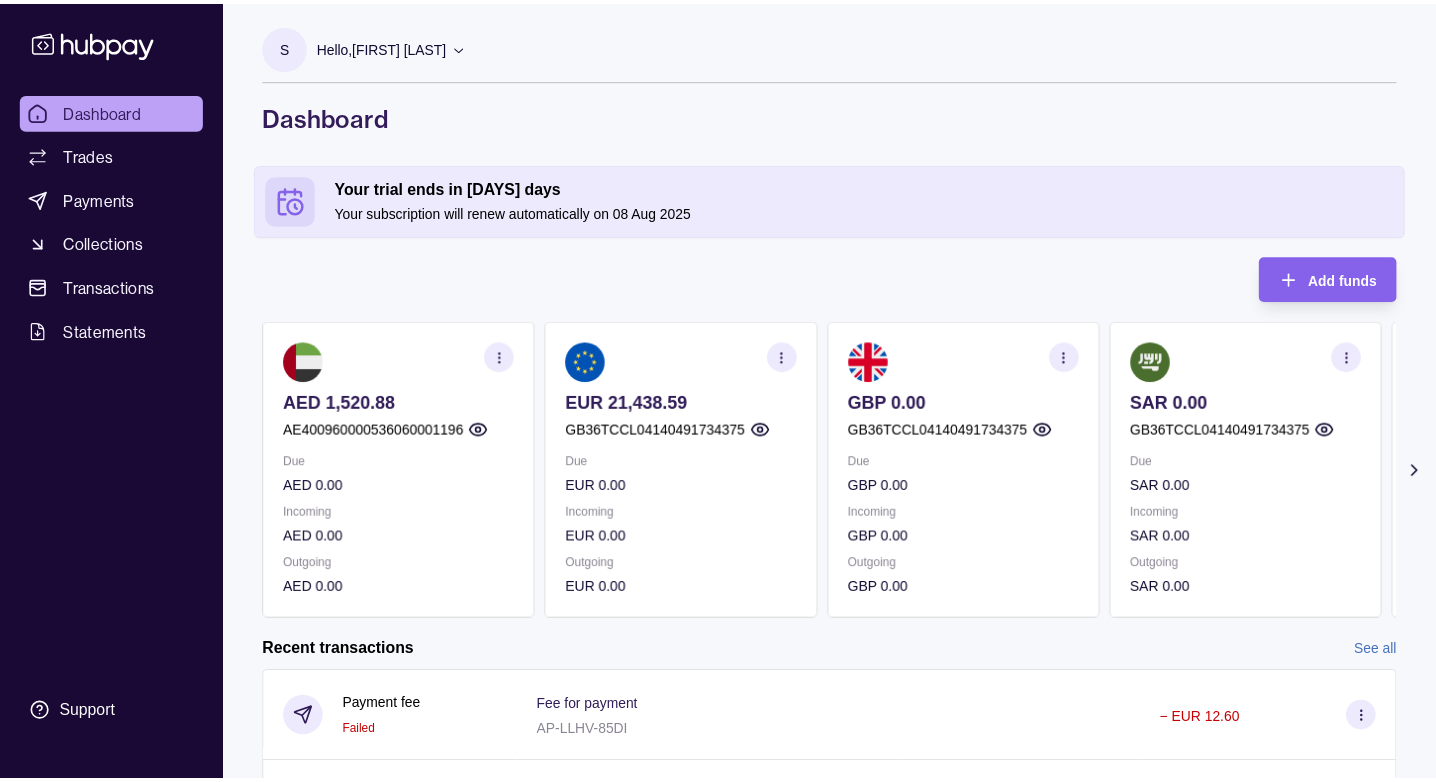 scroll, scrollTop: 0, scrollLeft: 0, axis: both 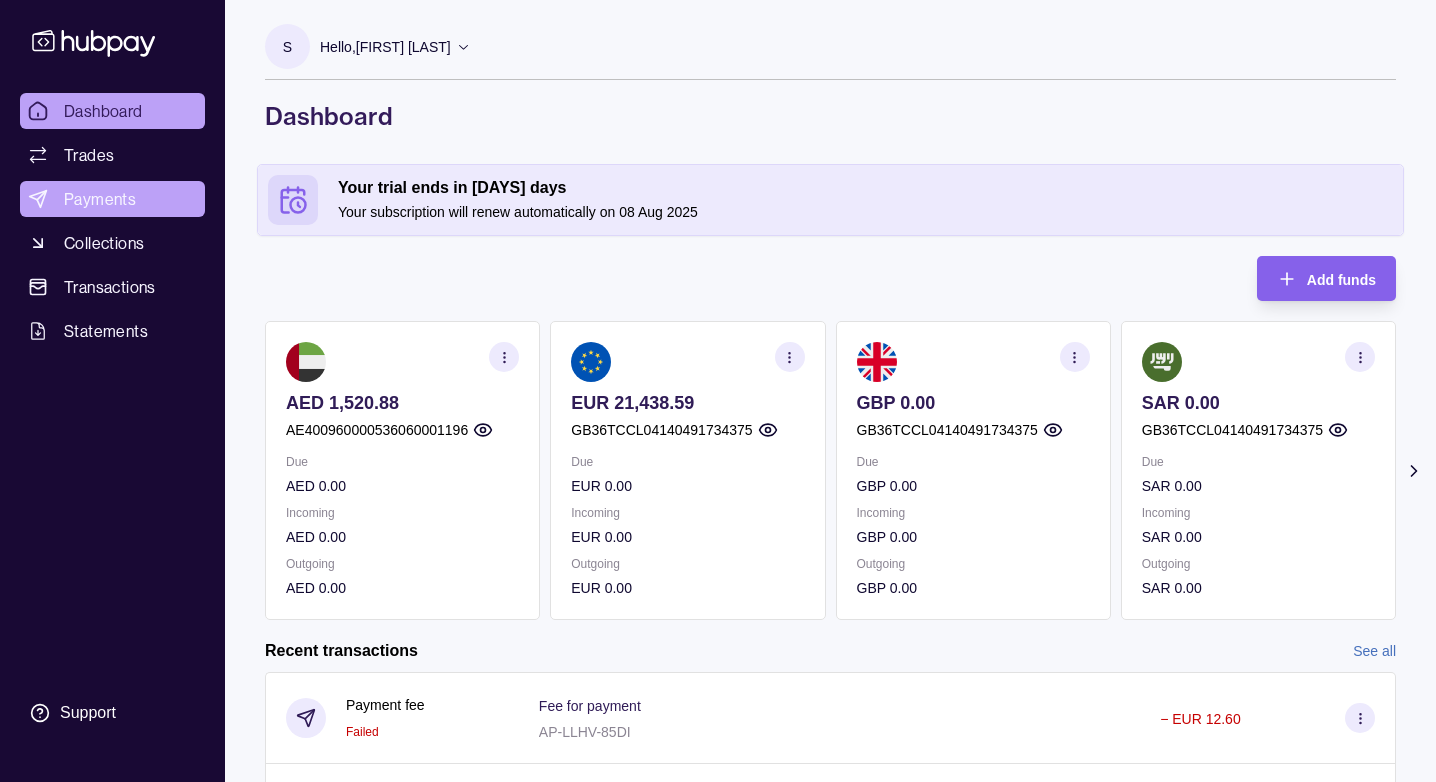 click on "Payments" at bounding box center [100, 199] 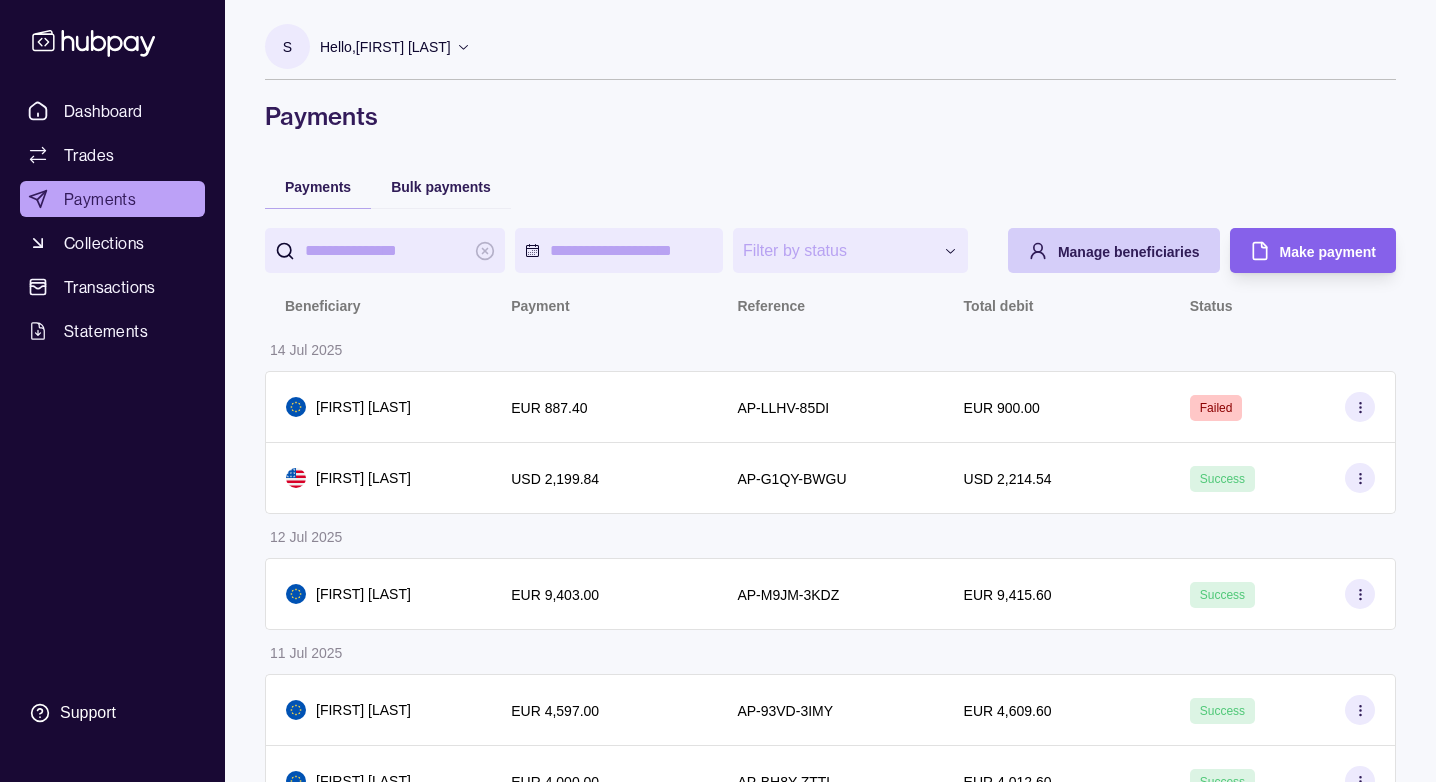 click on "Manage beneficiaries" at bounding box center (1099, 250) 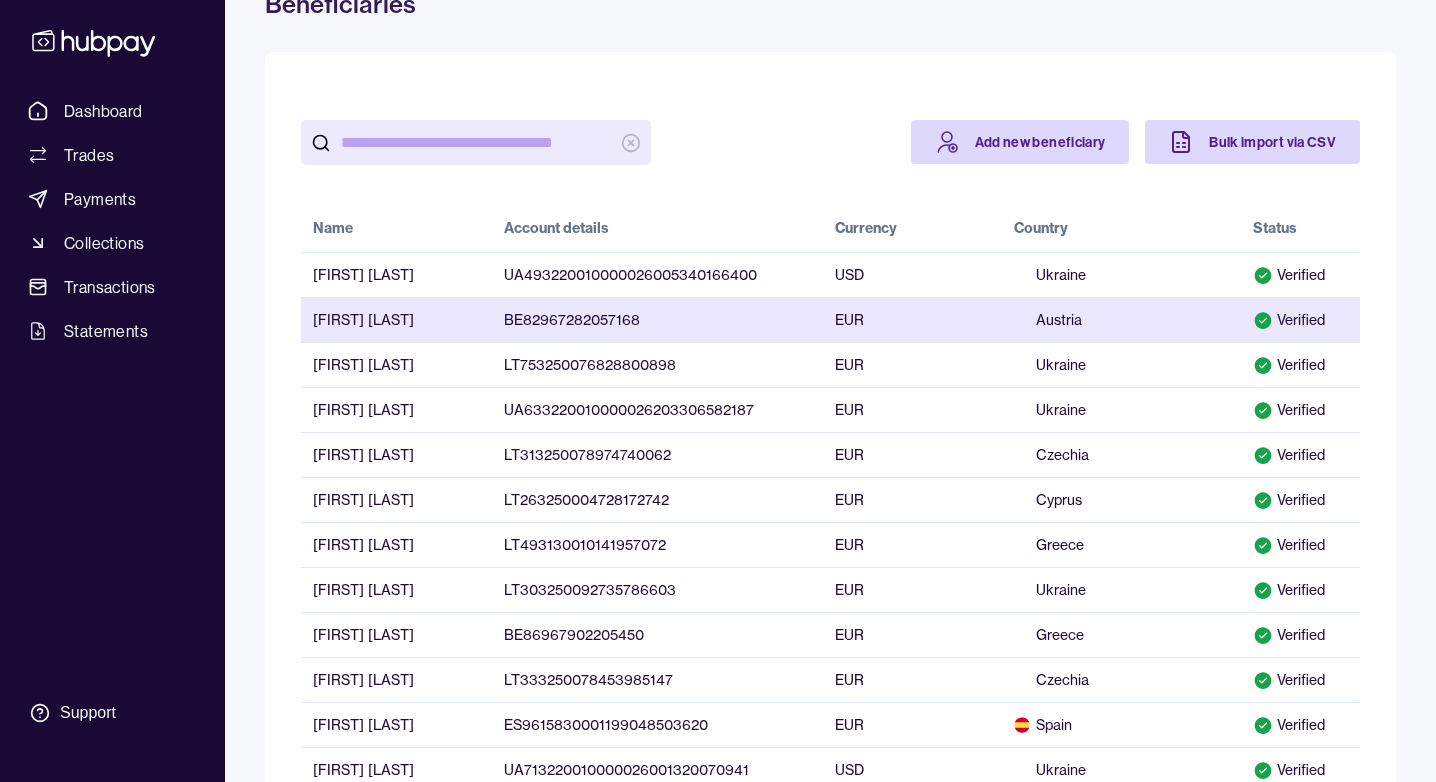 scroll, scrollTop: 100, scrollLeft: 0, axis: vertical 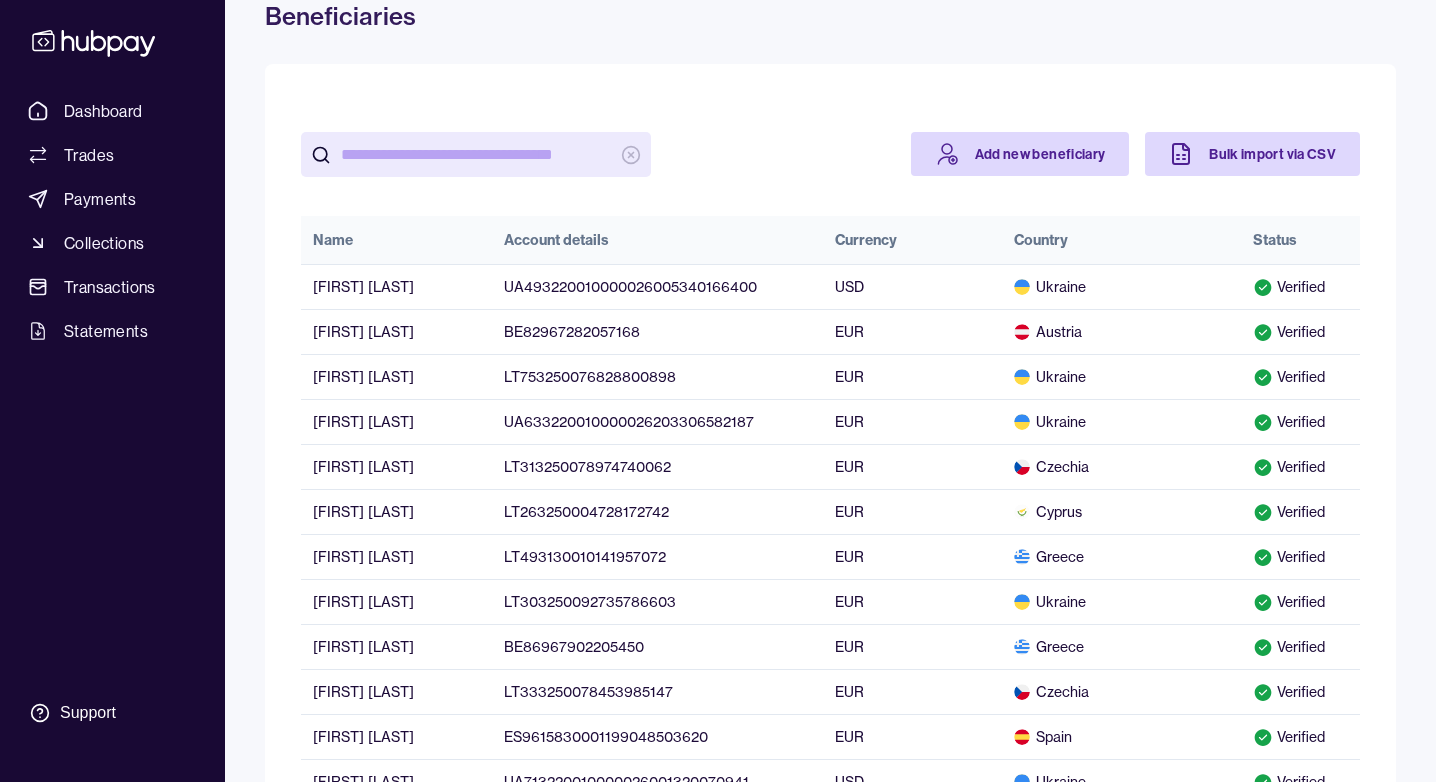 click on "Name" at bounding box center [333, 240] 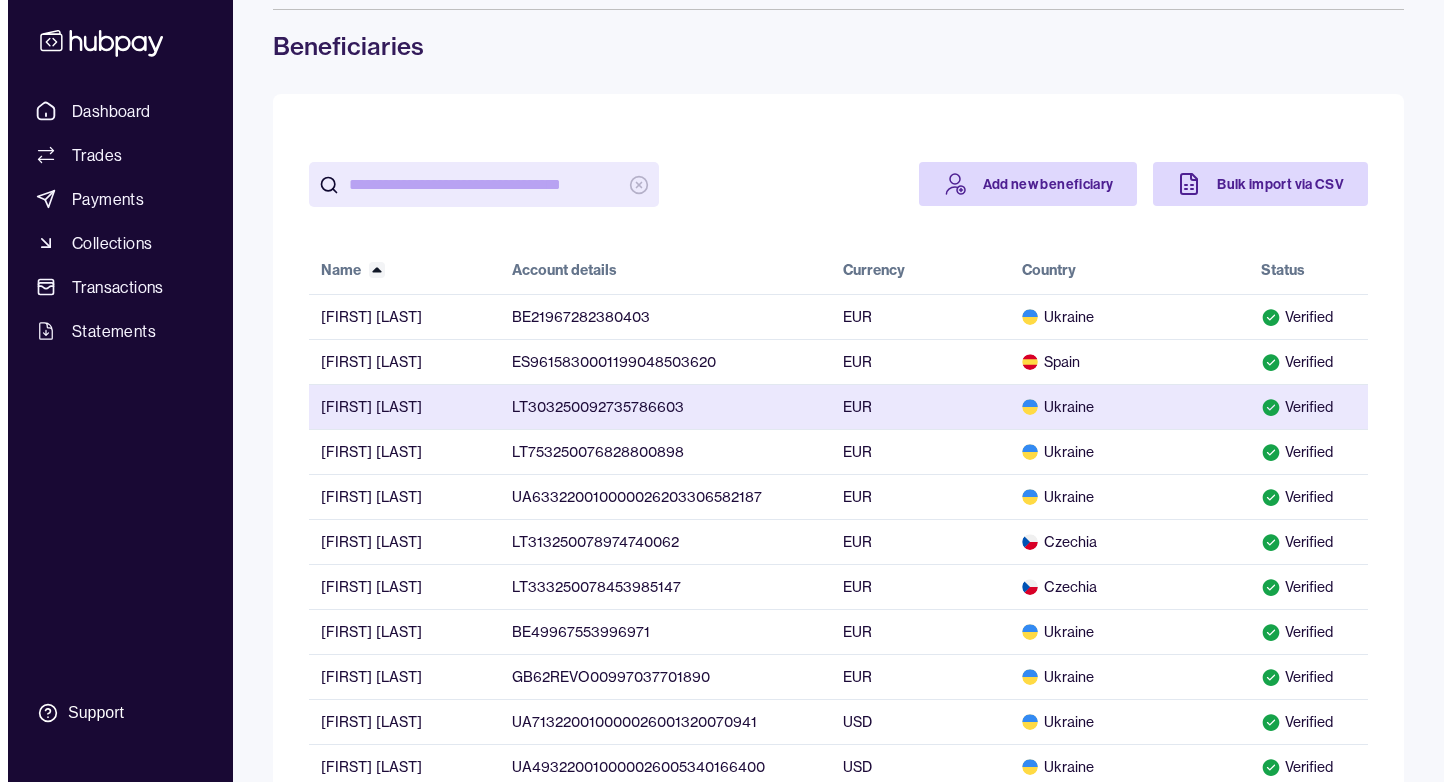 scroll, scrollTop: 0, scrollLeft: 0, axis: both 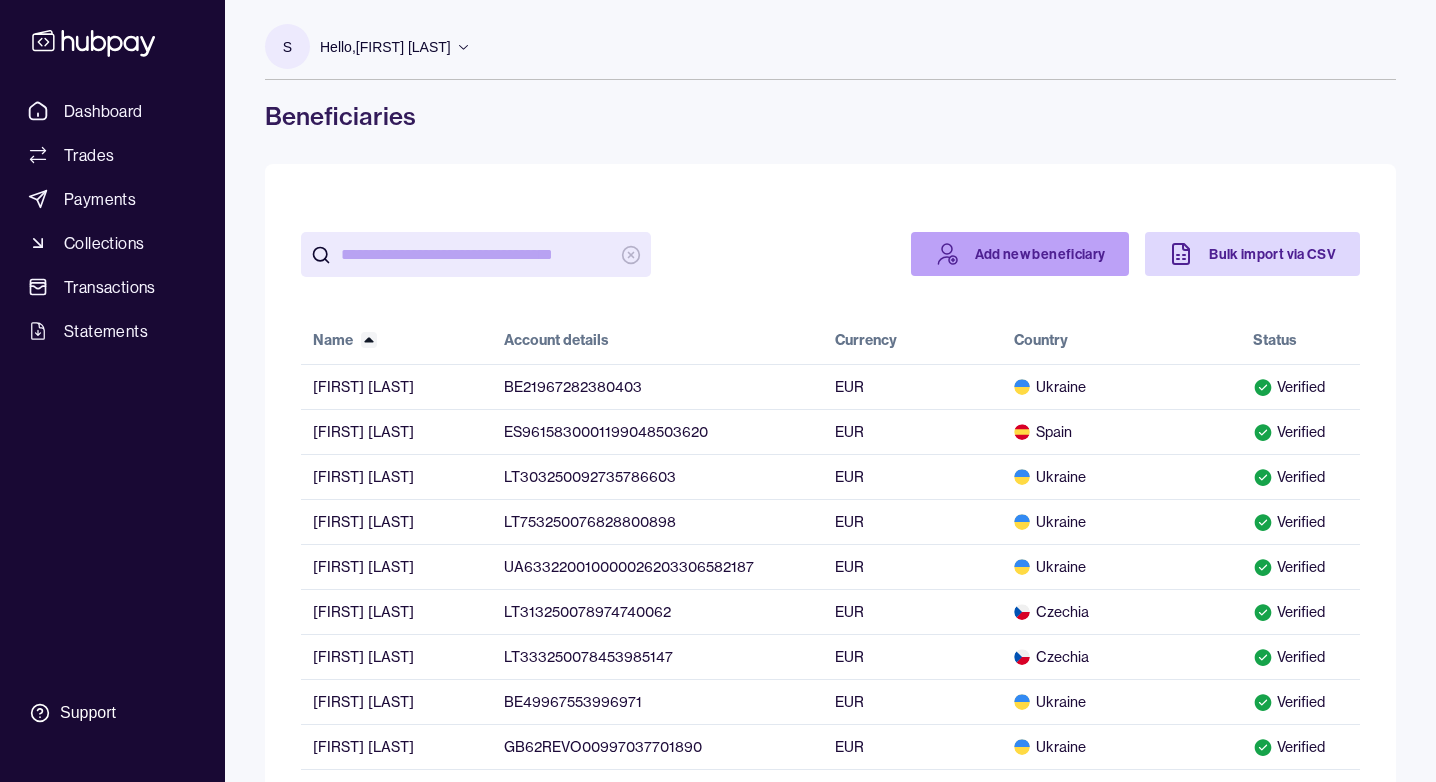click on "Add new beneficiary" at bounding box center (1020, 254) 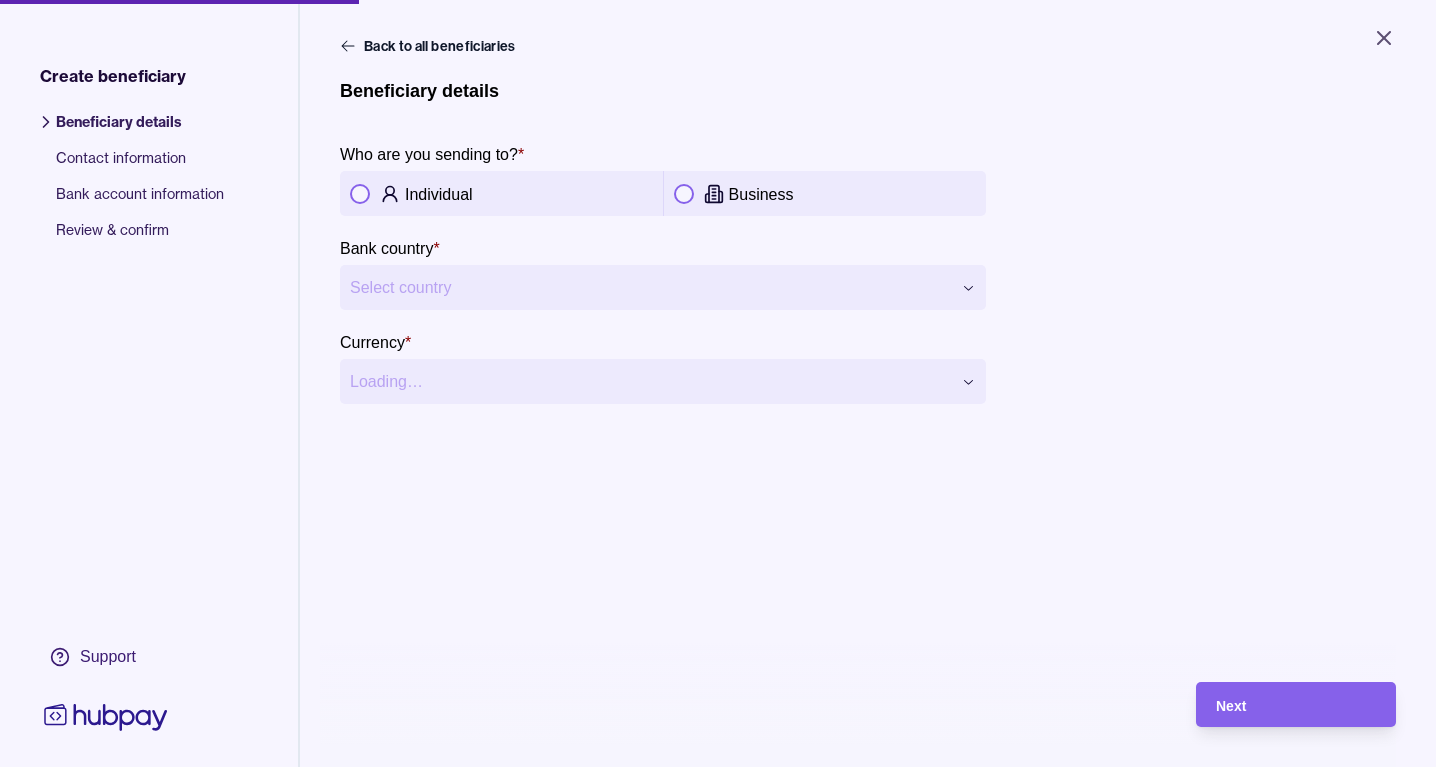click on "Individual" at bounding box center (439, 194) 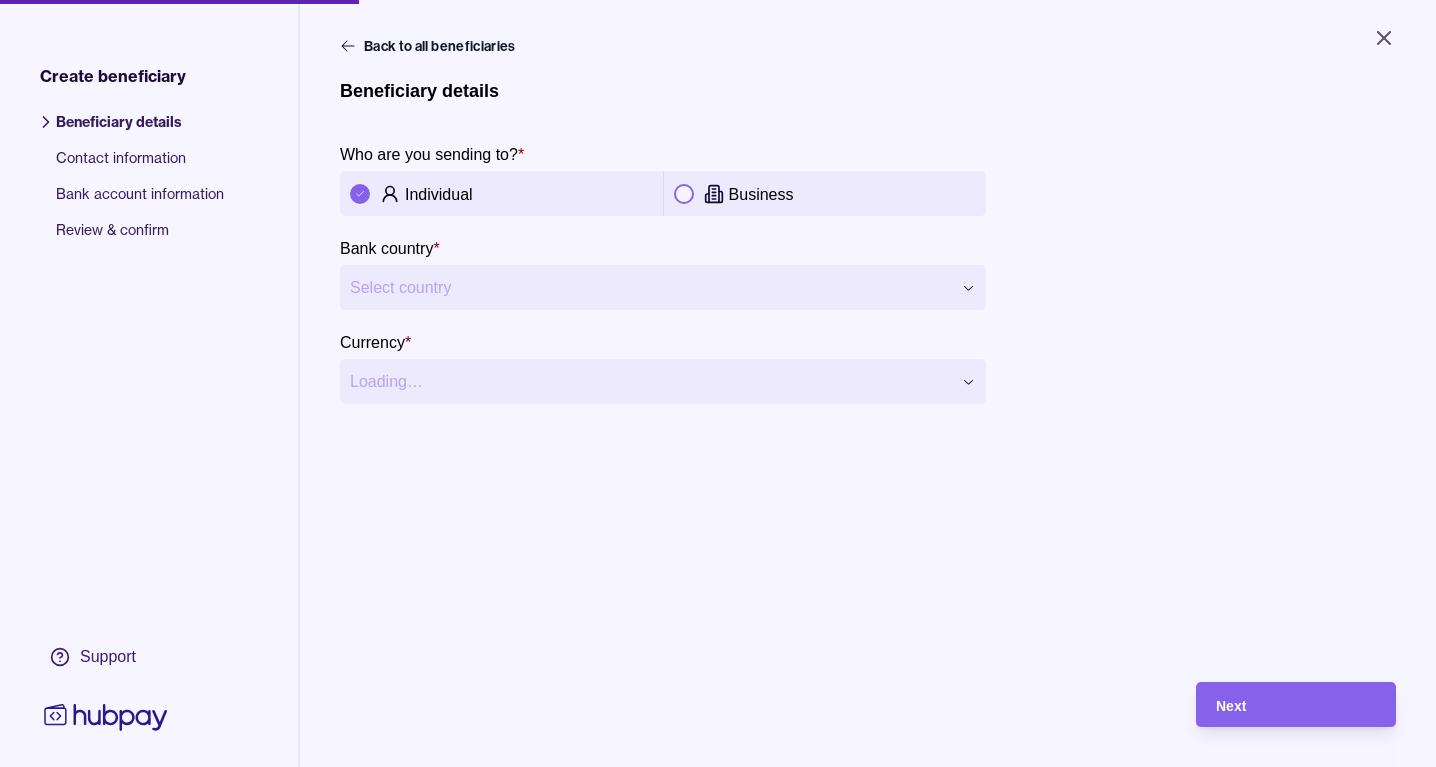 click on "Business" at bounding box center [853, 194] 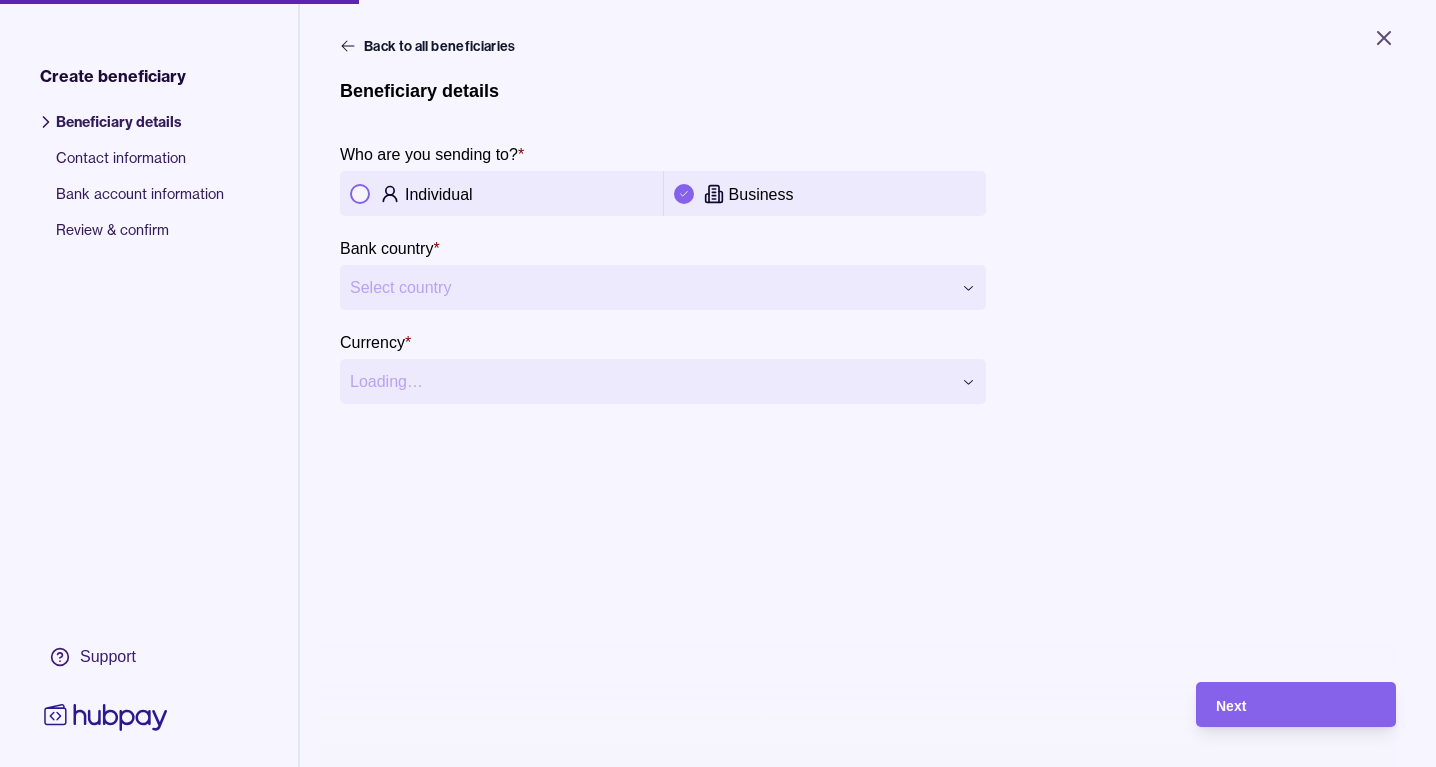 click on "Individual" at bounding box center [529, 194] 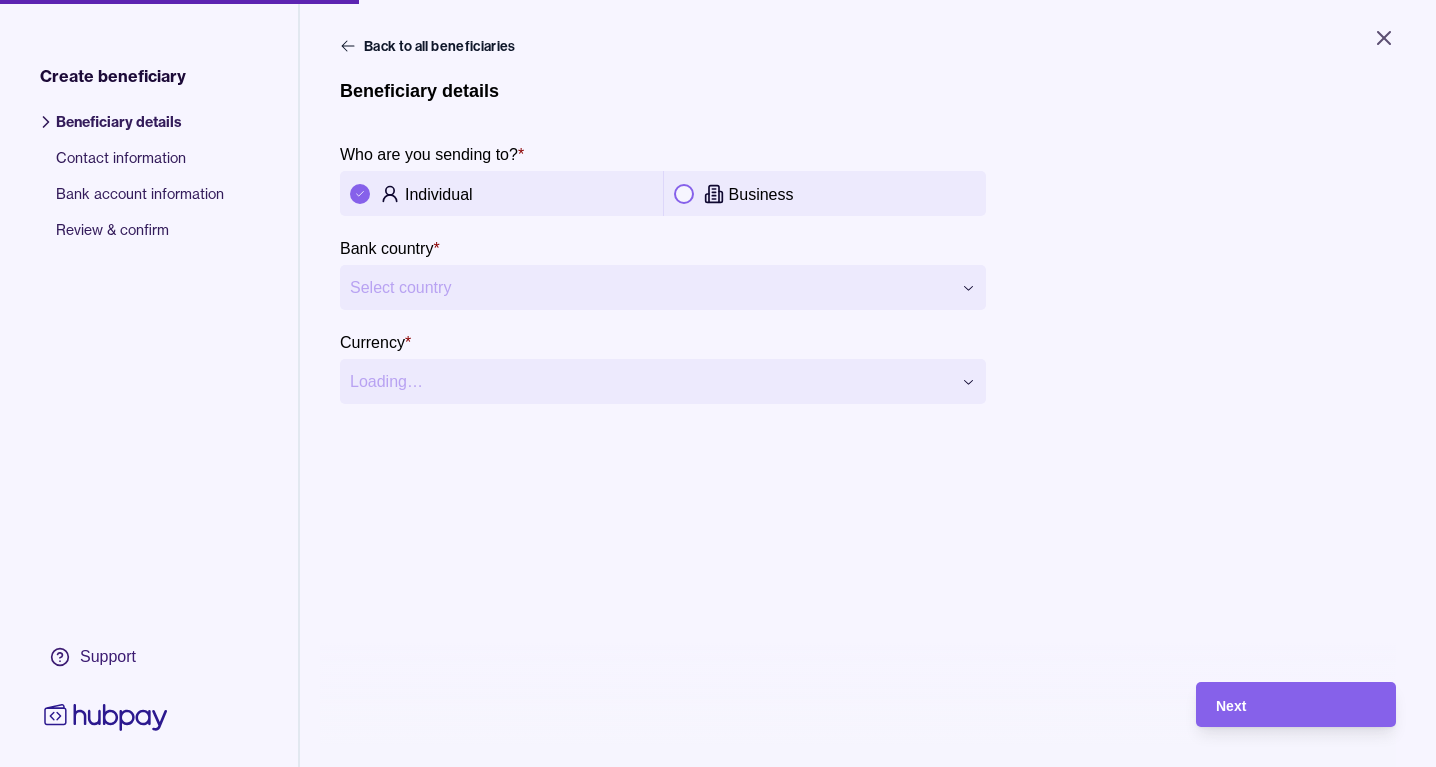 click on "**********" at bounding box center [718, 383] 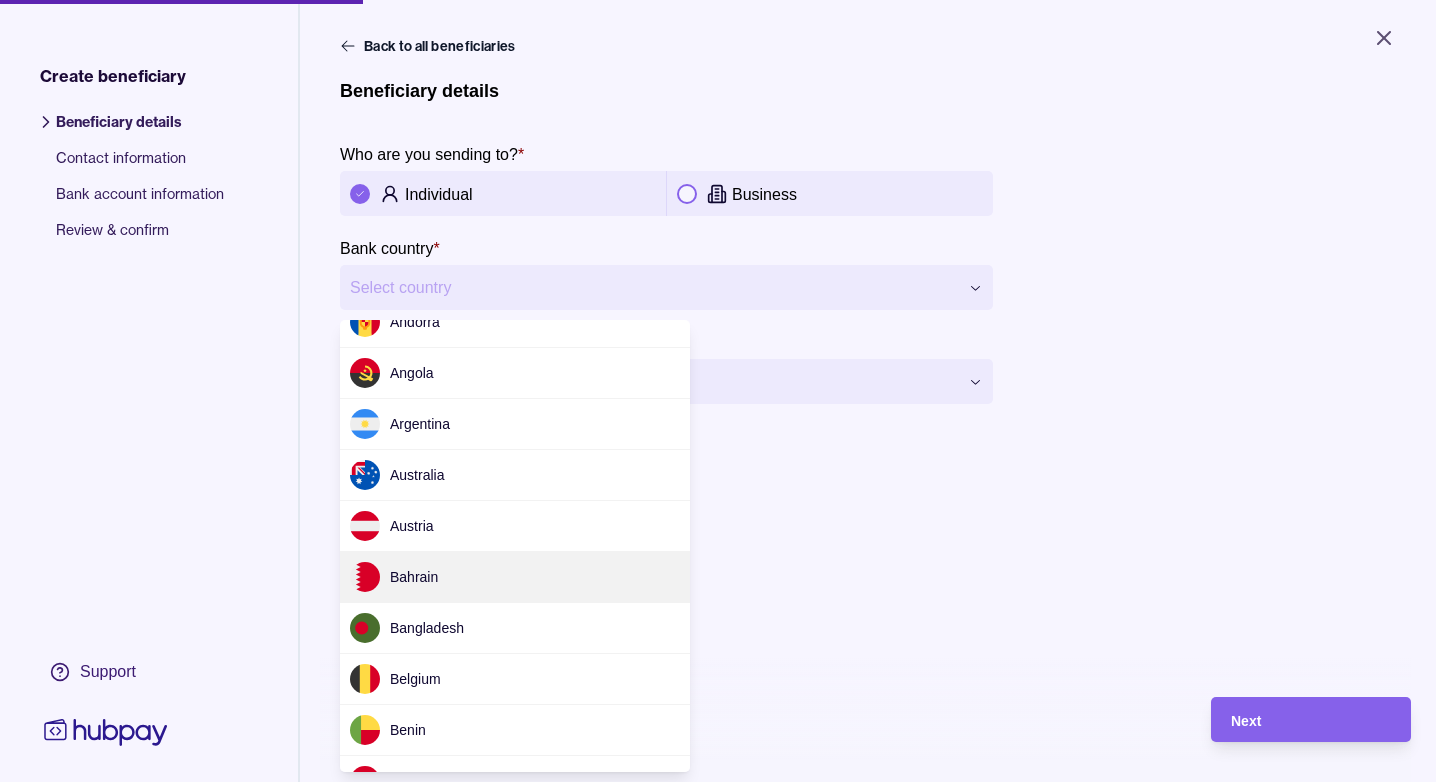 scroll, scrollTop: 100, scrollLeft: 0, axis: vertical 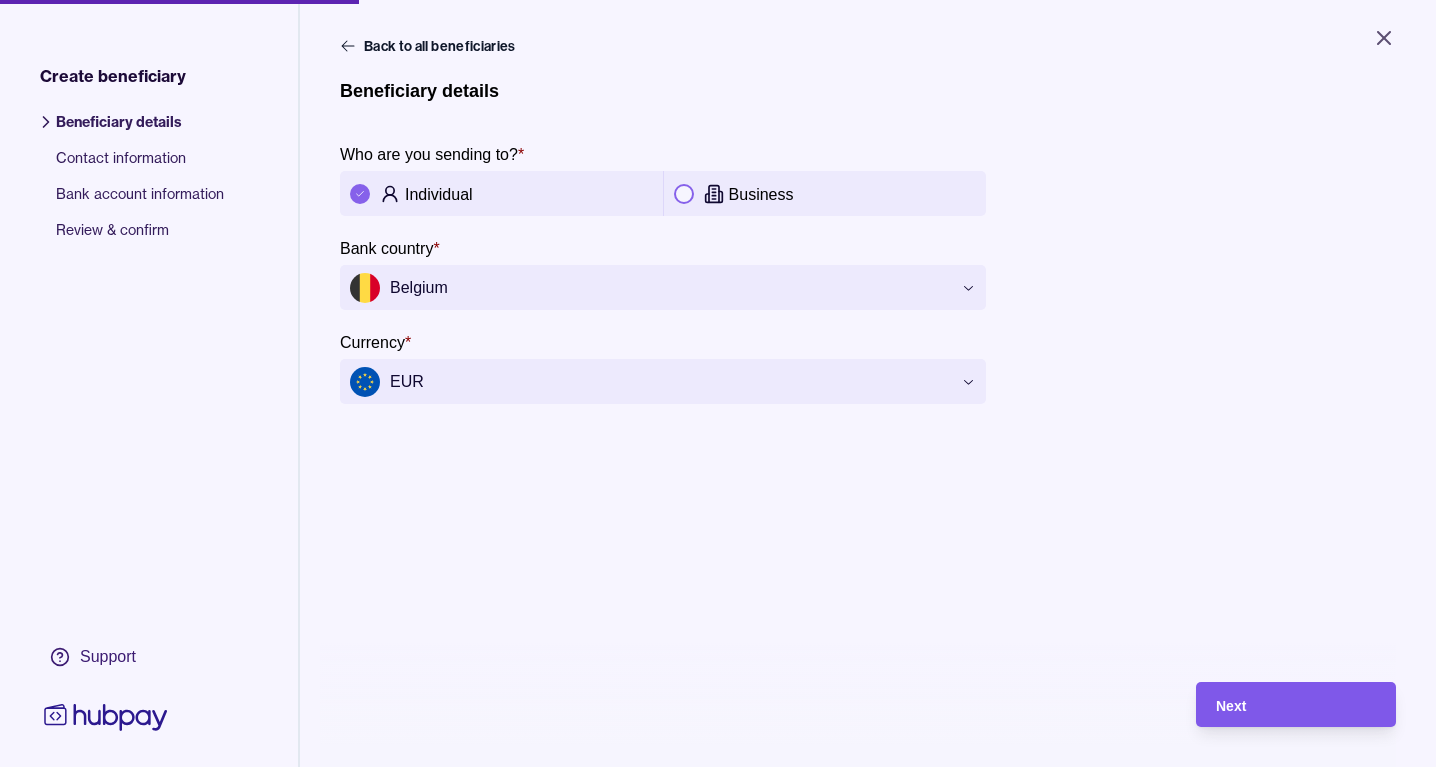 click on "Next" at bounding box center (1296, 705) 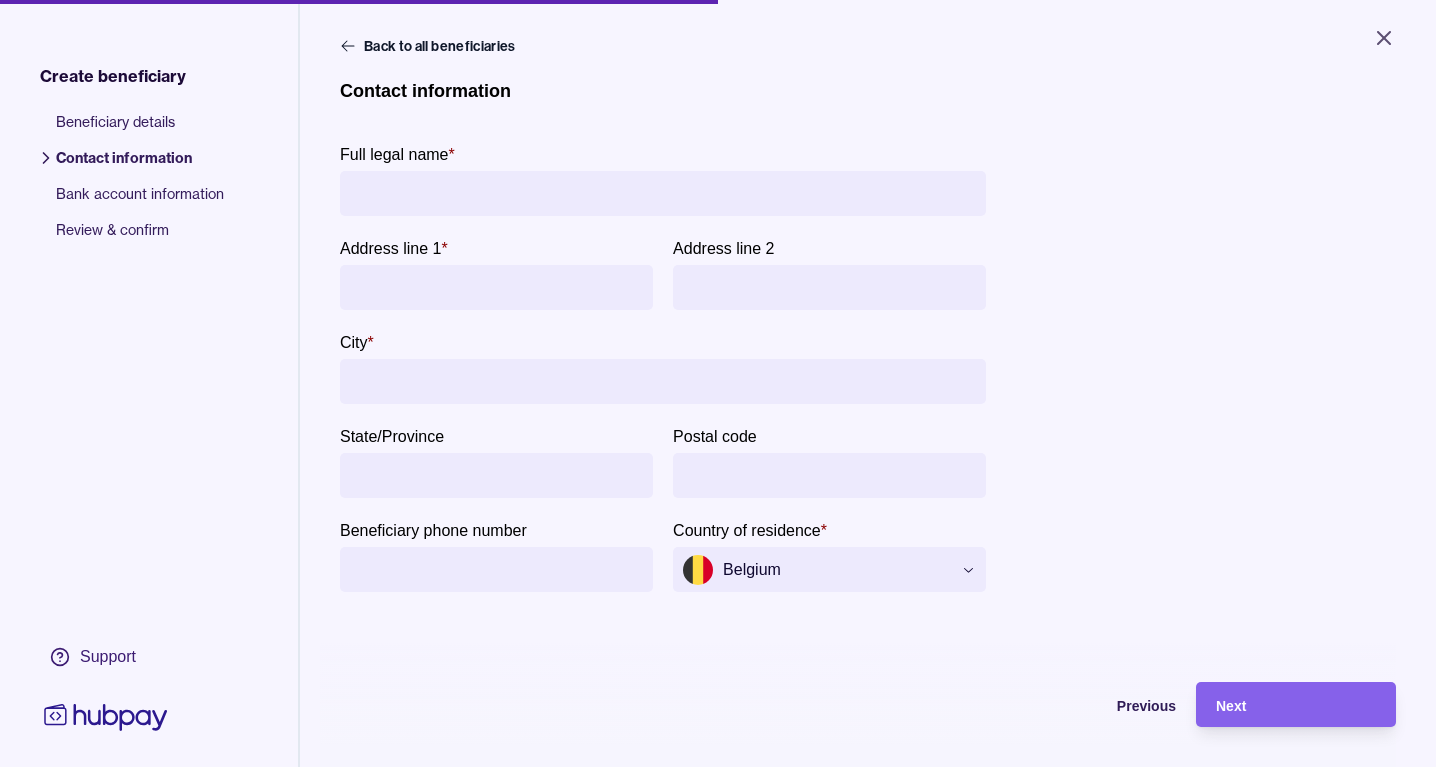 click on "Full legal name  *" at bounding box center [663, 193] 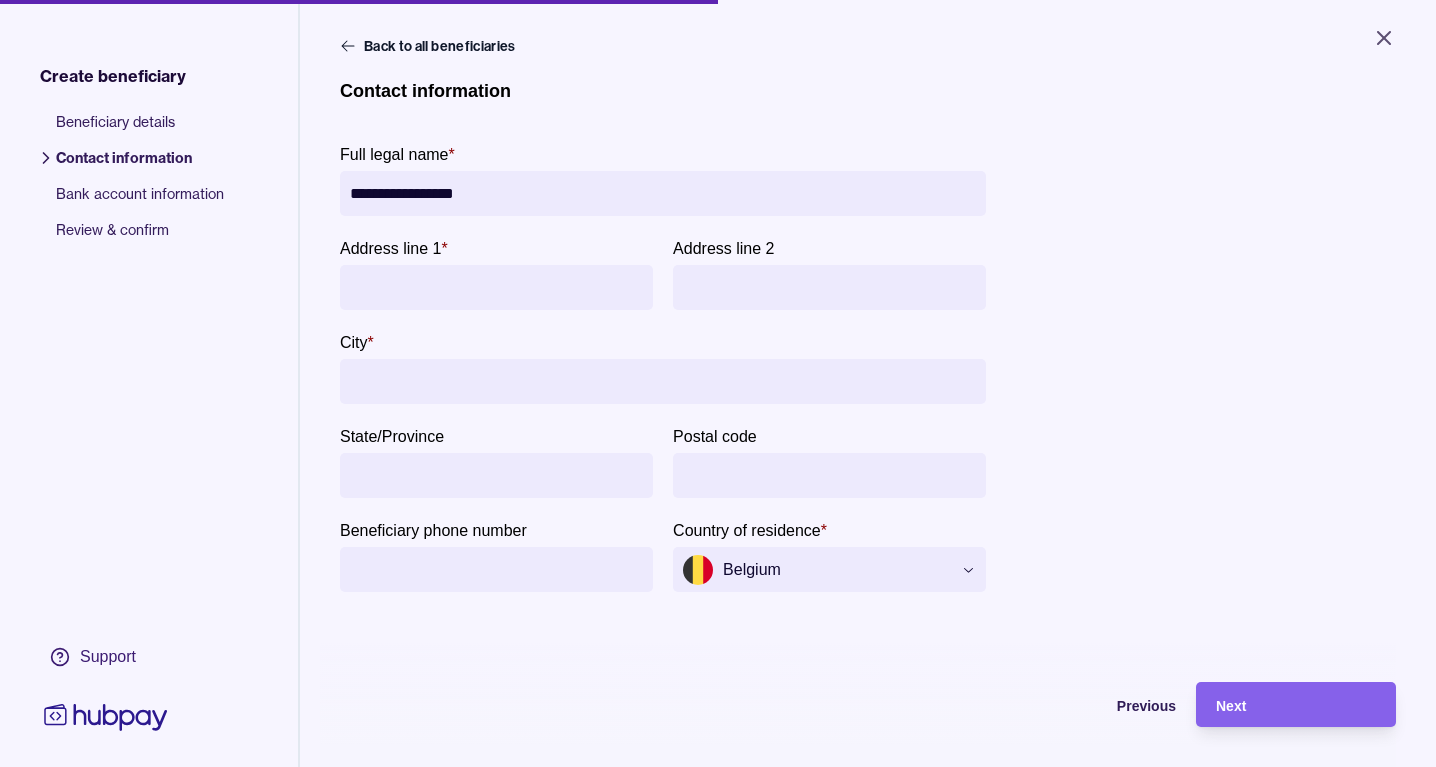 click on "**********" at bounding box center (663, 193) 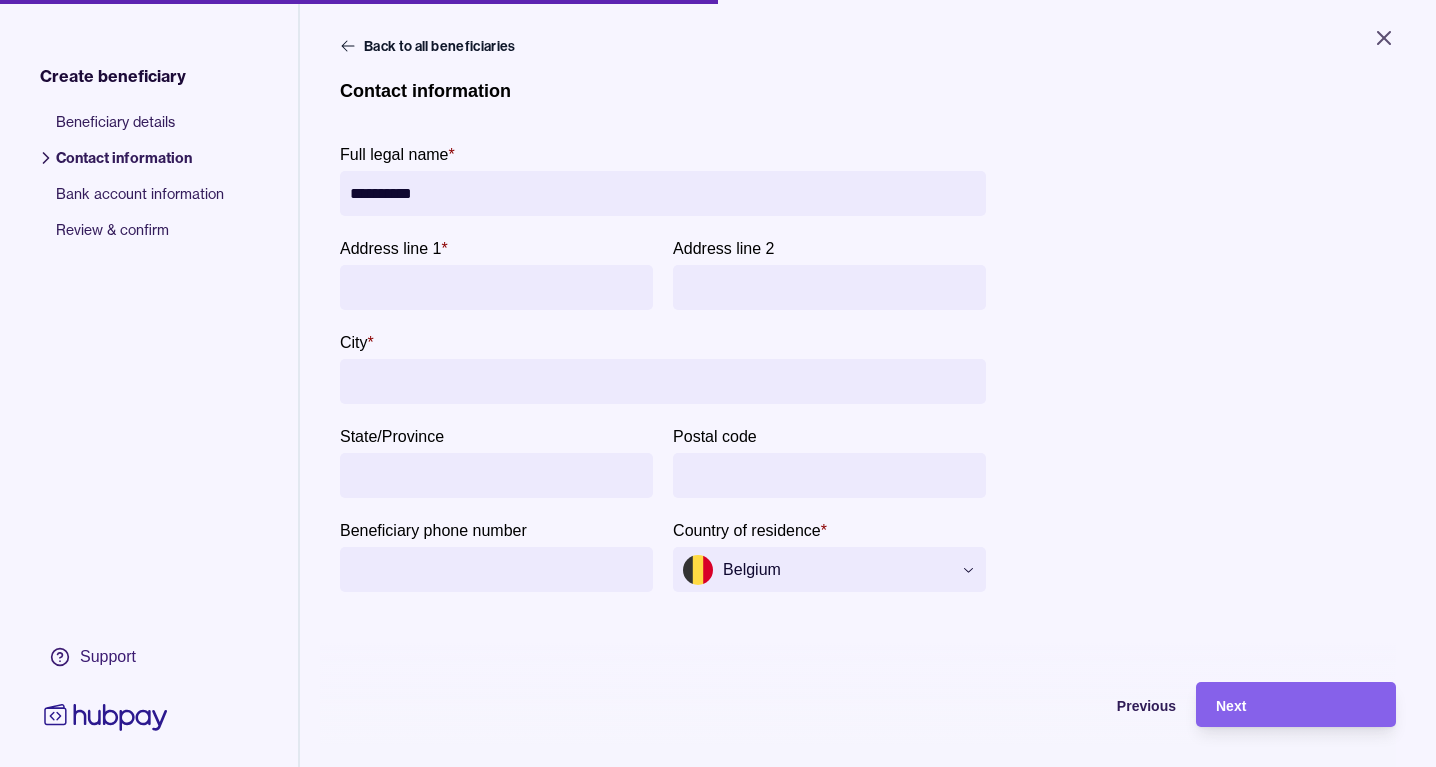 paste on "********" 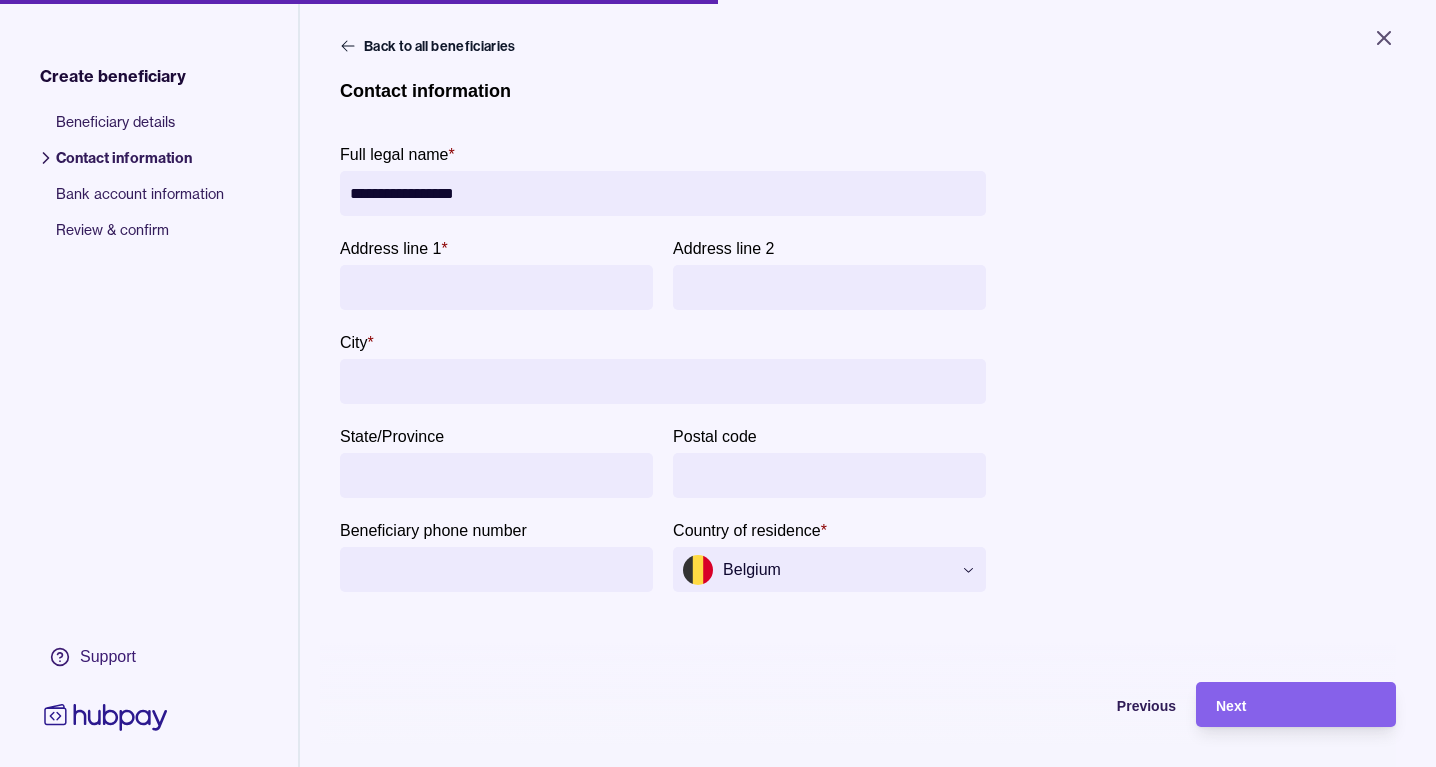 type on "**********" 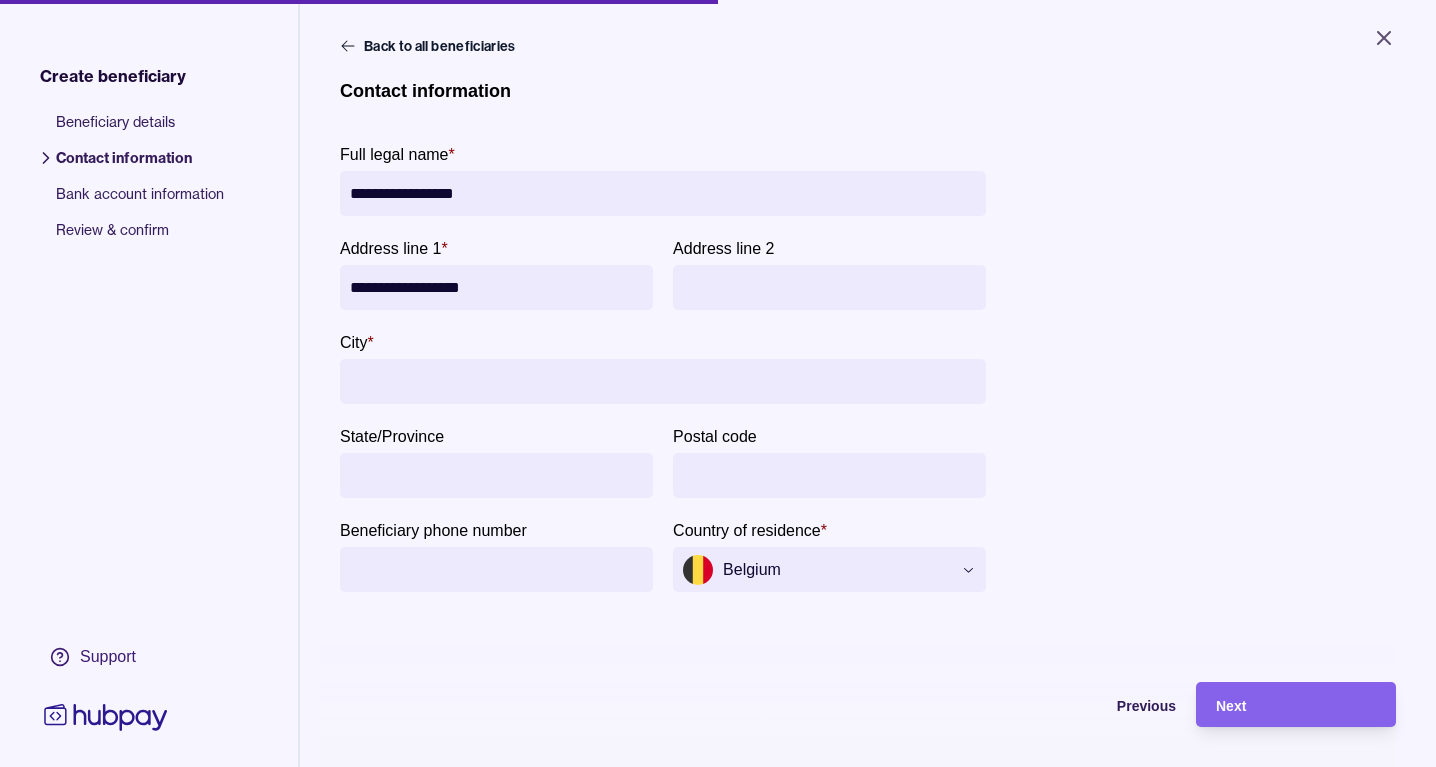 type on "**********" 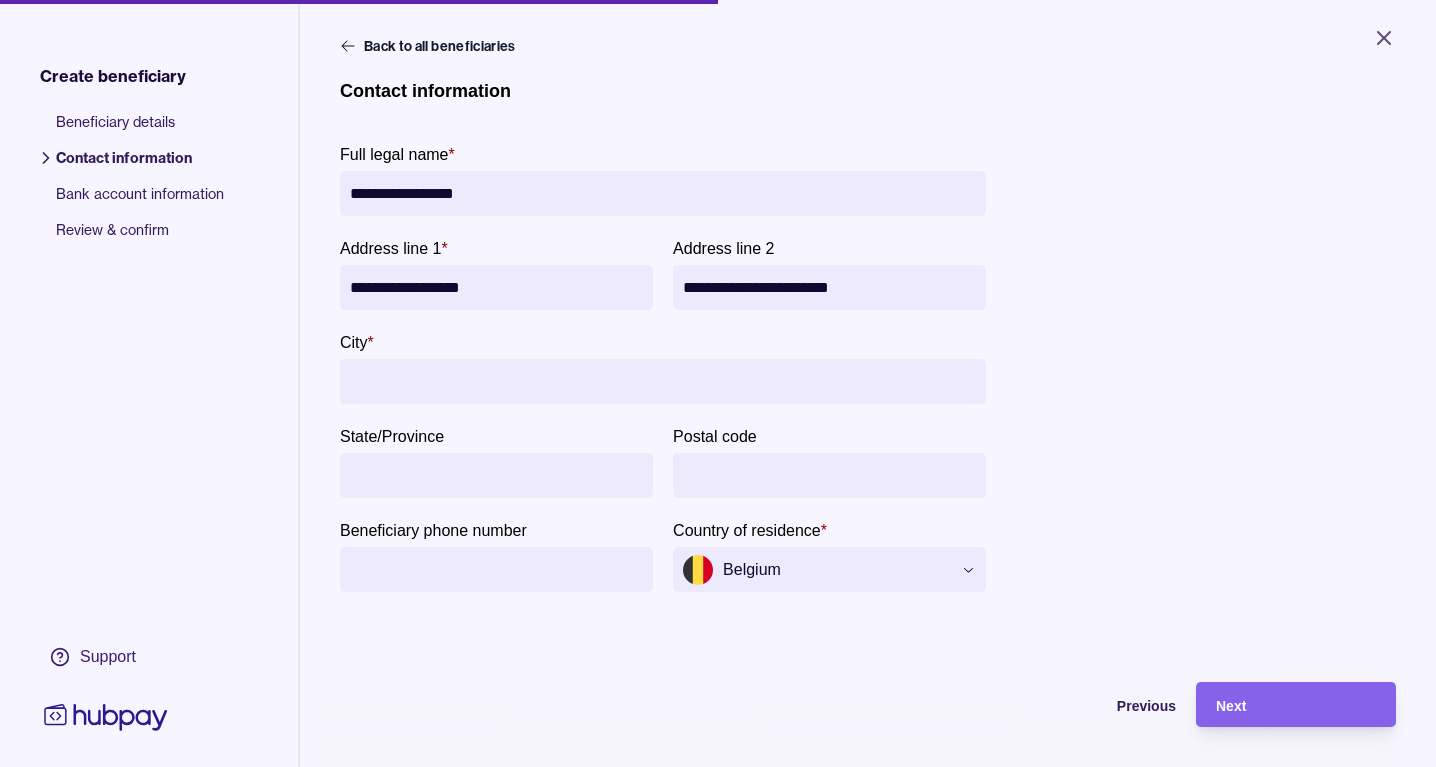 click on "**********" at bounding box center [829, 287] 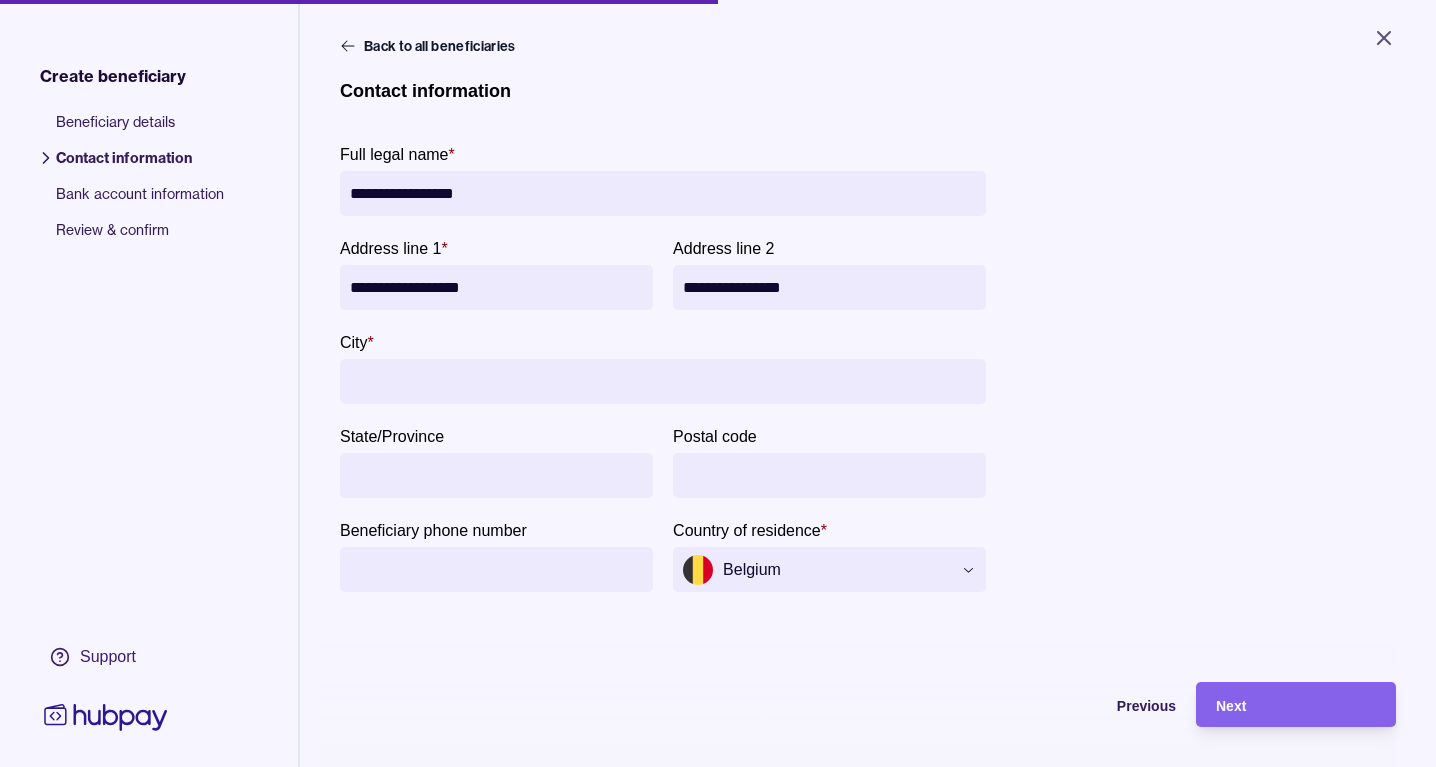 drag, startPoint x: 846, startPoint y: 289, endPoint x: 524, endPoint y: 288, distance: 322.00156 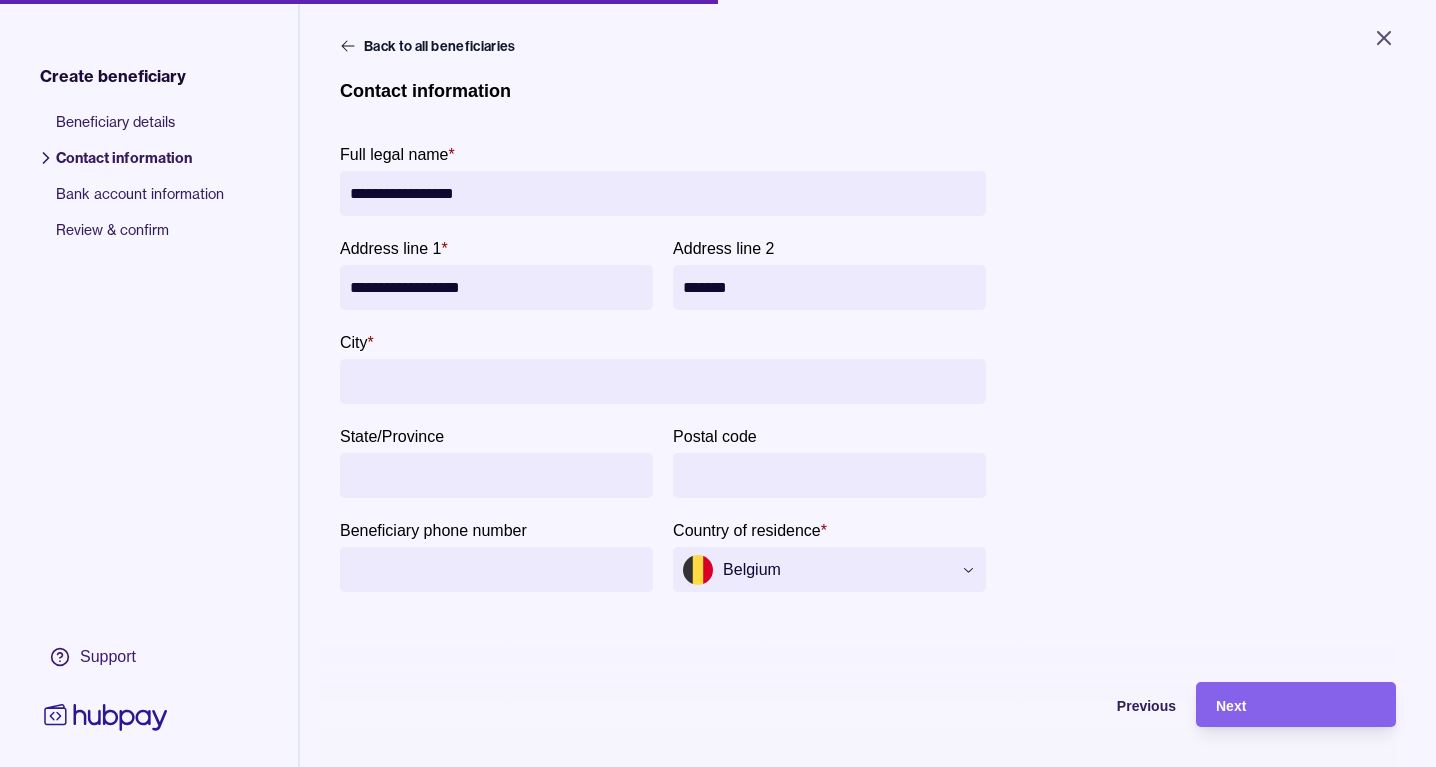 type on "******" 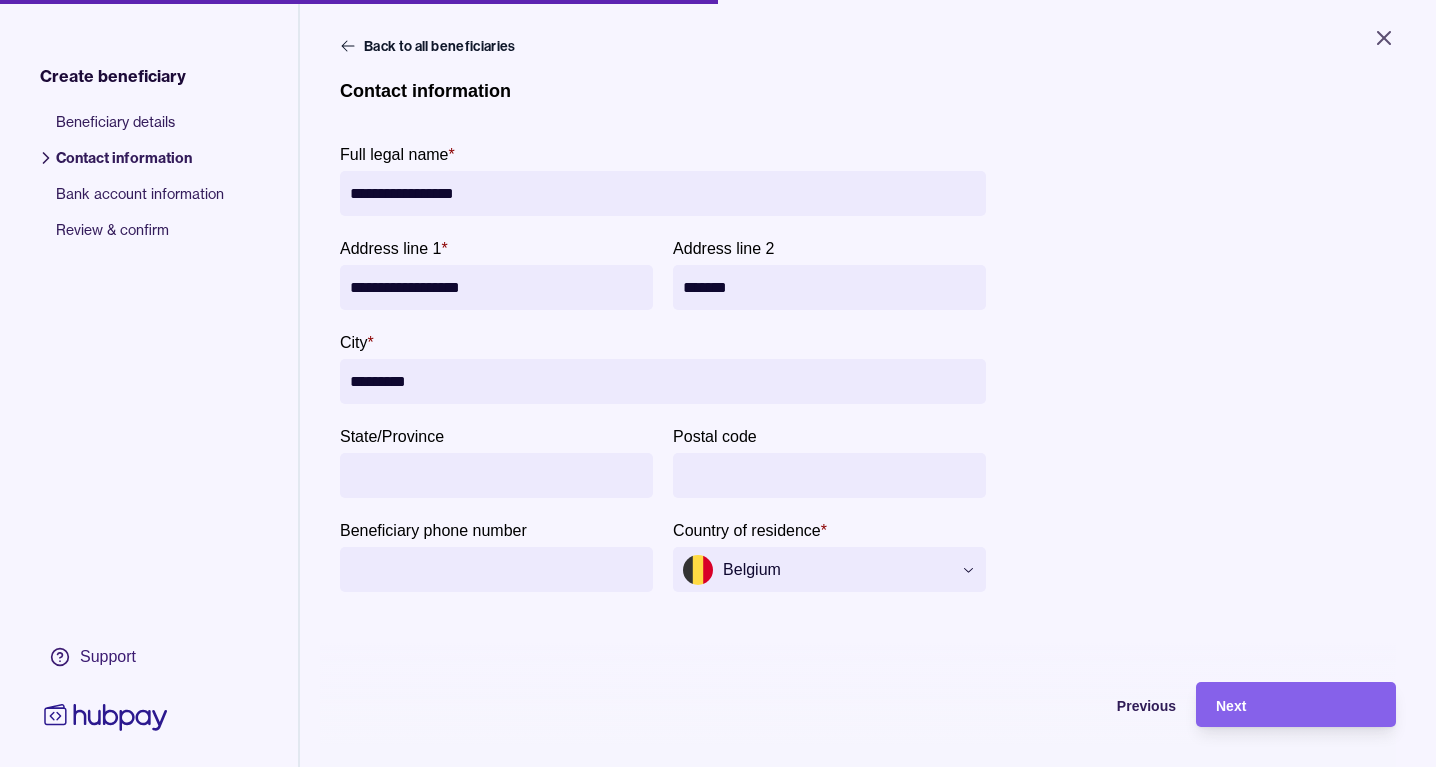 type on "*********" 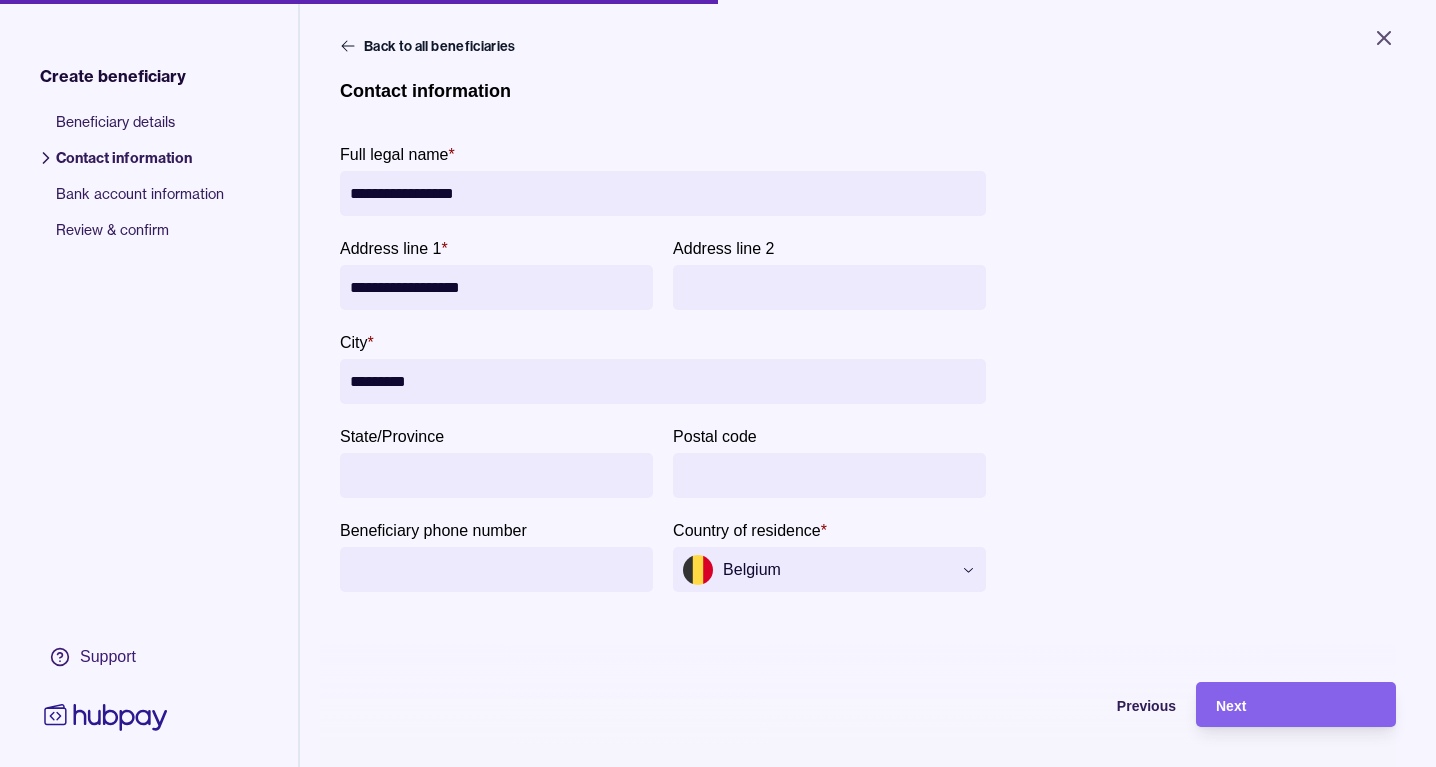 type 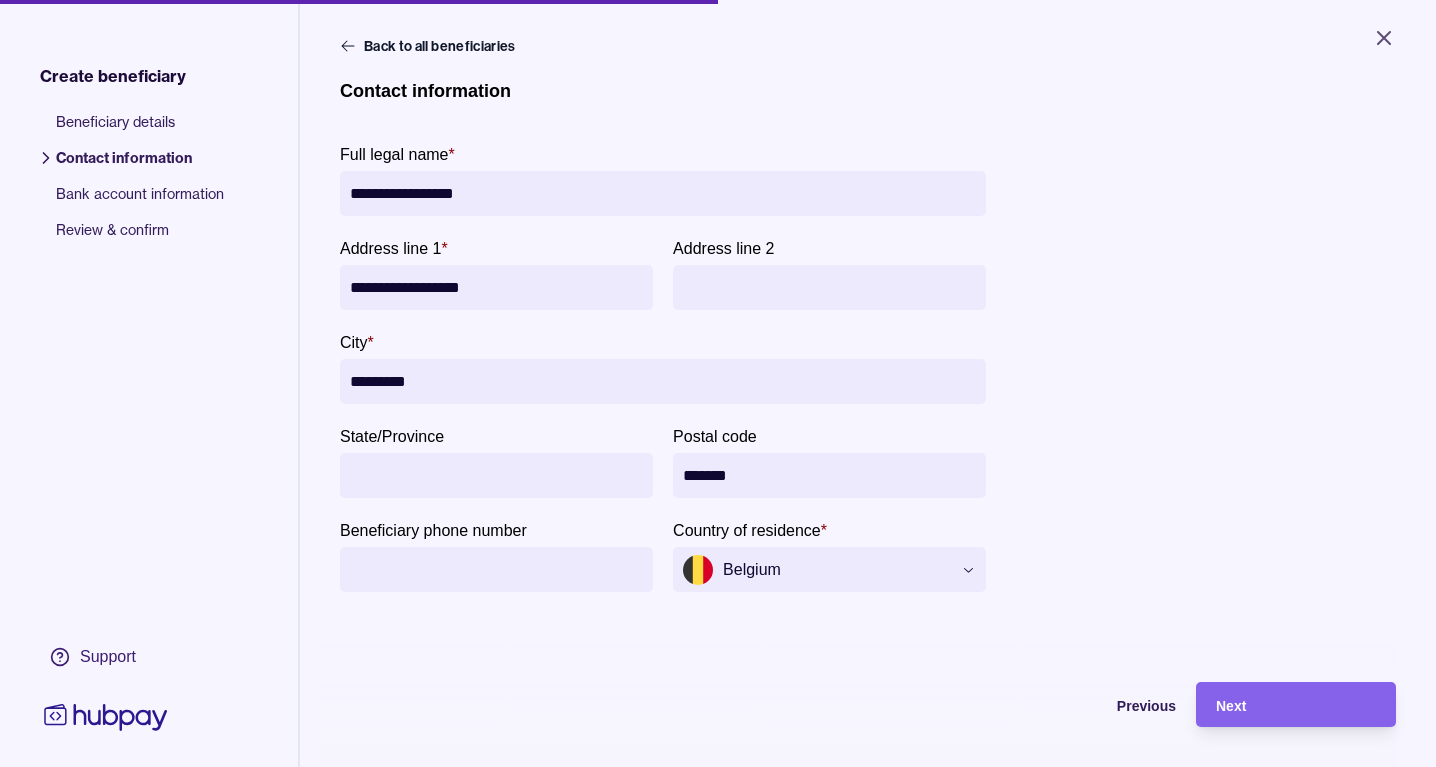 type on "******" 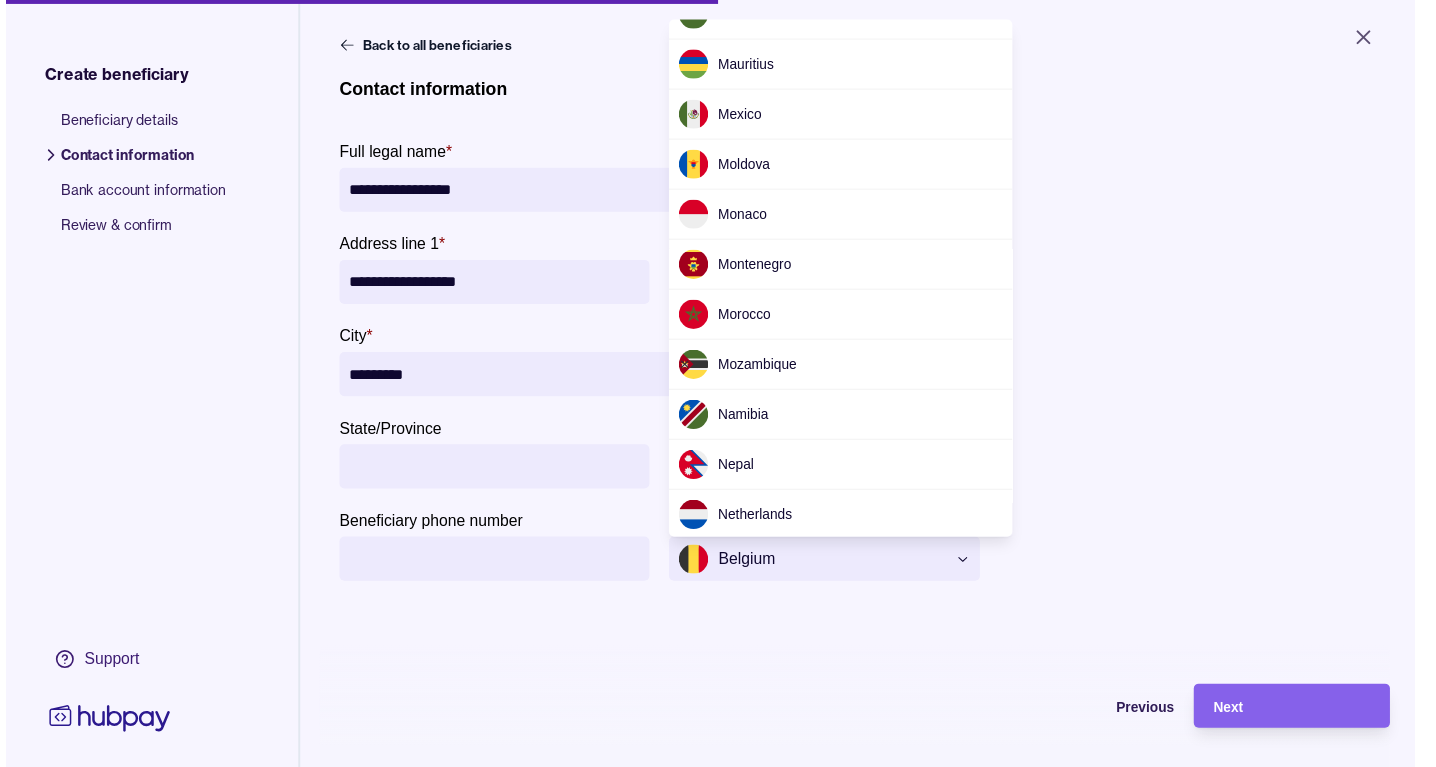scroll, scrollTop: 4252, scrollLeft: 0, axis: vertical 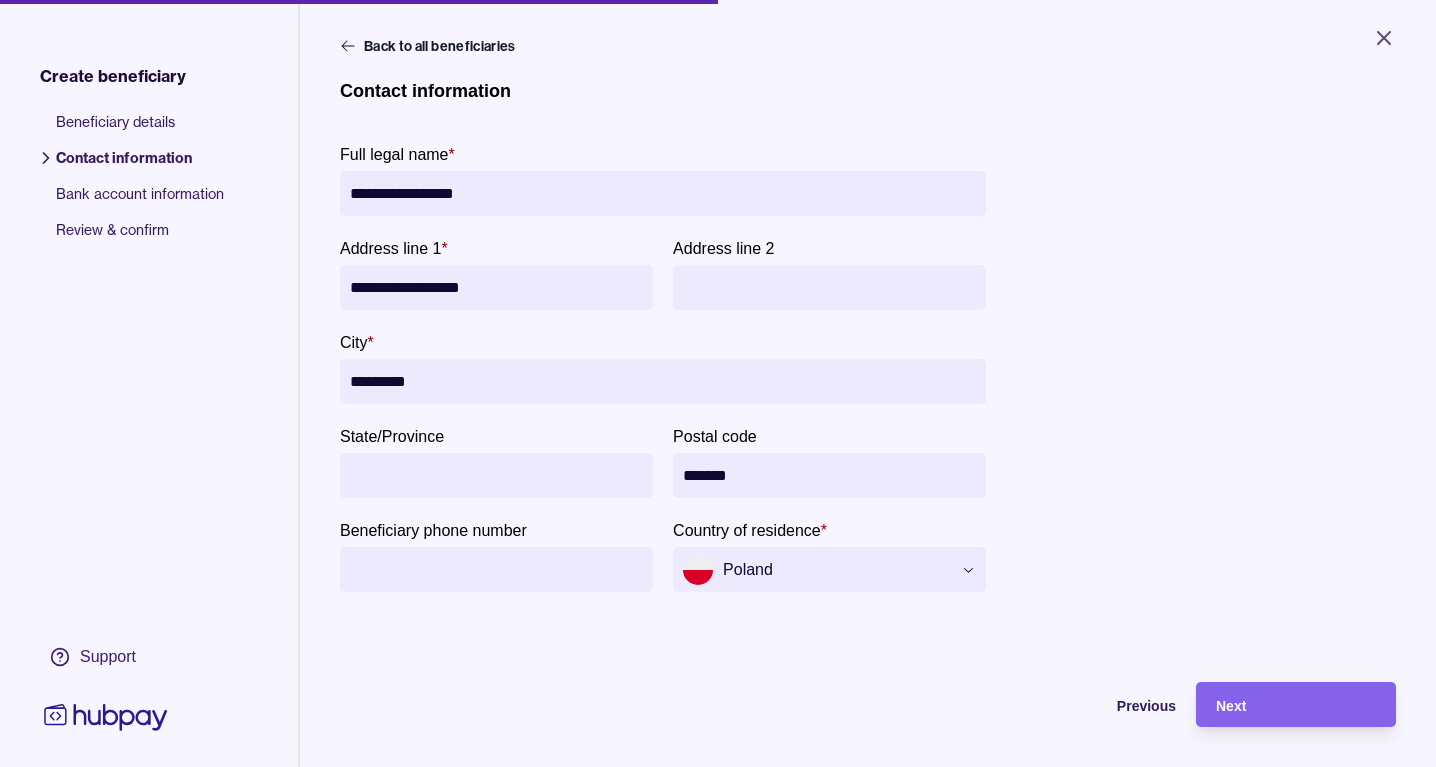 click on "**********" at bounding box center [868, 419] 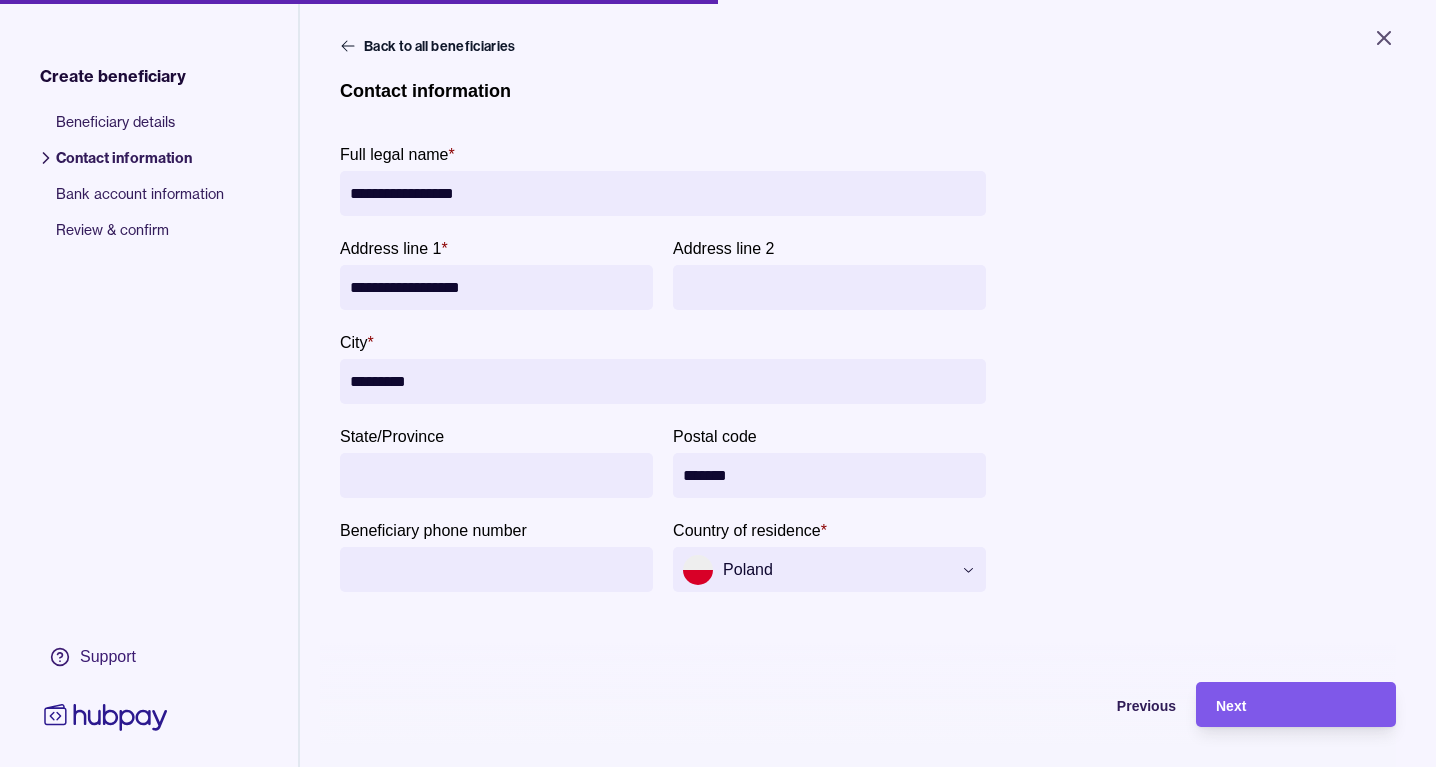 click on "Next" at bounding box center (1296, 705) 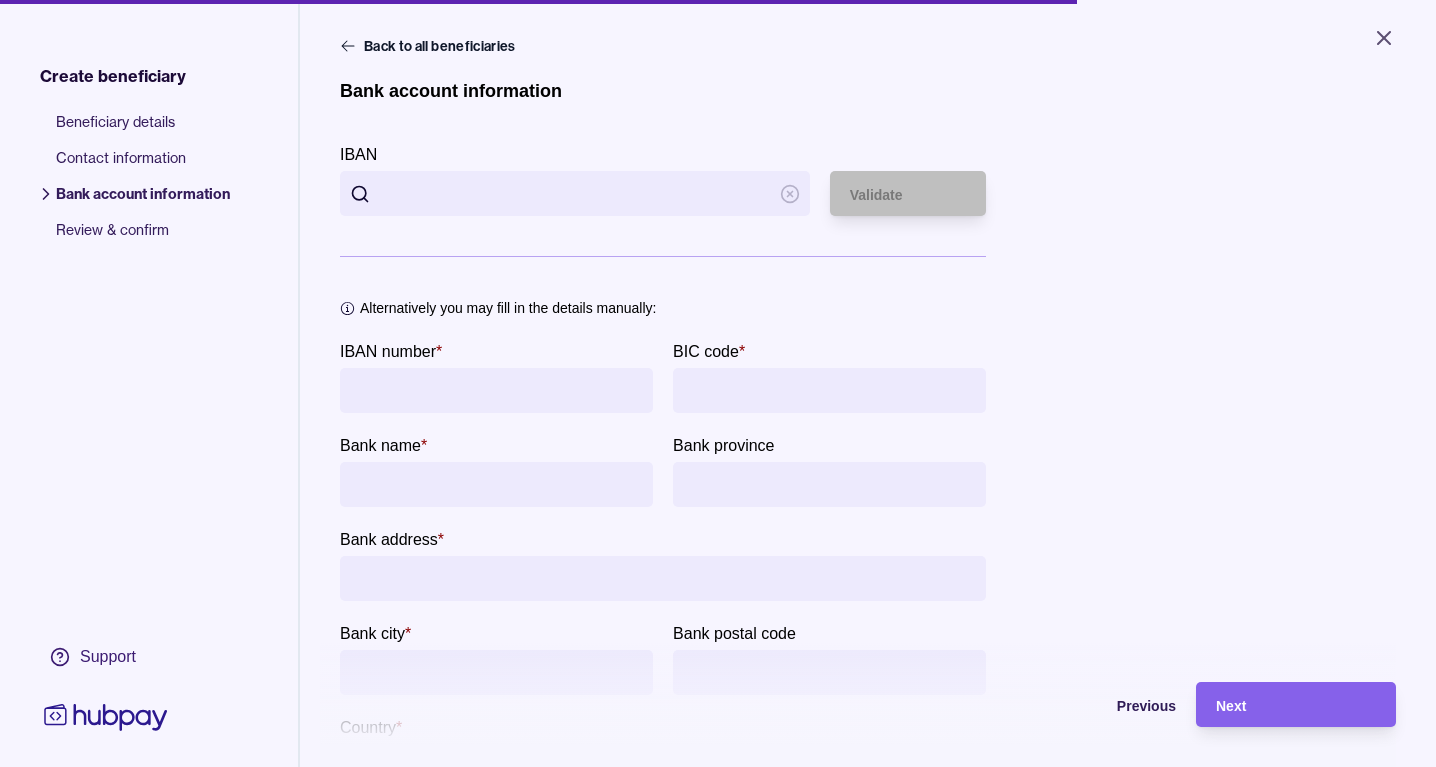 type 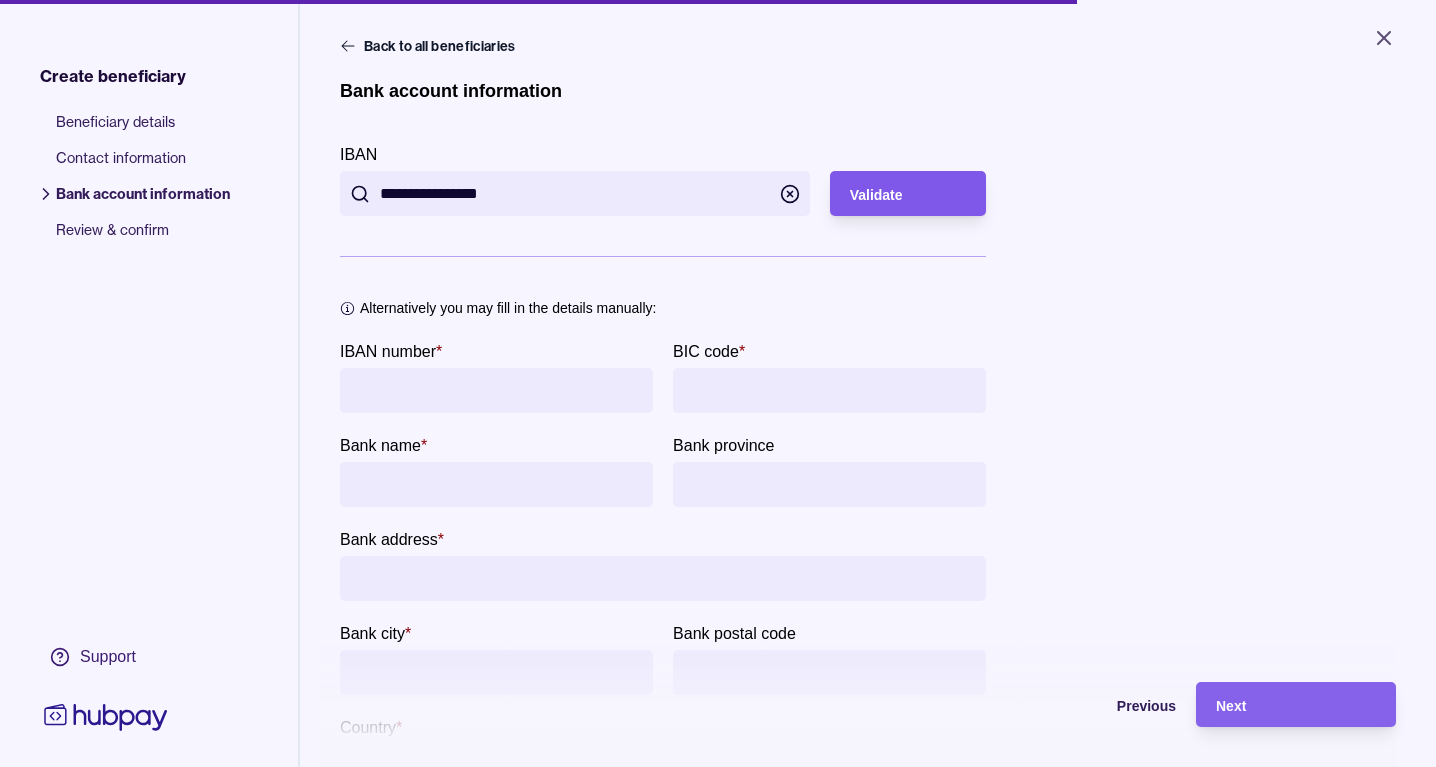 type on "**********" 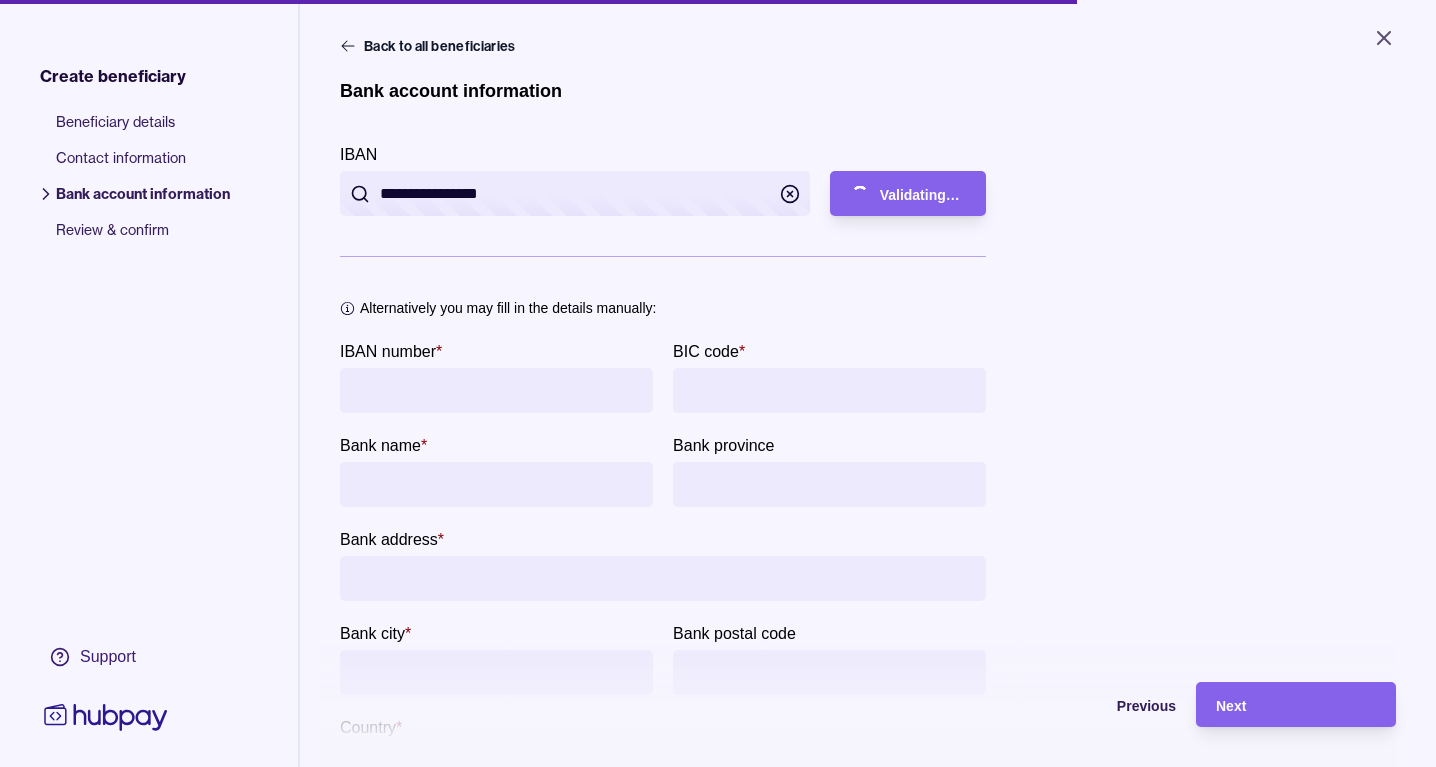 type on "**********" 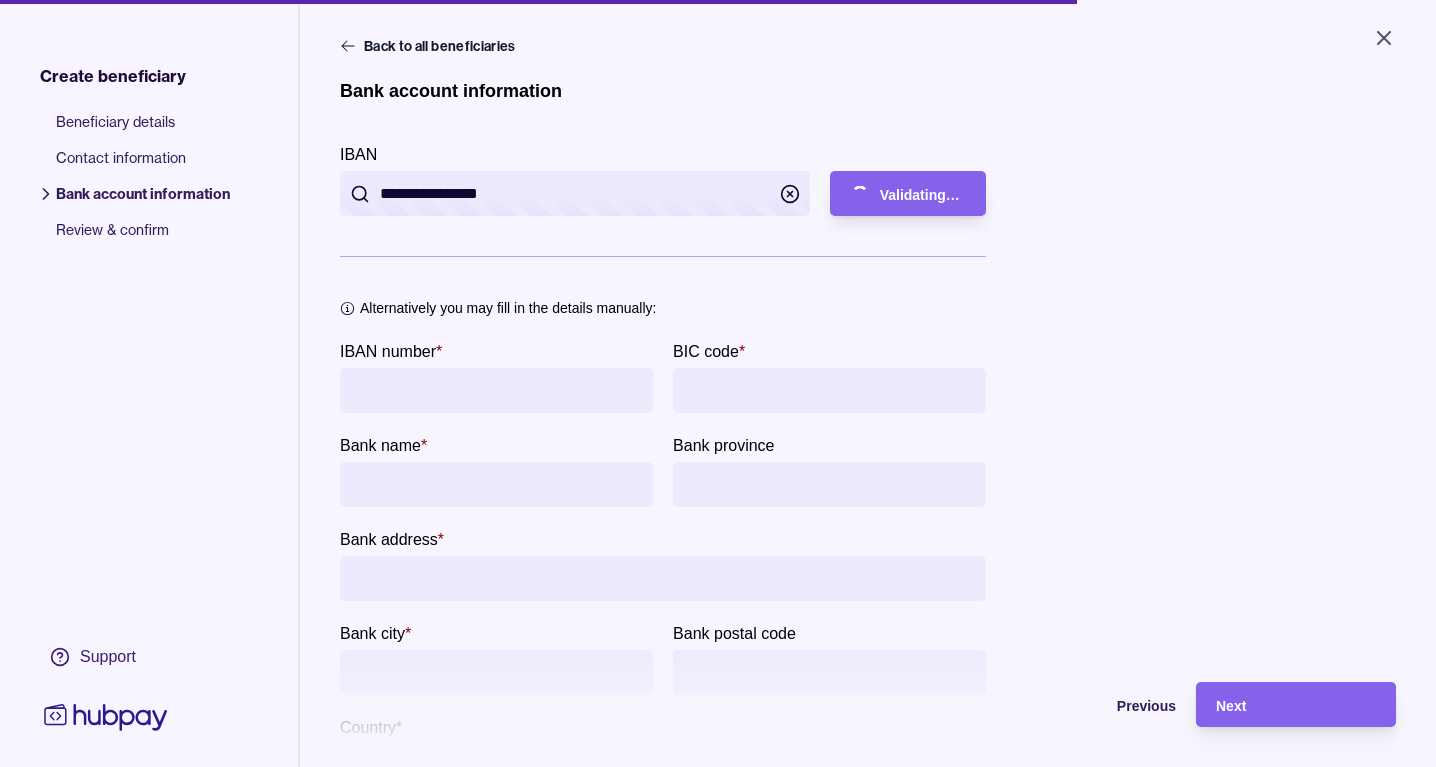 type on "**********" 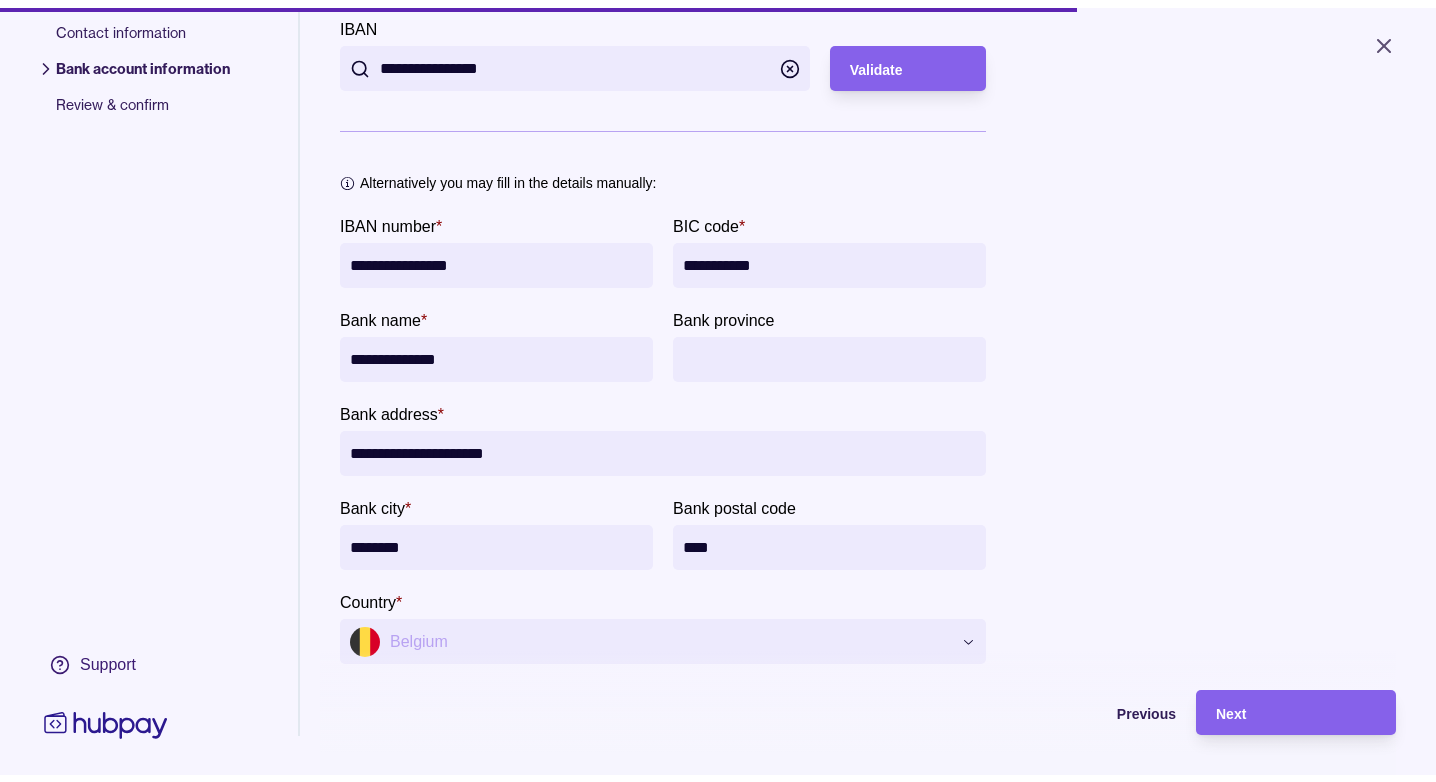scroll, scrollTop: 156, scrollLeft: 0, axis: vertical 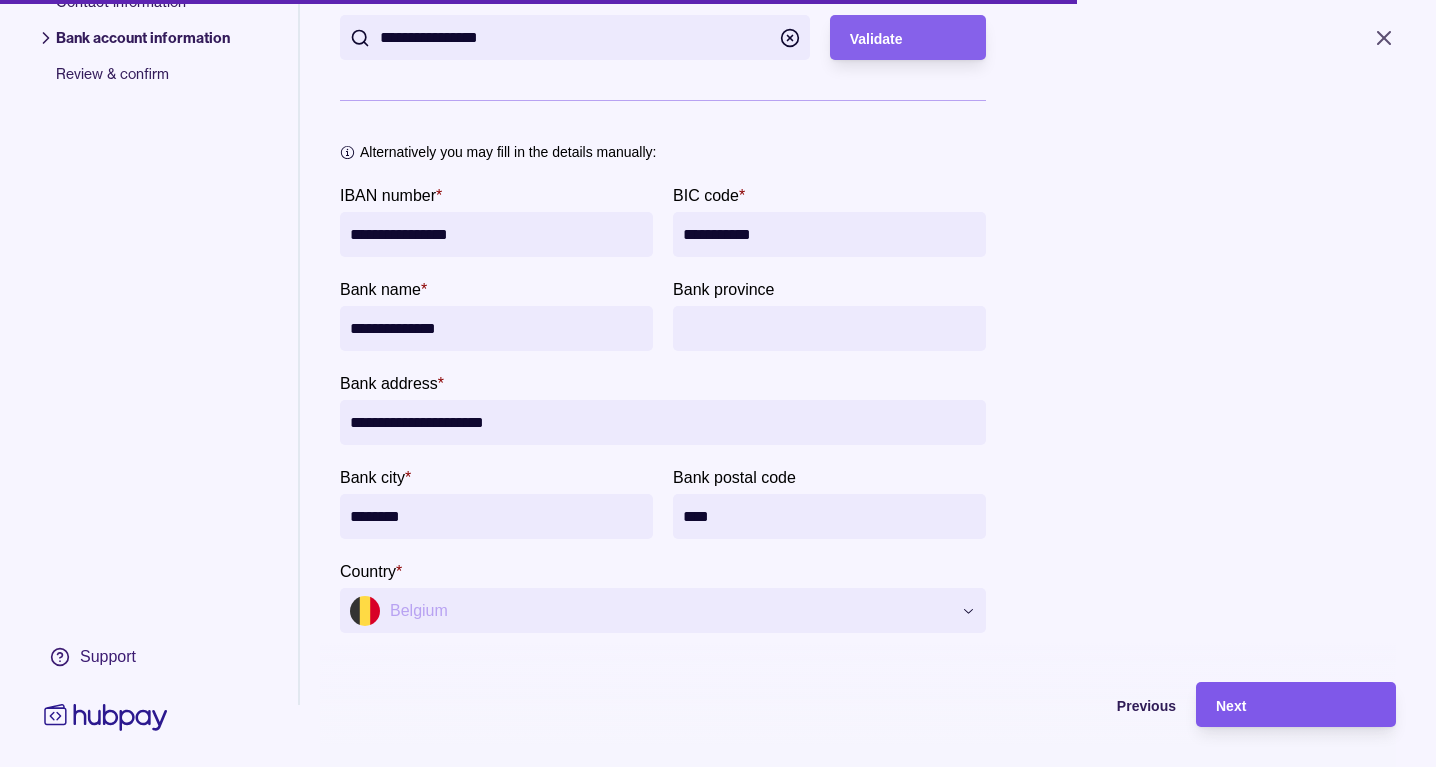 click on "Next" at bounding box center (1296, 705) 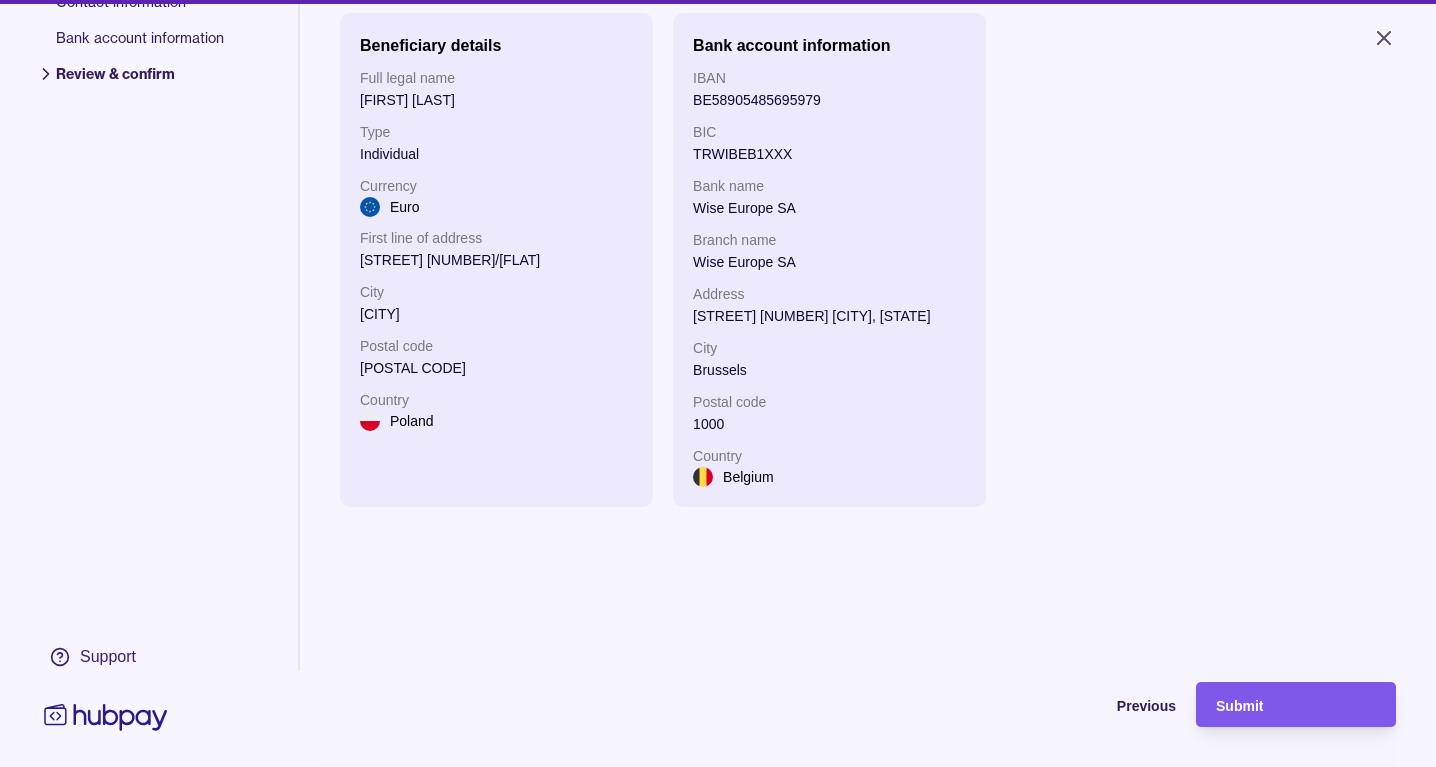 click on "Submit" at bounding box center (1296, 705) 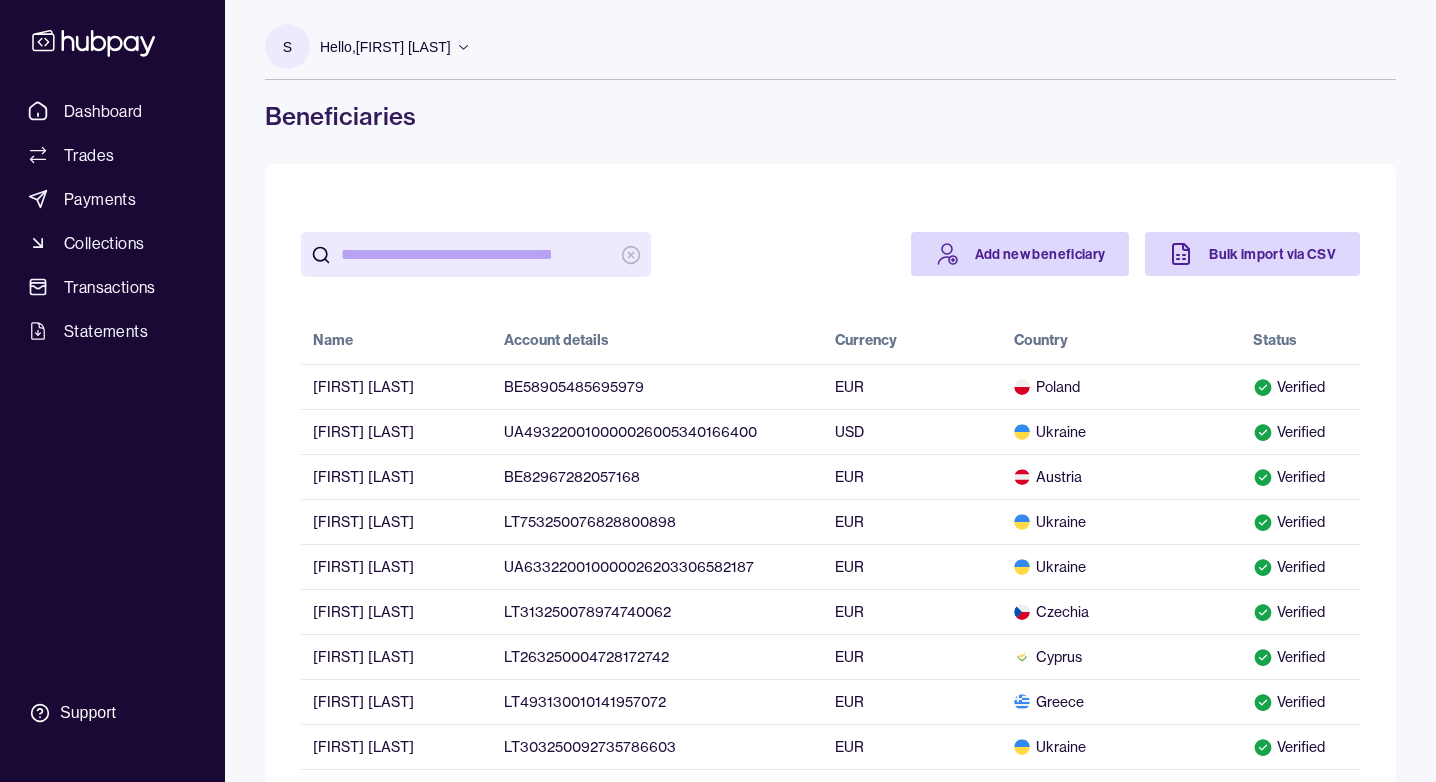 click on "S Hello,  [FIRST] [LAST] PROF MEDIA FZCO Account Terms and conditions Privacy policy Sign out Beneficiaries Add new beneficiary Bulk import via CSV Name Account details Currency Country Status [LAST] [FIRST] BE58905485695979 EUR Poland Verified [LAST] [FIRST] UA493220010000026005340166400 USD Ukraine Verified [LAST] [FIRST] BE82967282057168 EUR Austria Verified [LAST] [FIRST] LT753250078974740062 EUR Ukraine Verified [LAST] [FIRST] UA633220010000026203306582187 EUR Ukraine Verified [LAST] [FIRST] LT313250078974740062 EUR Czechia Verified [LAST] [FIRST] LT263250004728172742 EUR Cyprus Verified [LAST] [FIRST] LT493130010141957072 EUR Greece Verified [LAST] [FIRST] LT303250092735786603 EUR Ukraine Verified [LAST] [FIRST] BE86967902205450 EUR Greece Verified [LAST] [FIRST] LT333250078453985147 EUR Czechia Verified [LAST] [FIRST] ES9615830001199048503620 EUR Spain Verified [LAST] [FIRST] UA713220010000026001320070941 USD Ukraine Verified [LAST] [FIRST] BE21967282380403 EUR Ukraine Verified EUR EUR" at bounding box center [830, 655] 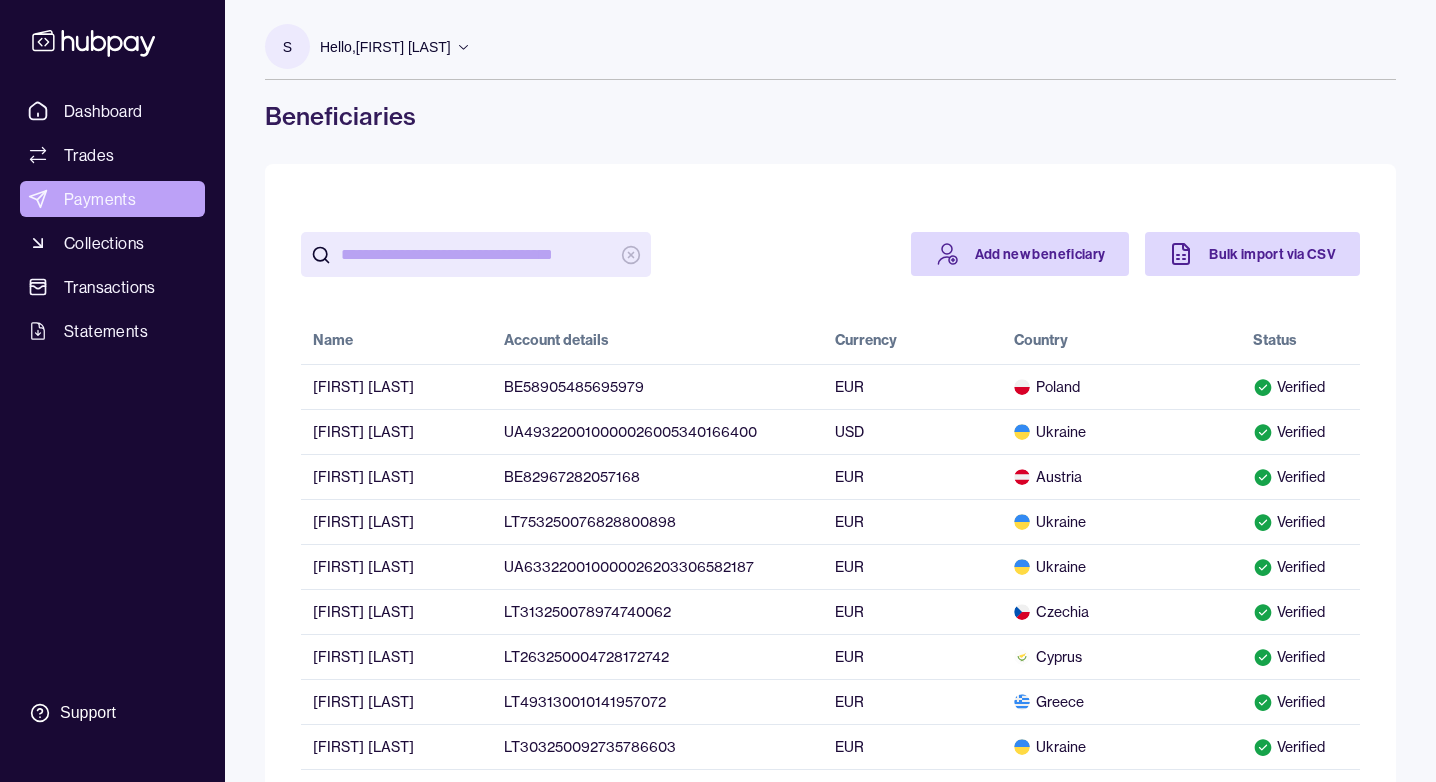 click on "Payments" at bounding box center [100, 199] 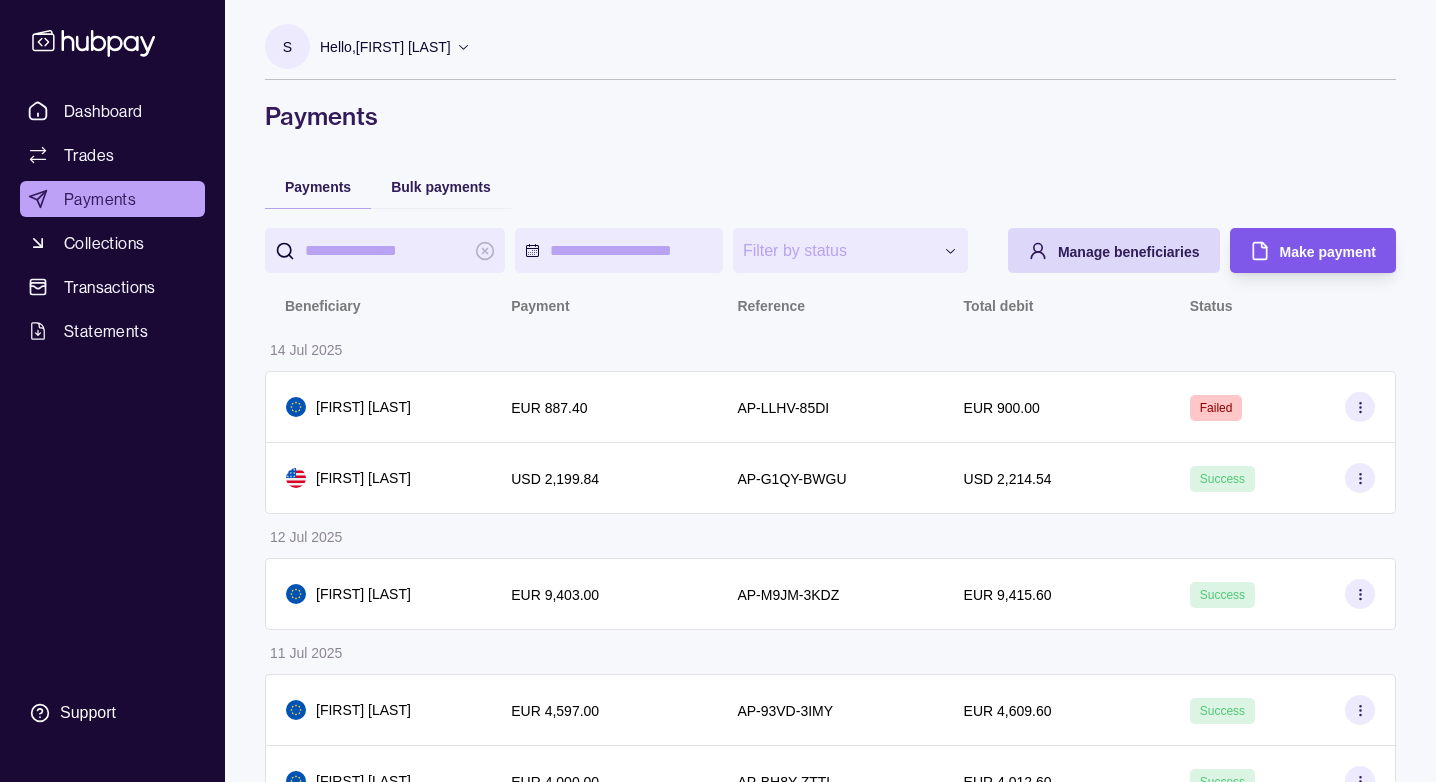 click on "Make payment" at bounding box center [1328, 252] 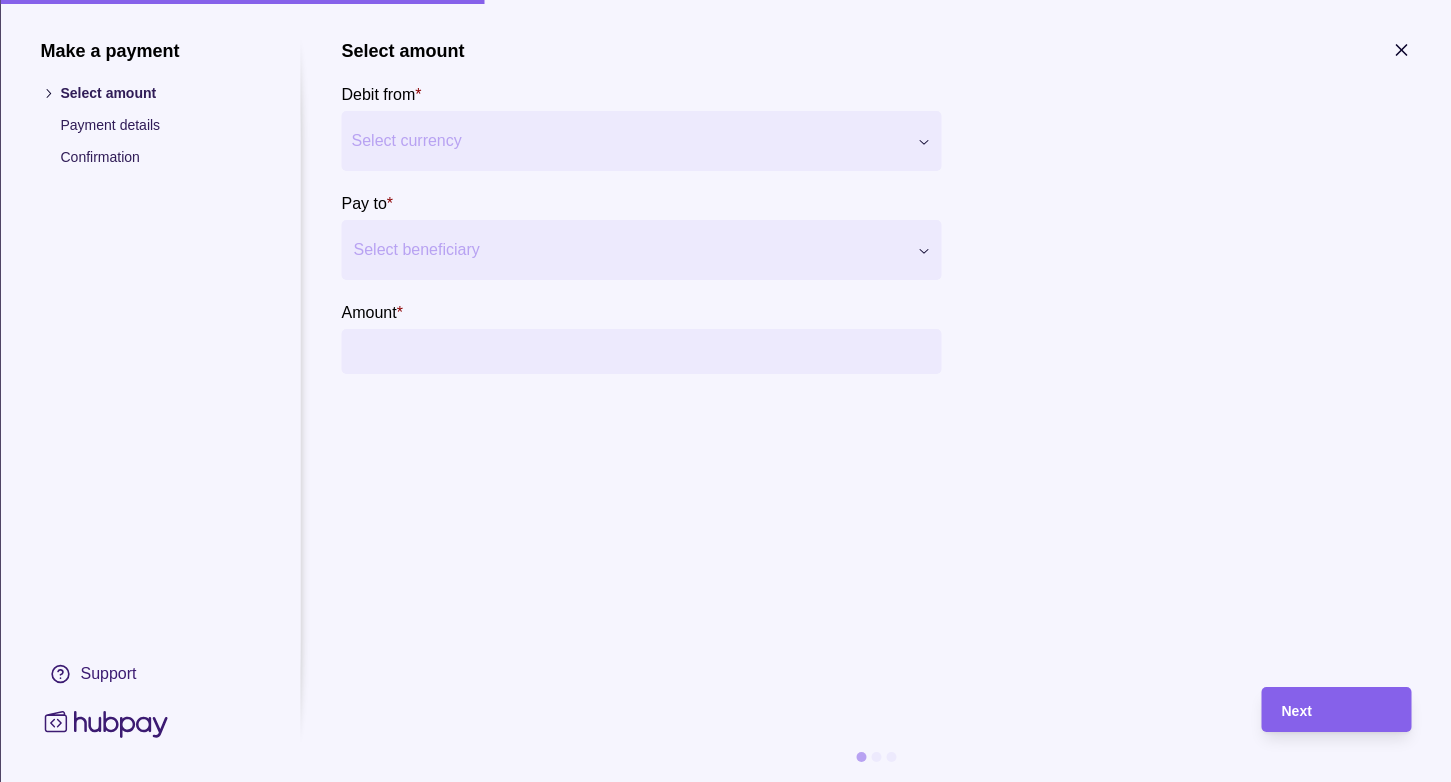click on "**********" at bounding box center [725, 831] 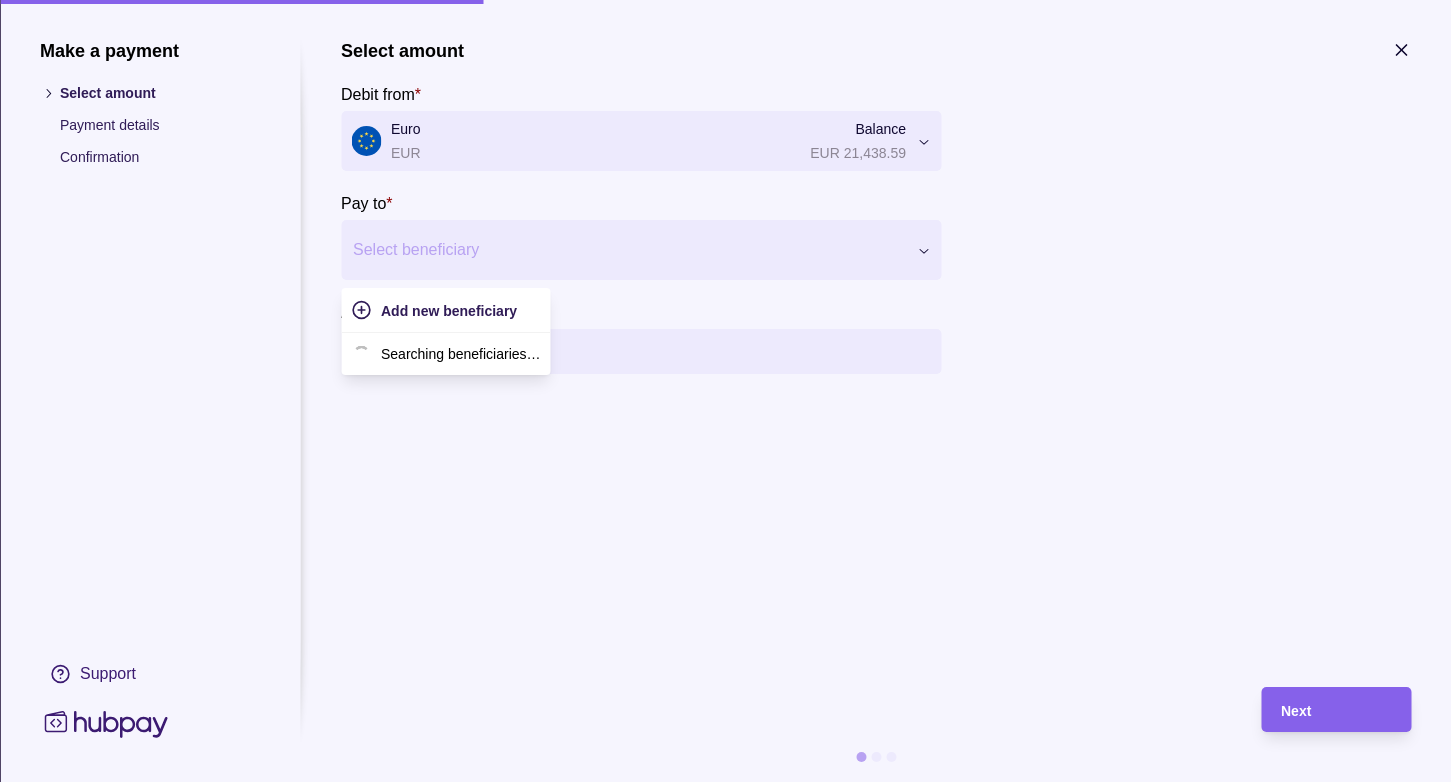click at bounding box center (628, 250) 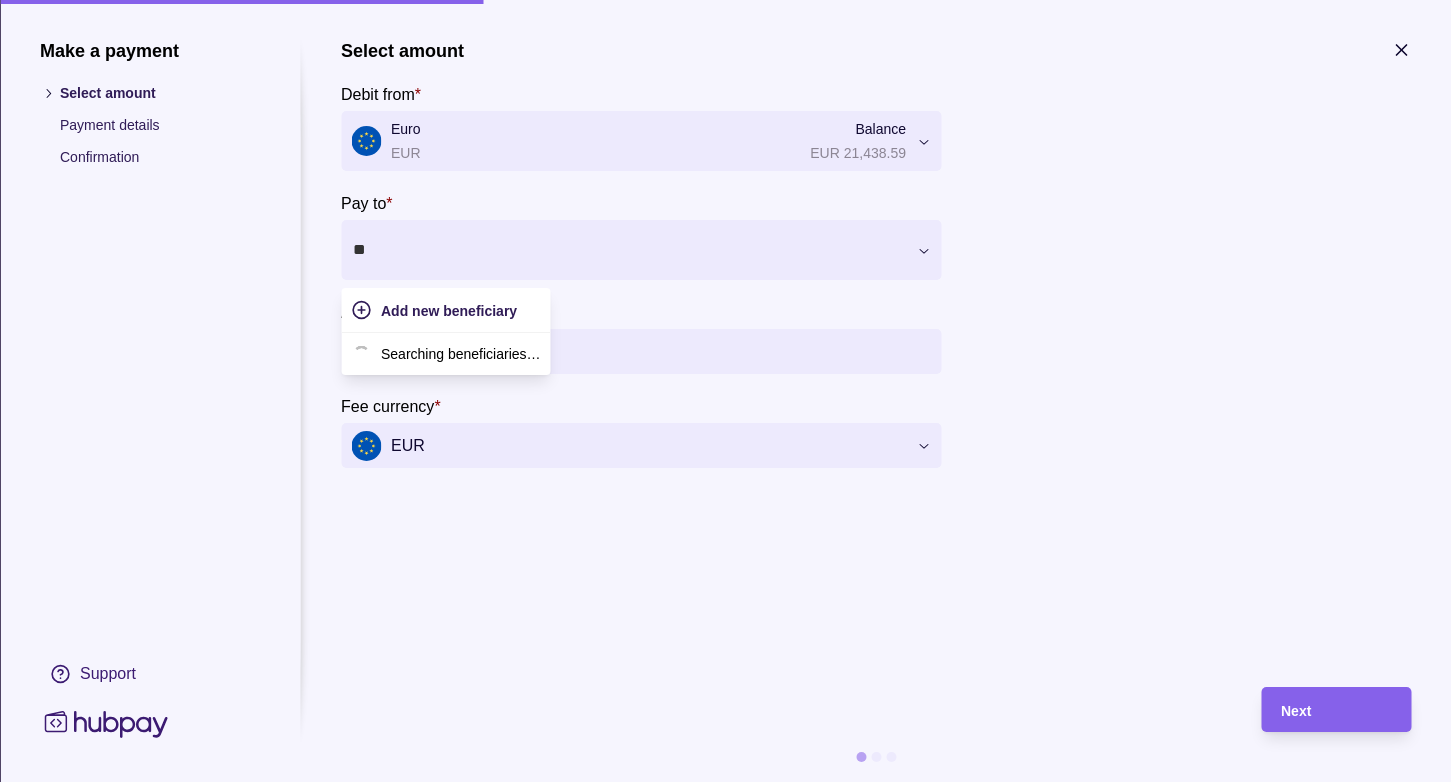 type on "***" 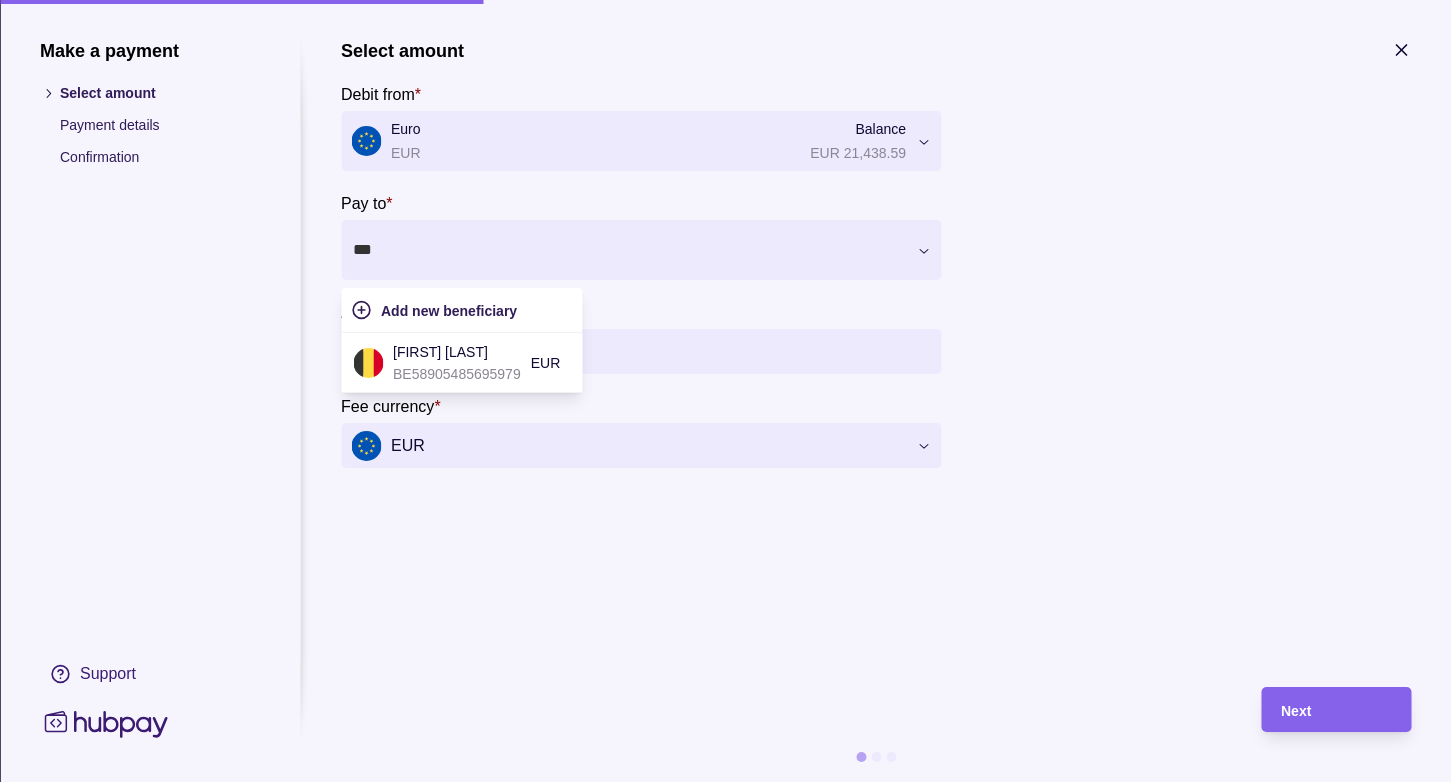 click on "BE58905485695979" at bounding box center (457, 374) 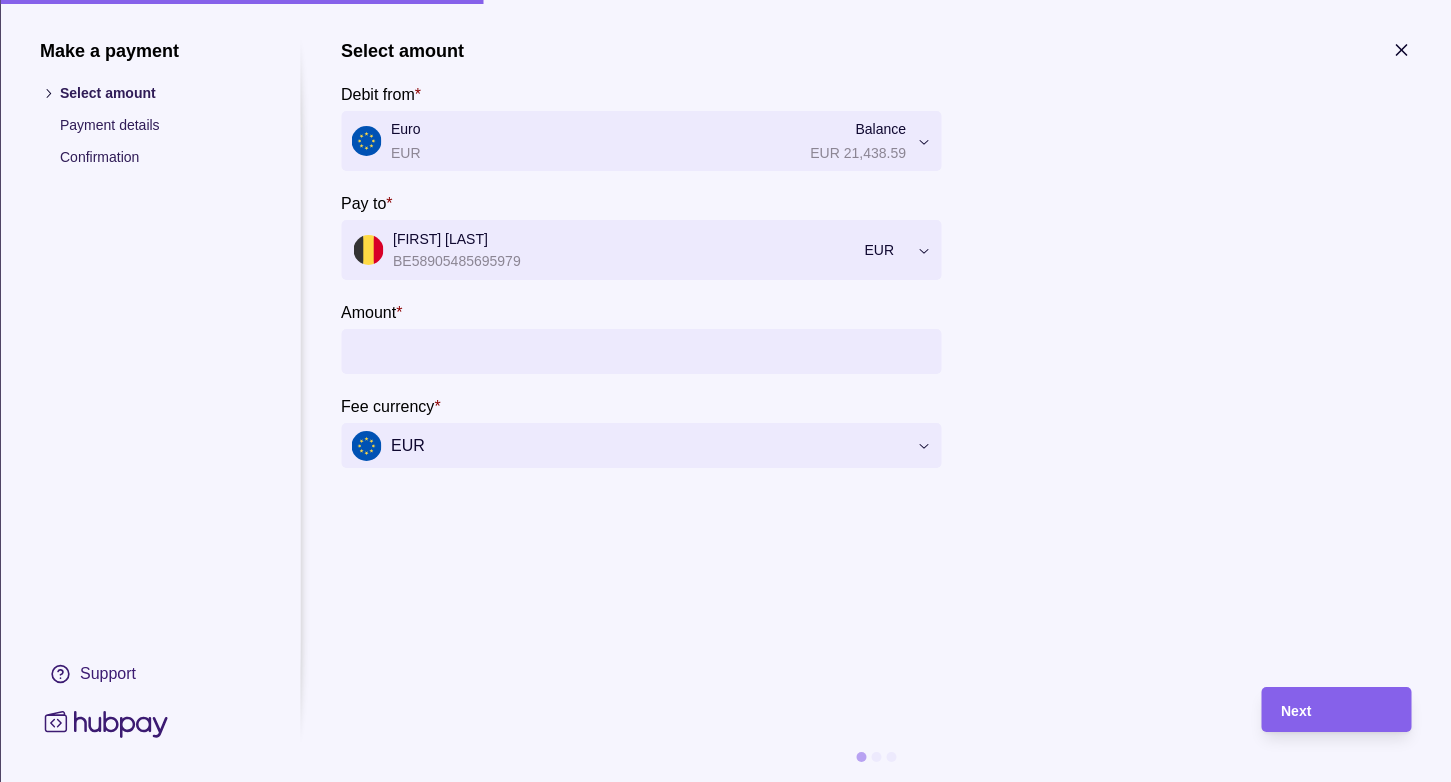 click on "Amount  *" at bounding box center (661, 351) 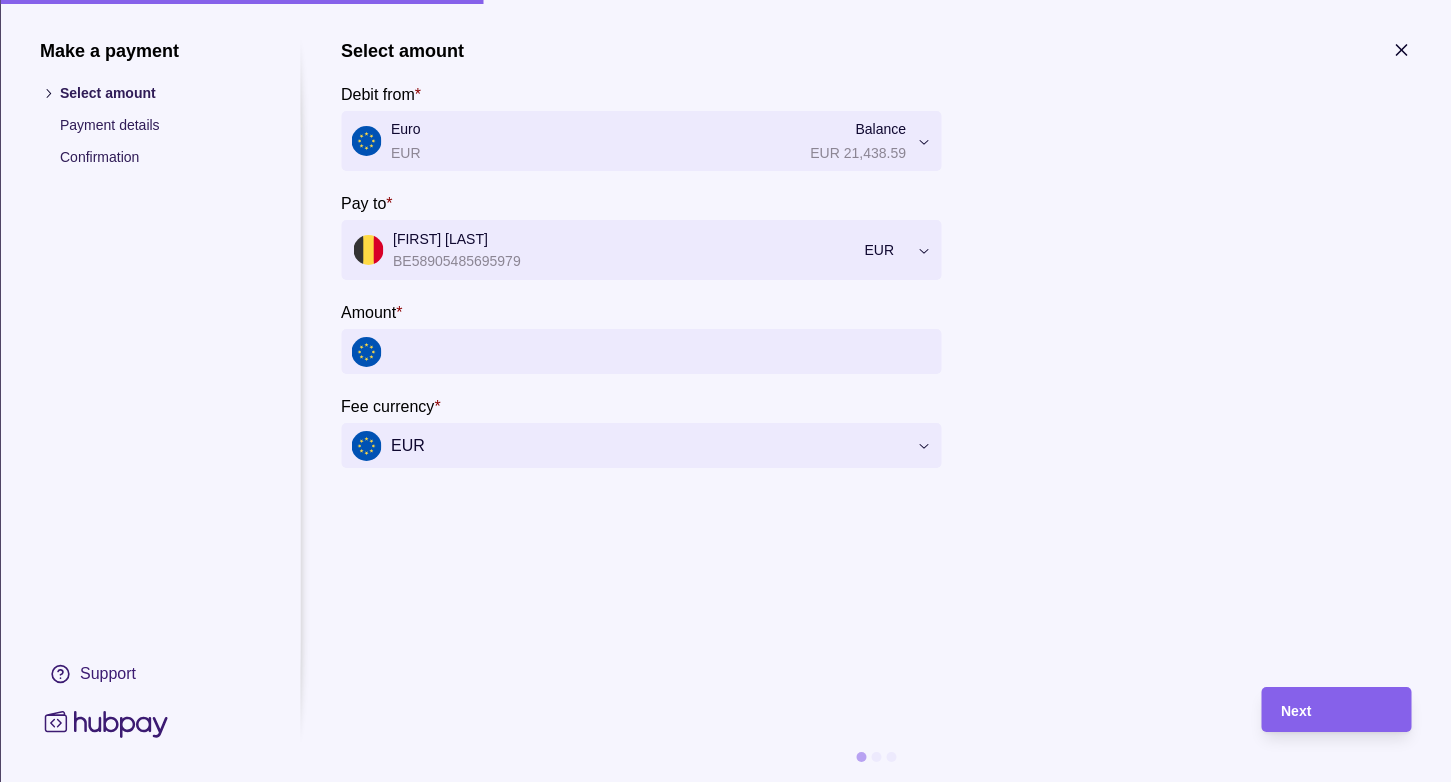 click on "Amount  *" at bounding box center [661, 351] 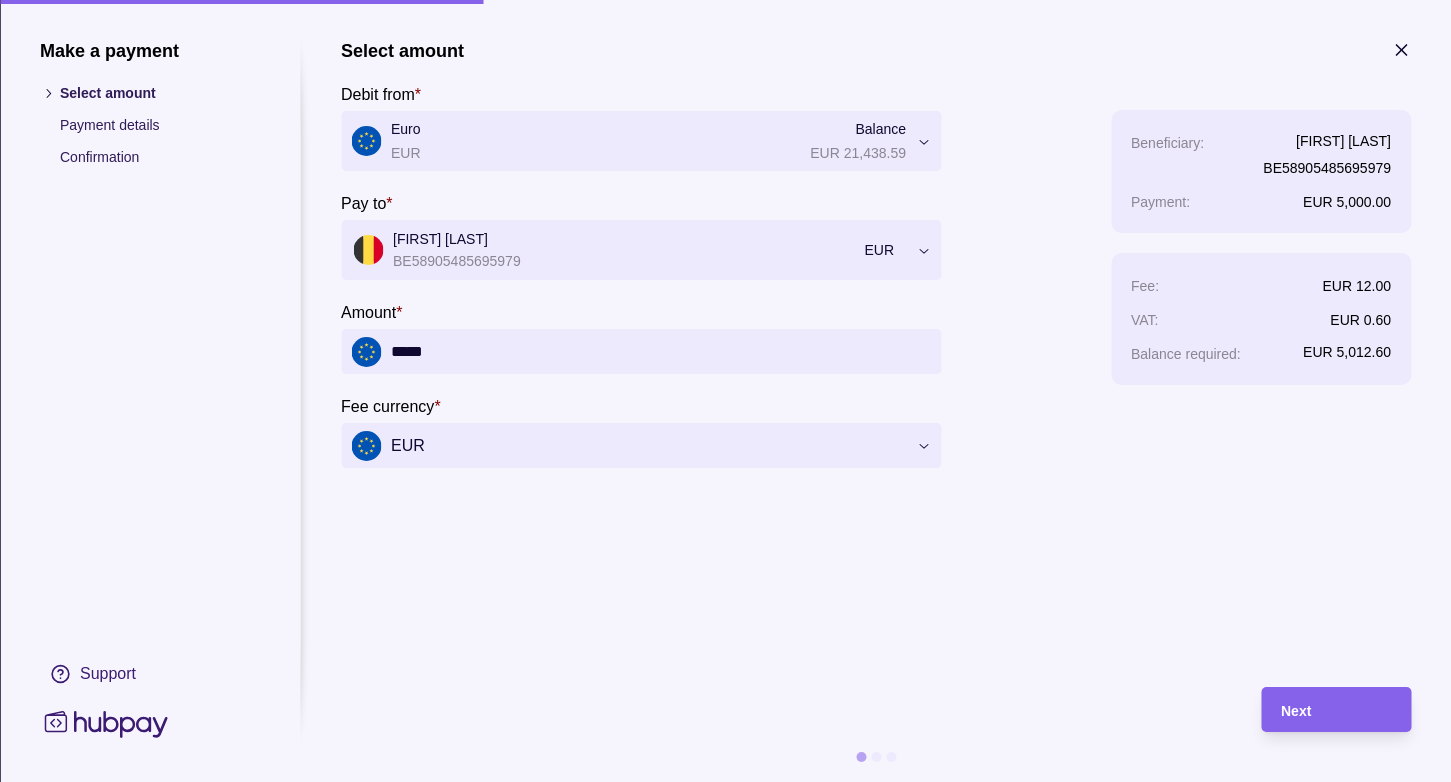 type on "*****" 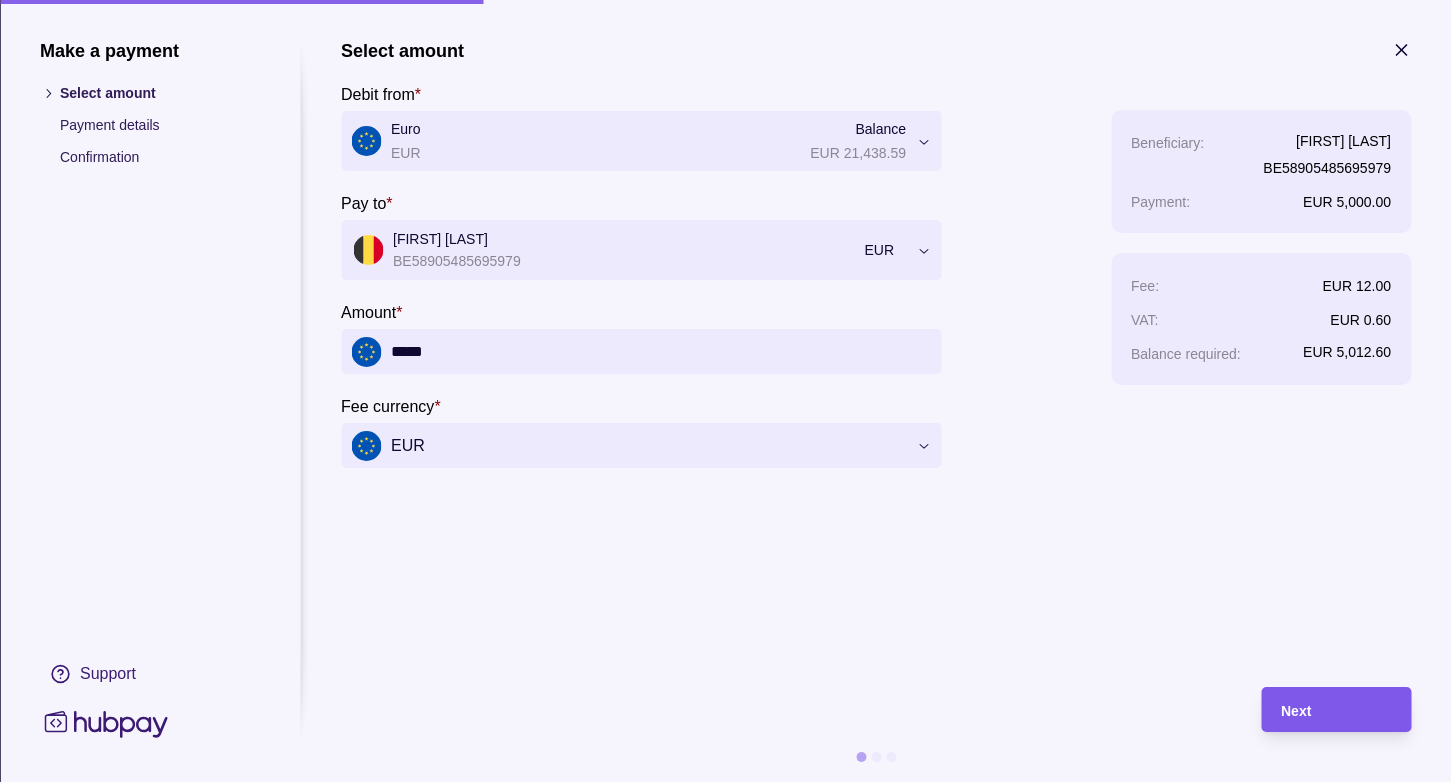 click on "Next" at bounding box center (1336, 710) 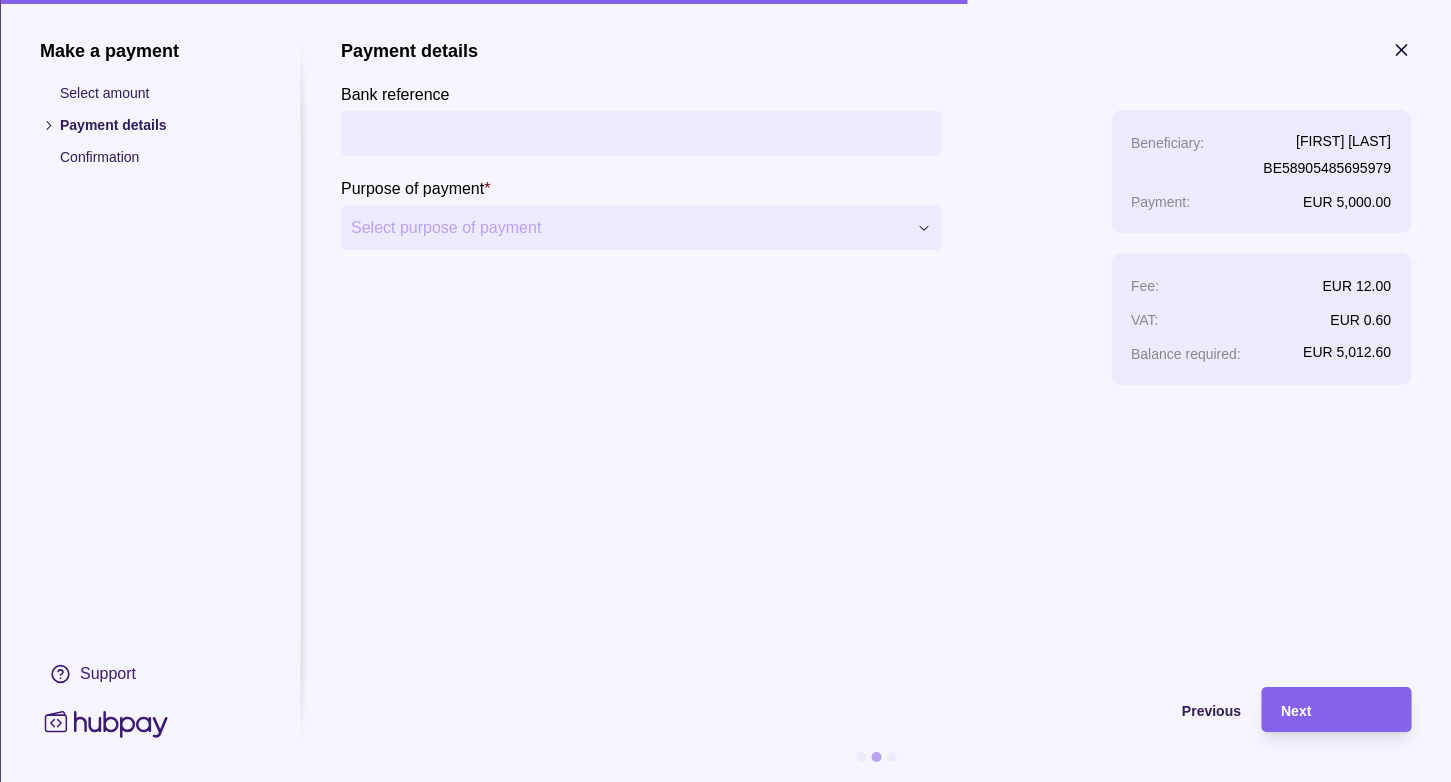 click on "Bank reference" at bounding box center [641, 133] 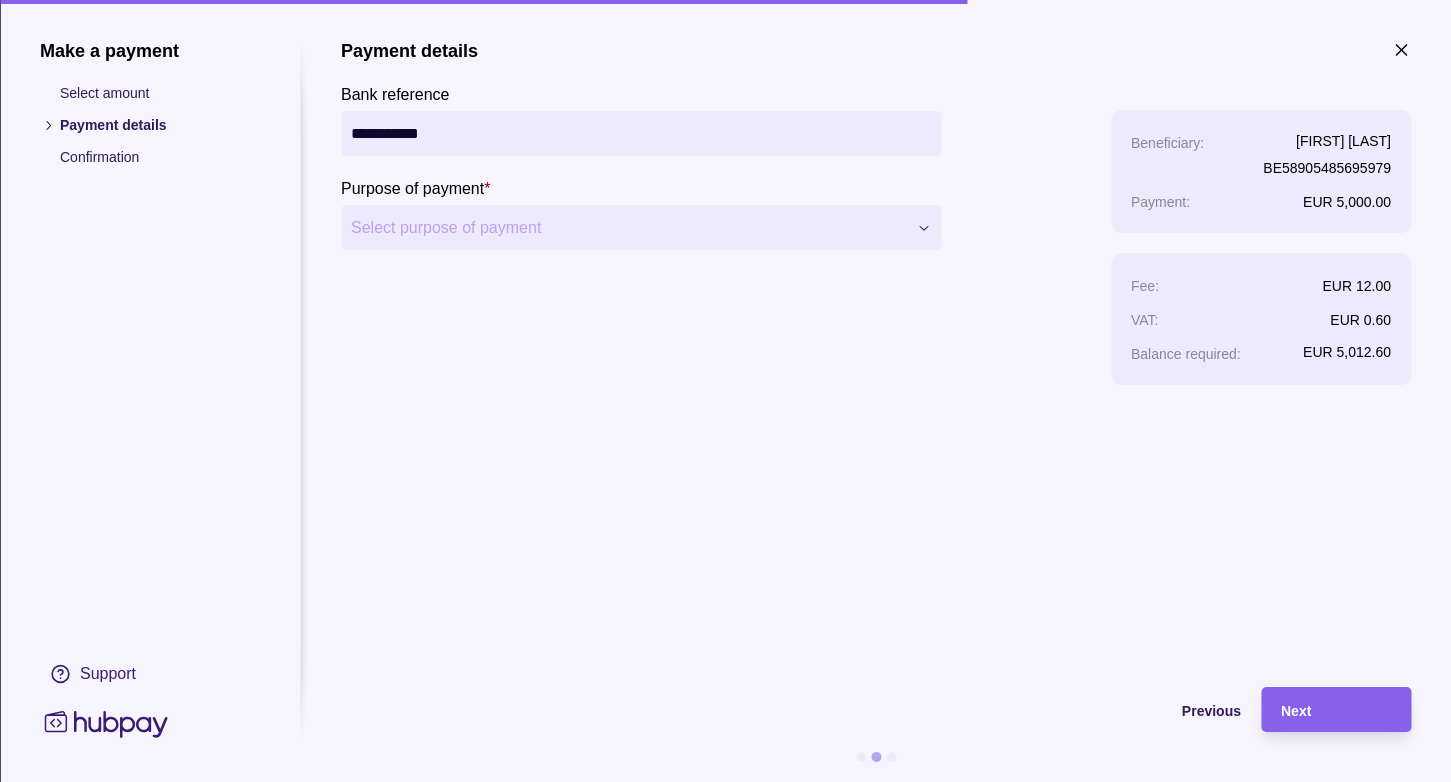 type on "**********" 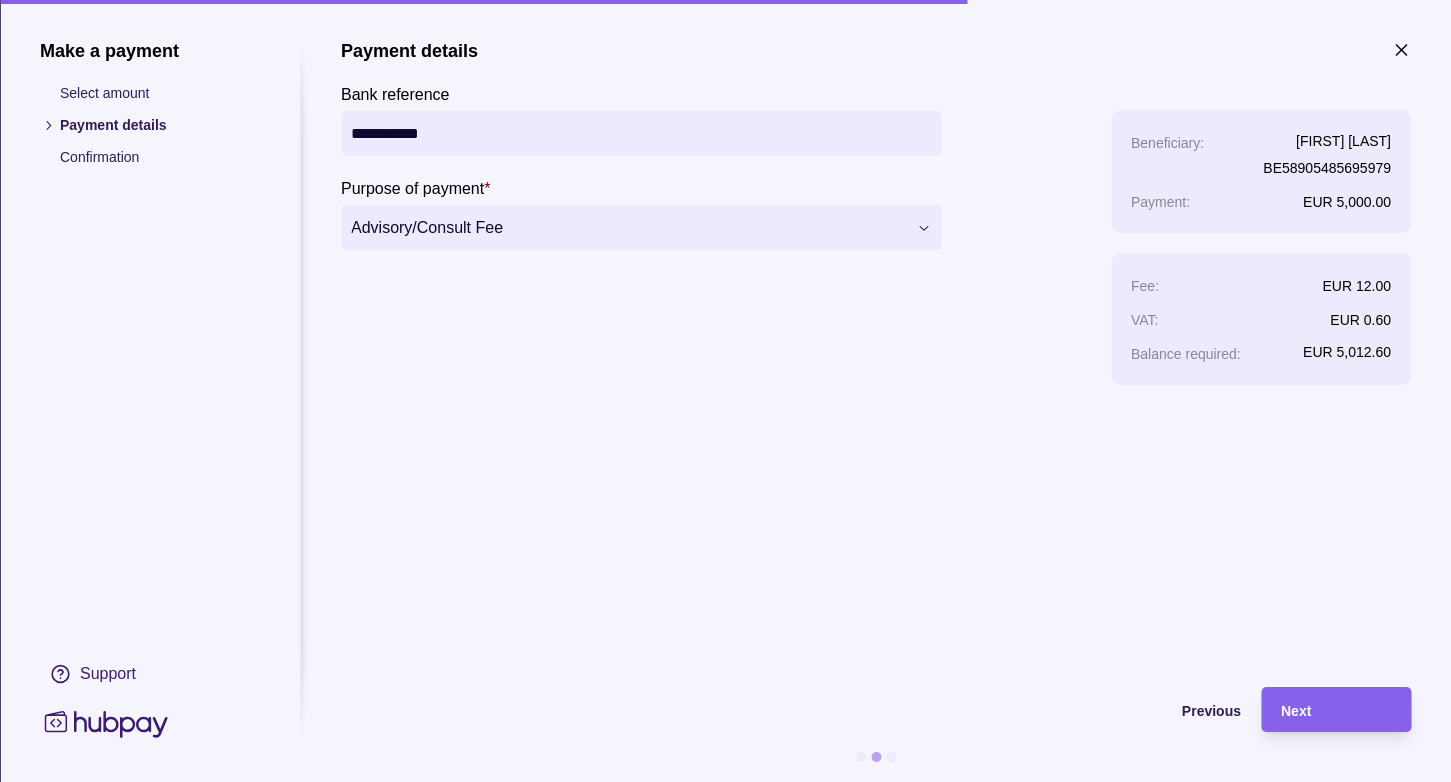 click on "**********" at bounding box center [641, 212] 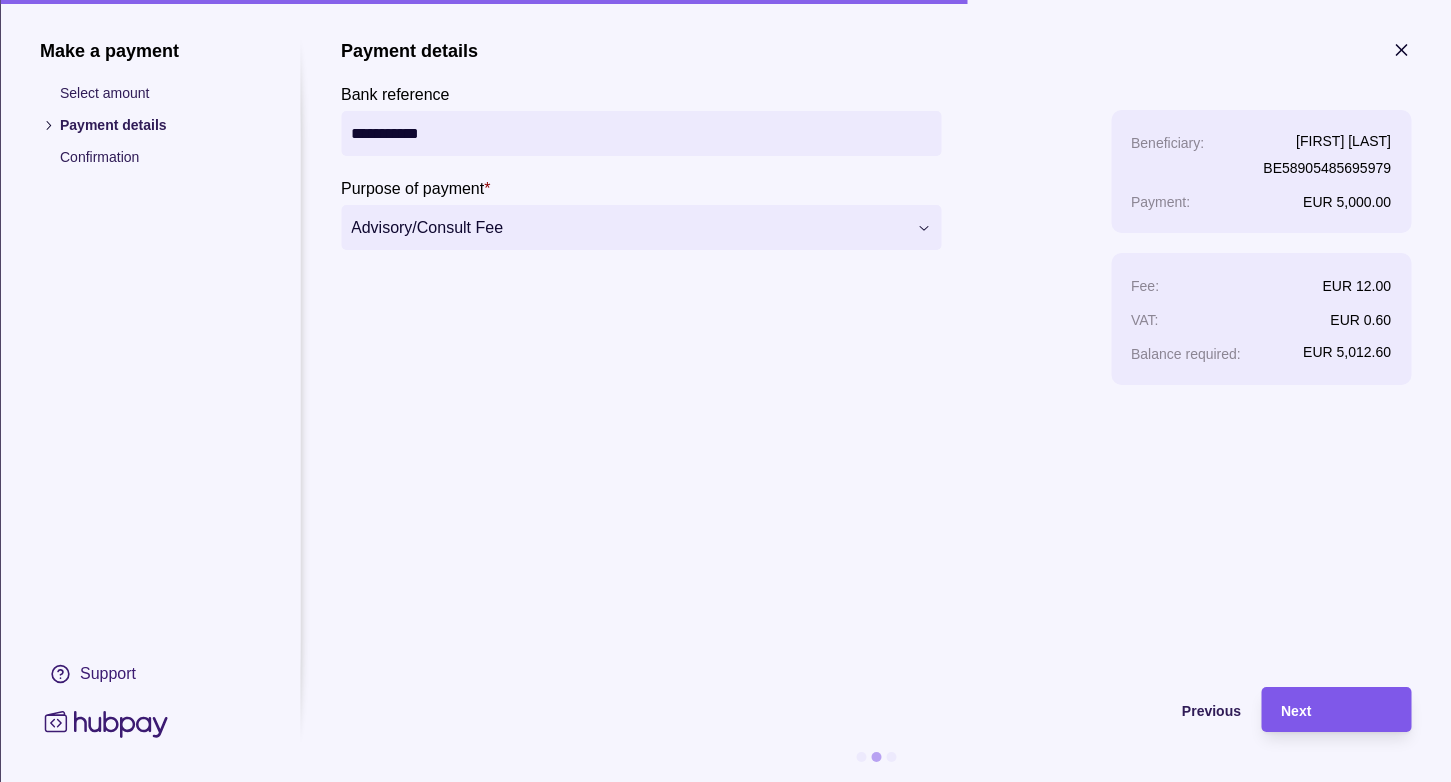 click on "Next" at bounding box center (1336, 710) 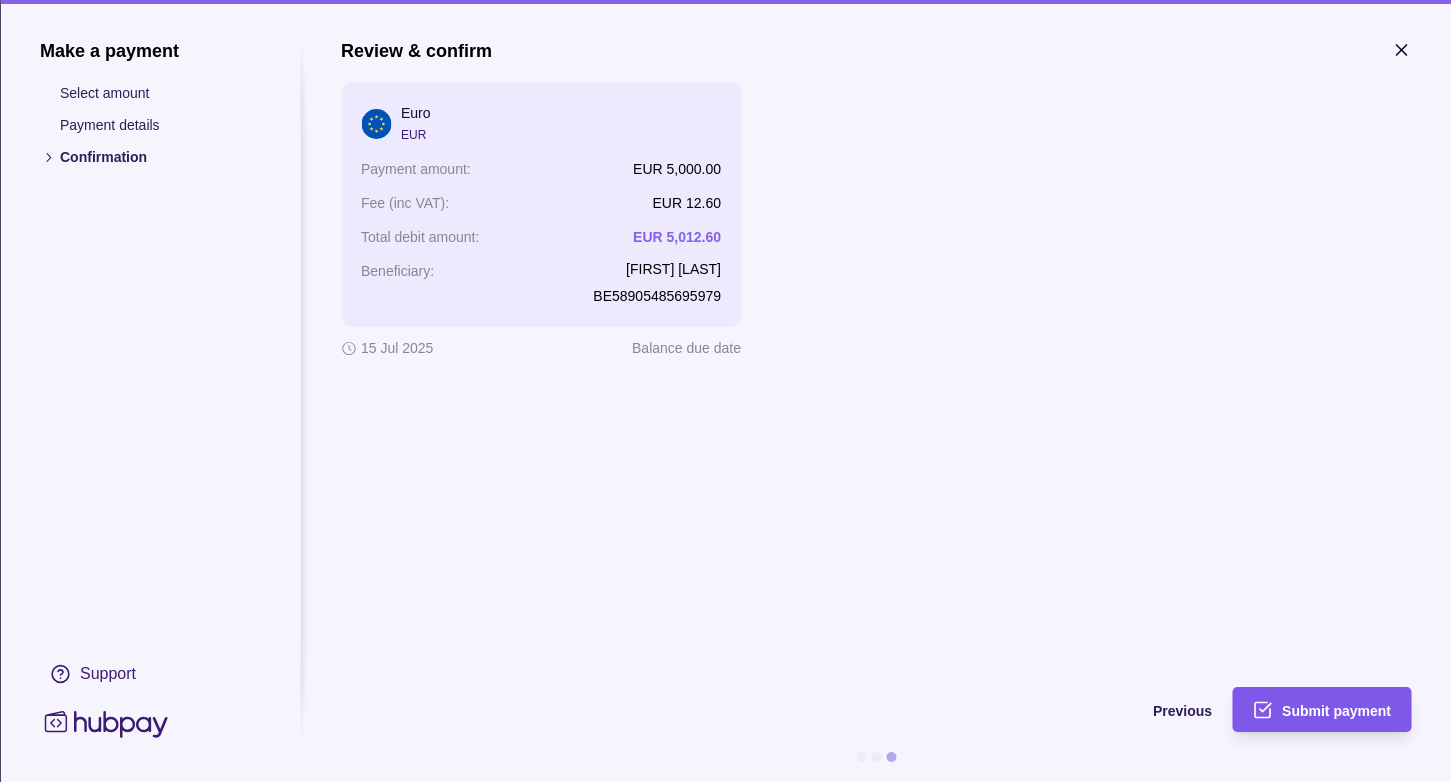 click on "Submit payment" at bounding box center (1336, 711) 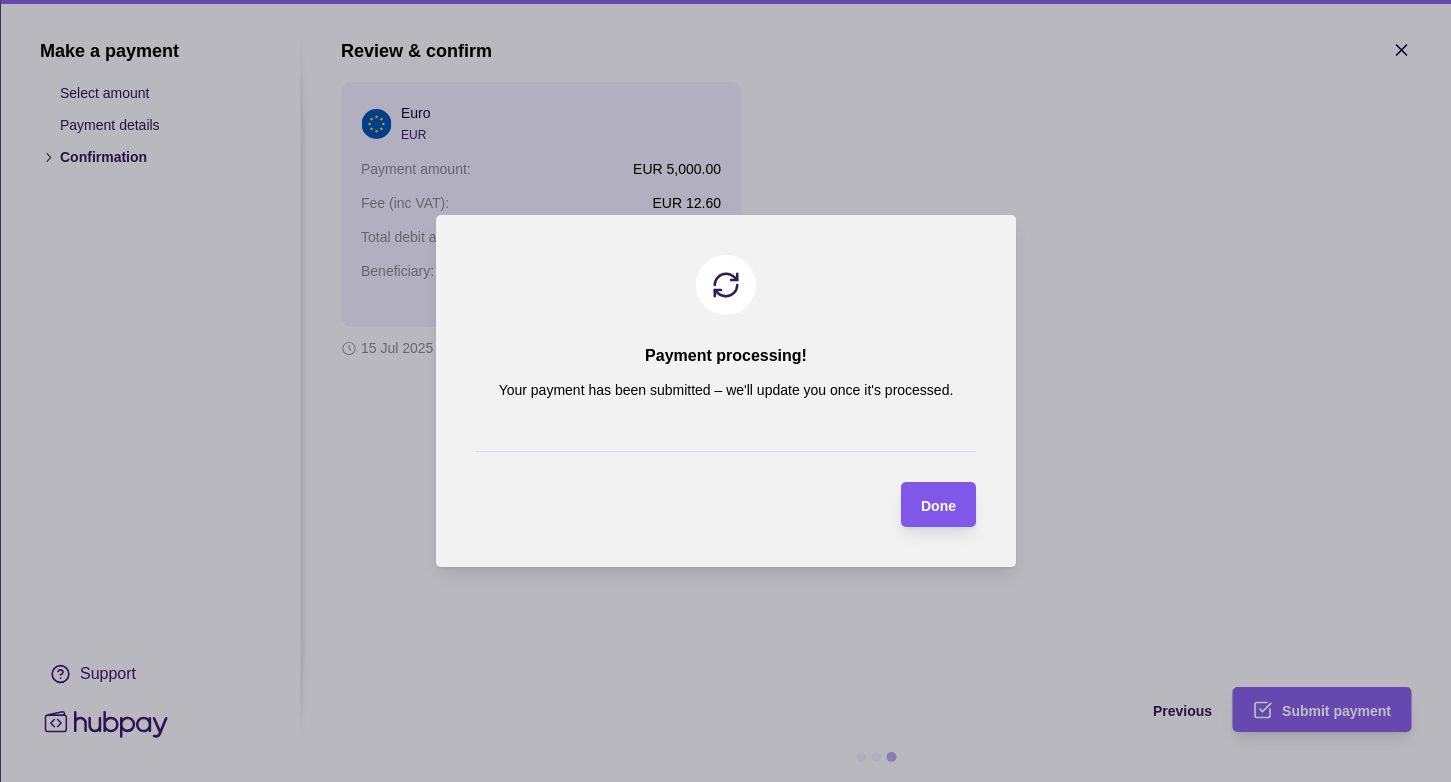 click on "Done" at bounding box center (938, 506) 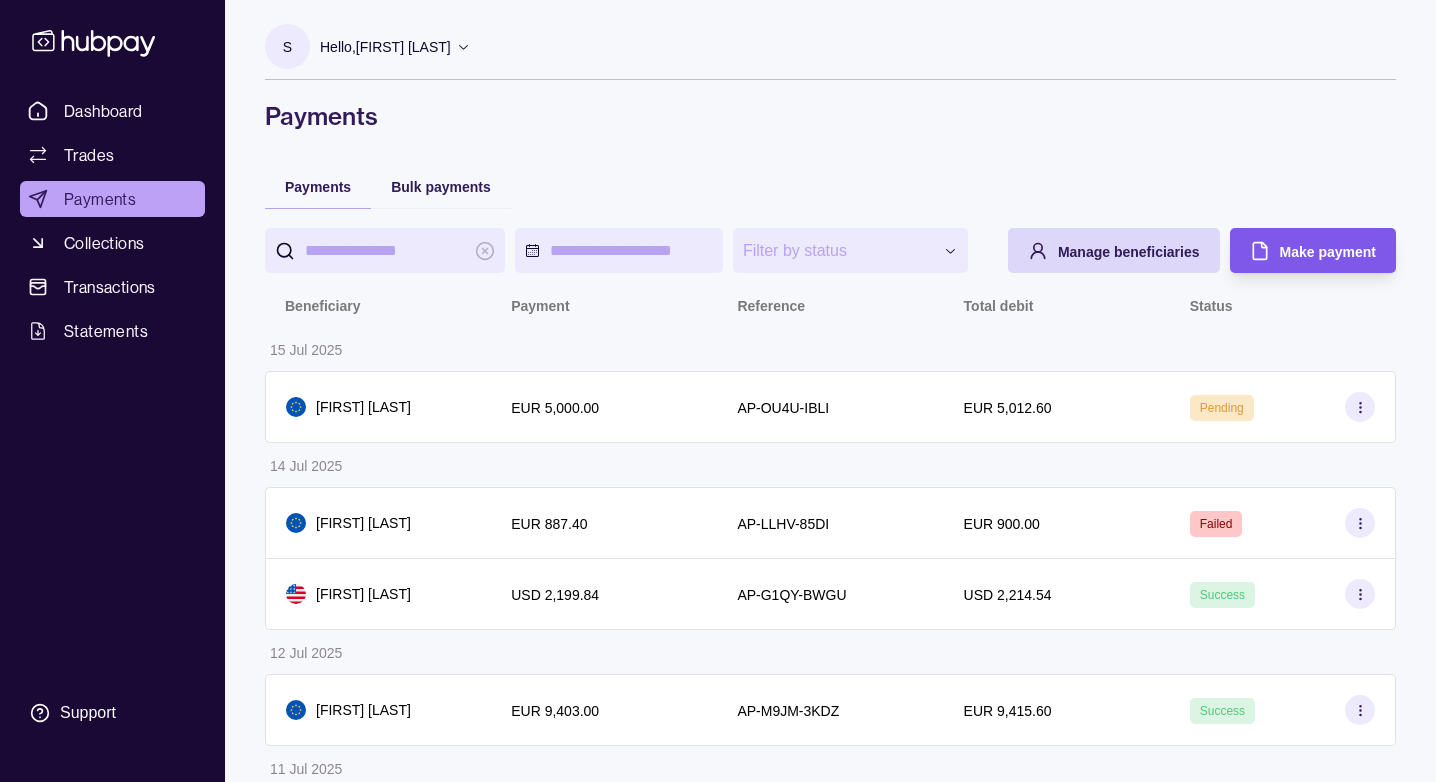 click on "Make payment" at bounding box center (1298, 250) 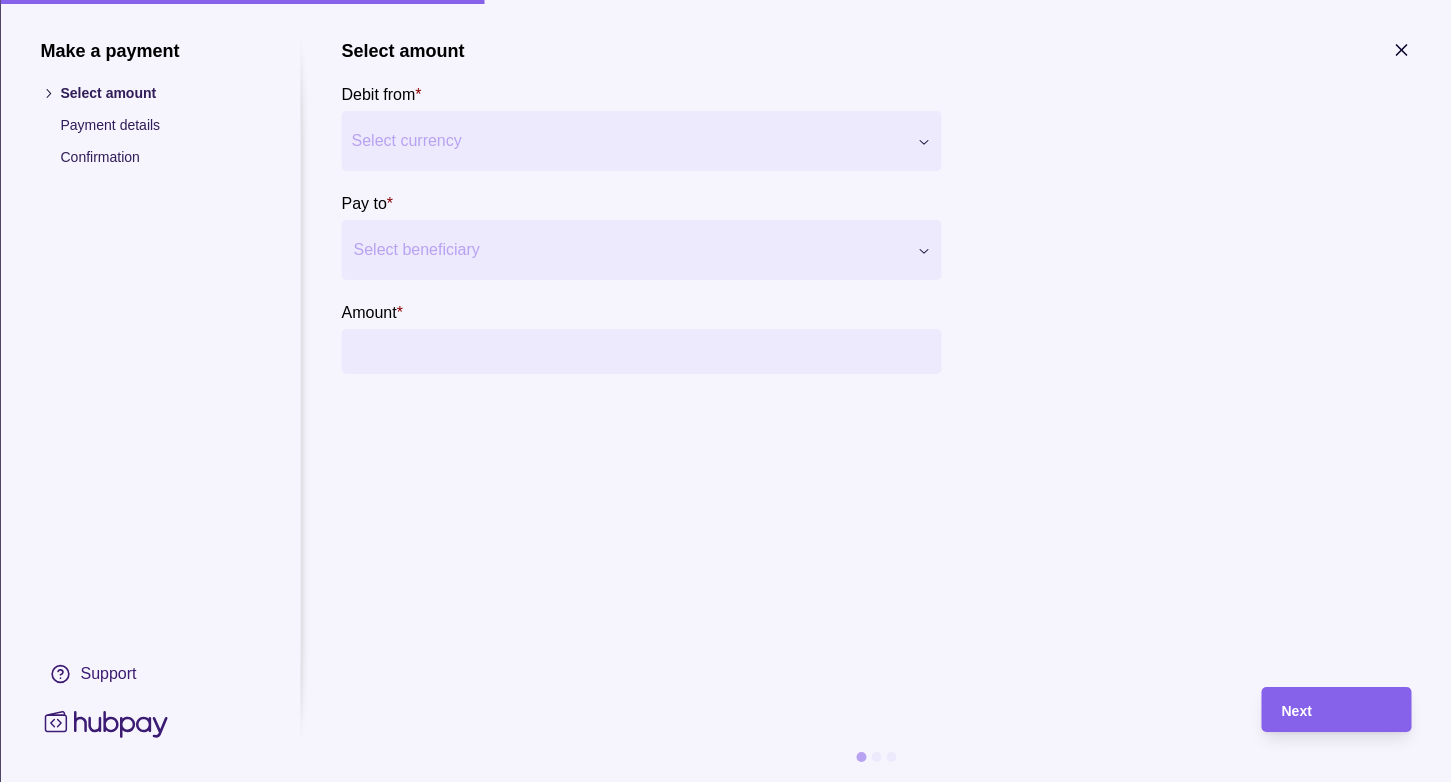 click on "**********" at bounding box center [725, 889] 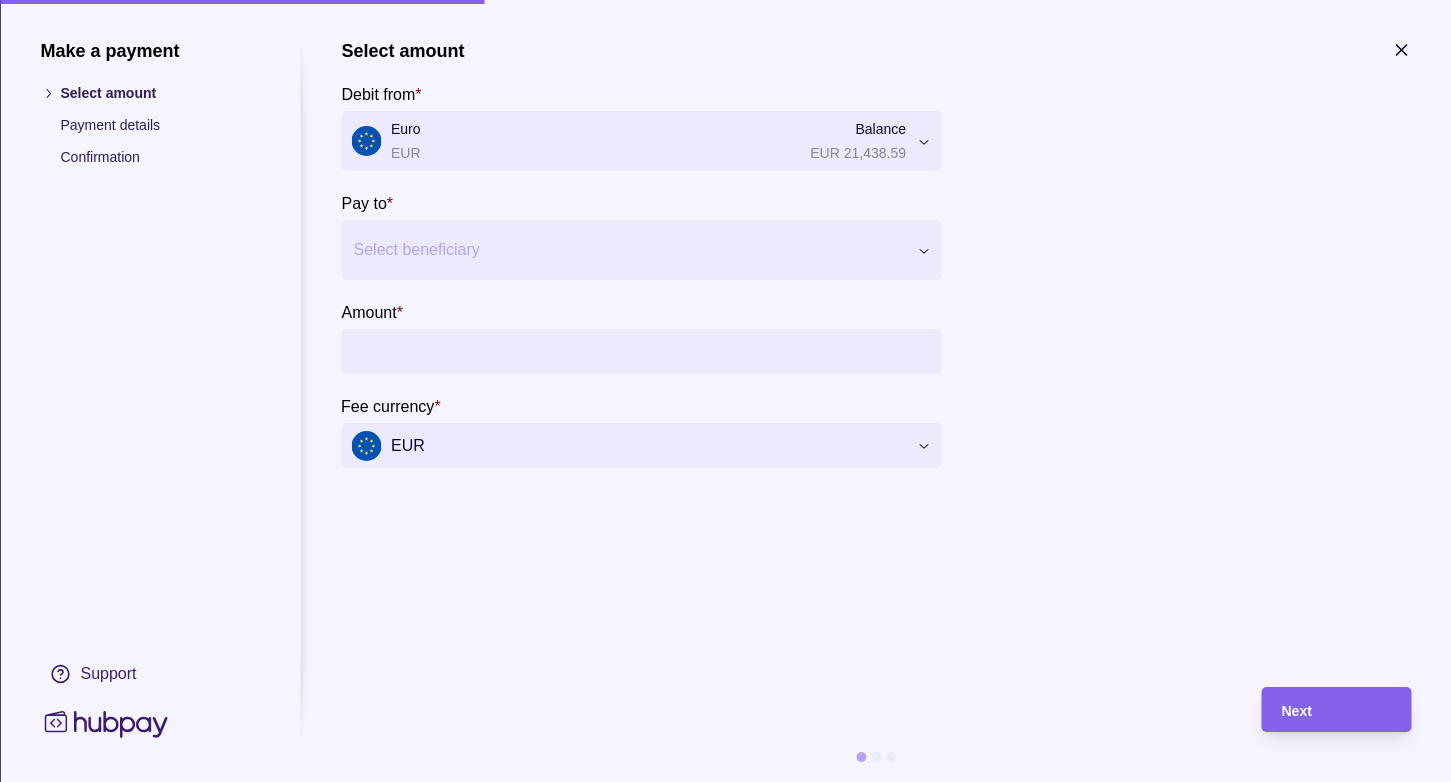 click at bounding box center [628, 250] 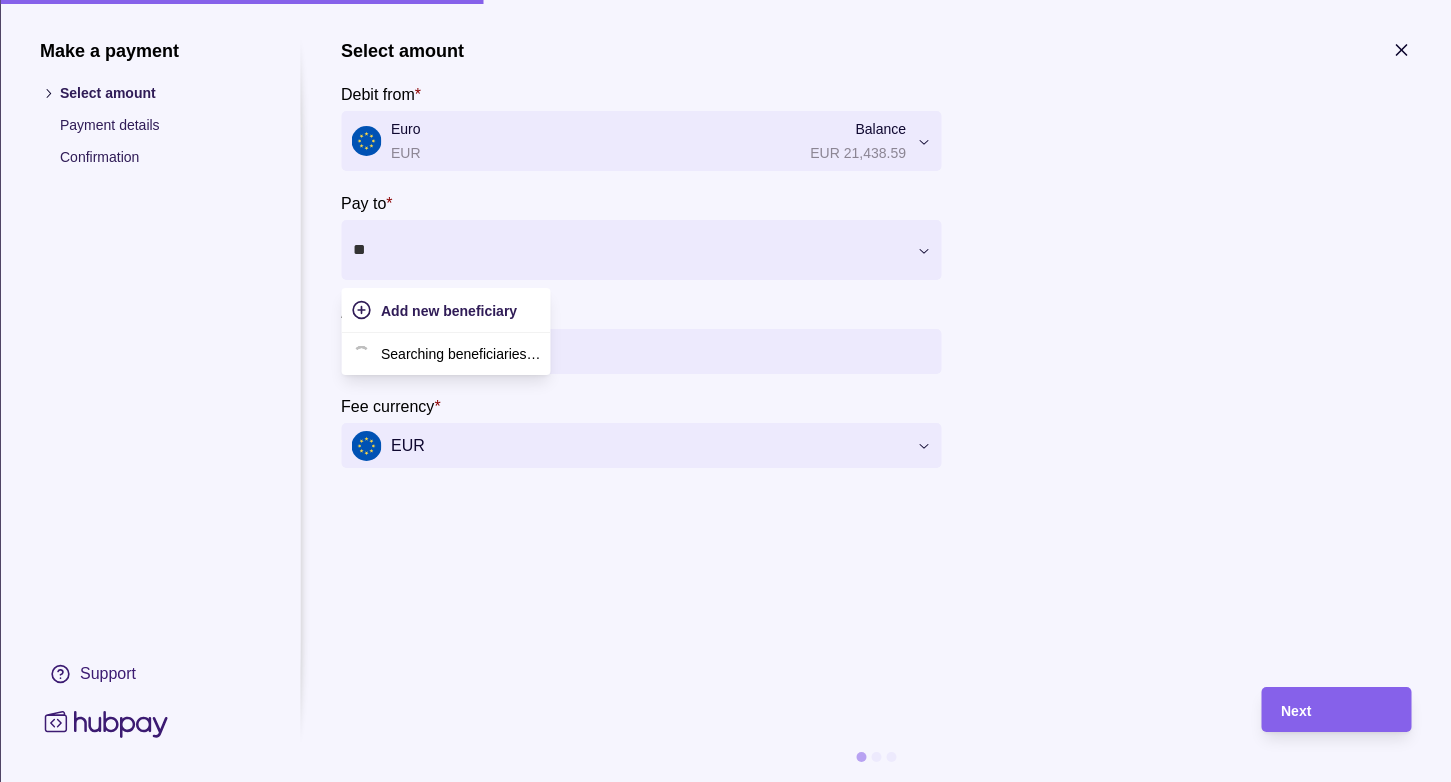type on "***" 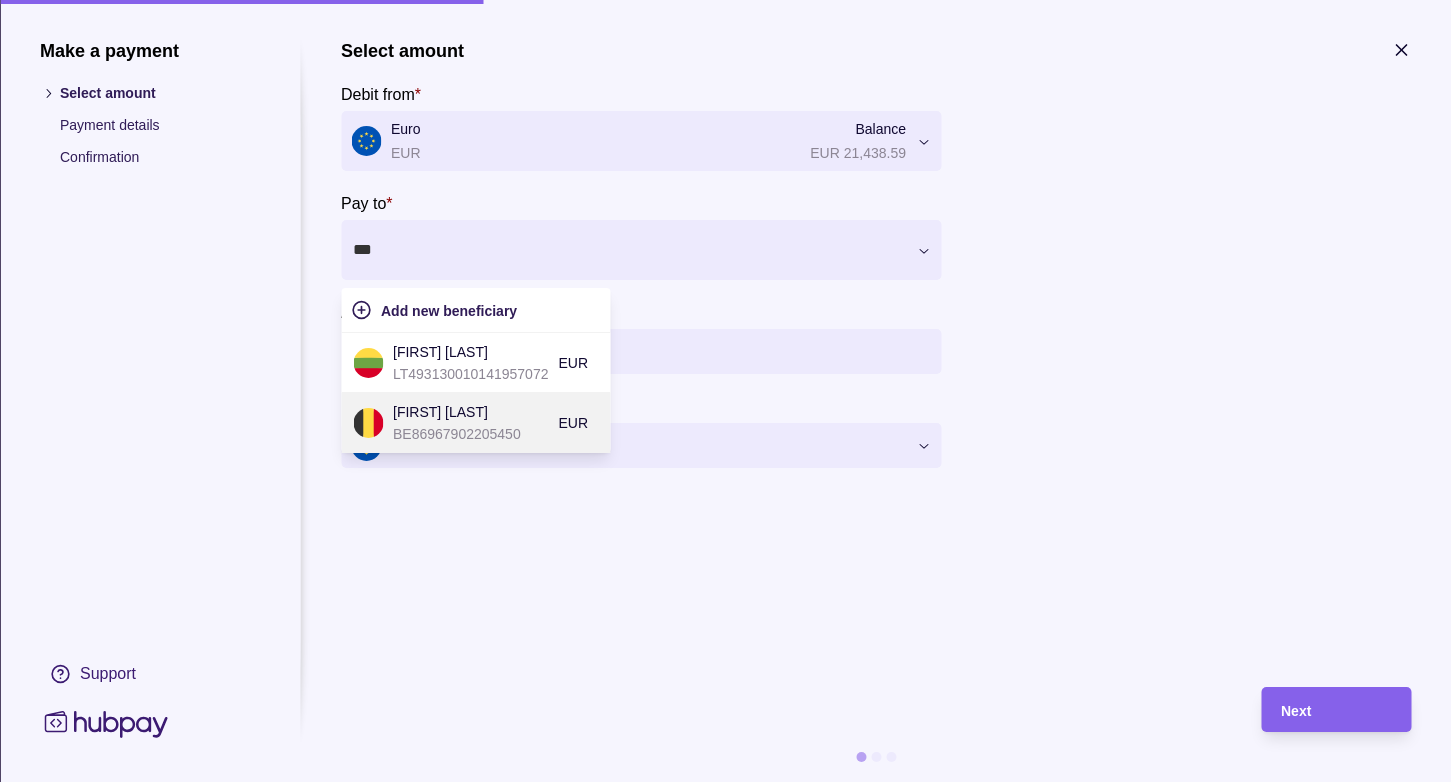 click on "BE86967902205450" at bounding box center [470, 434] 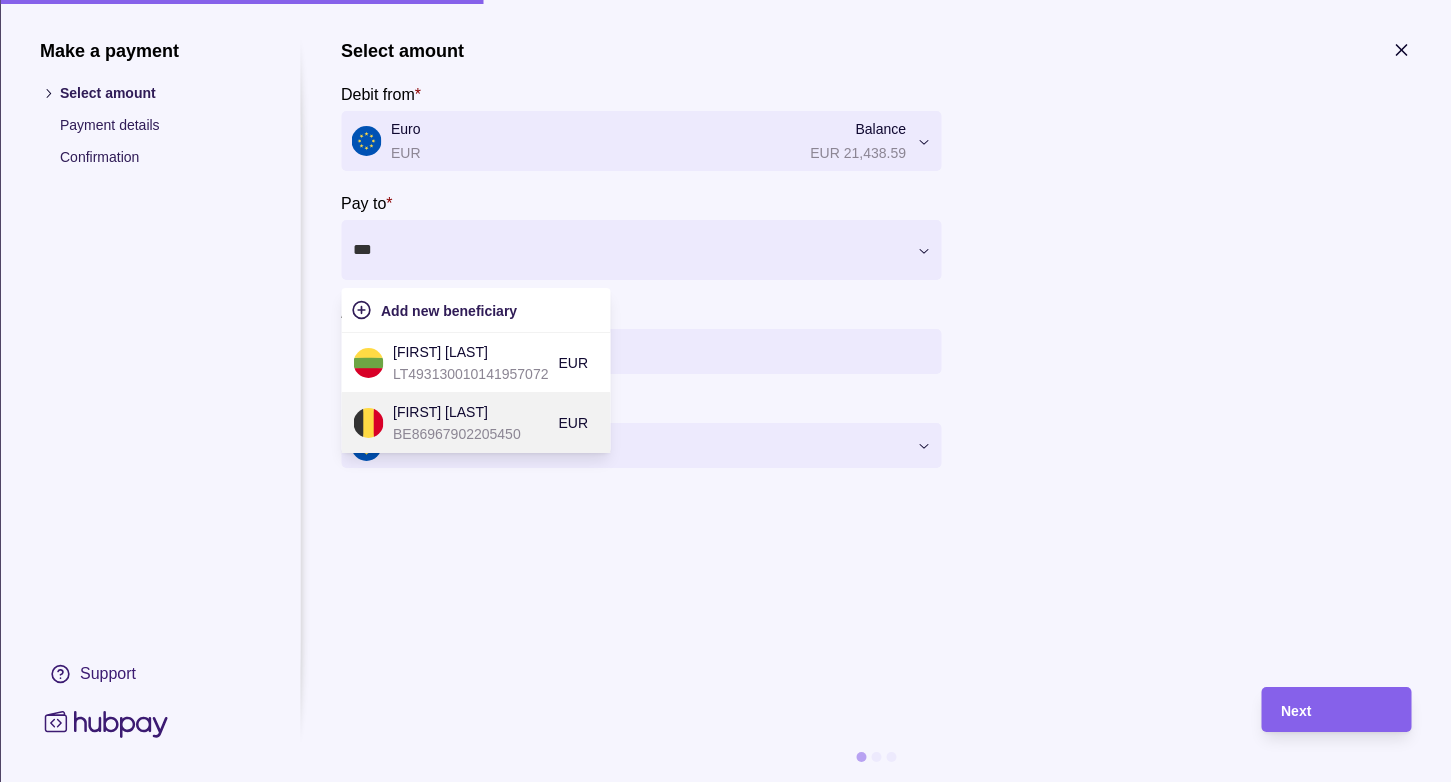type 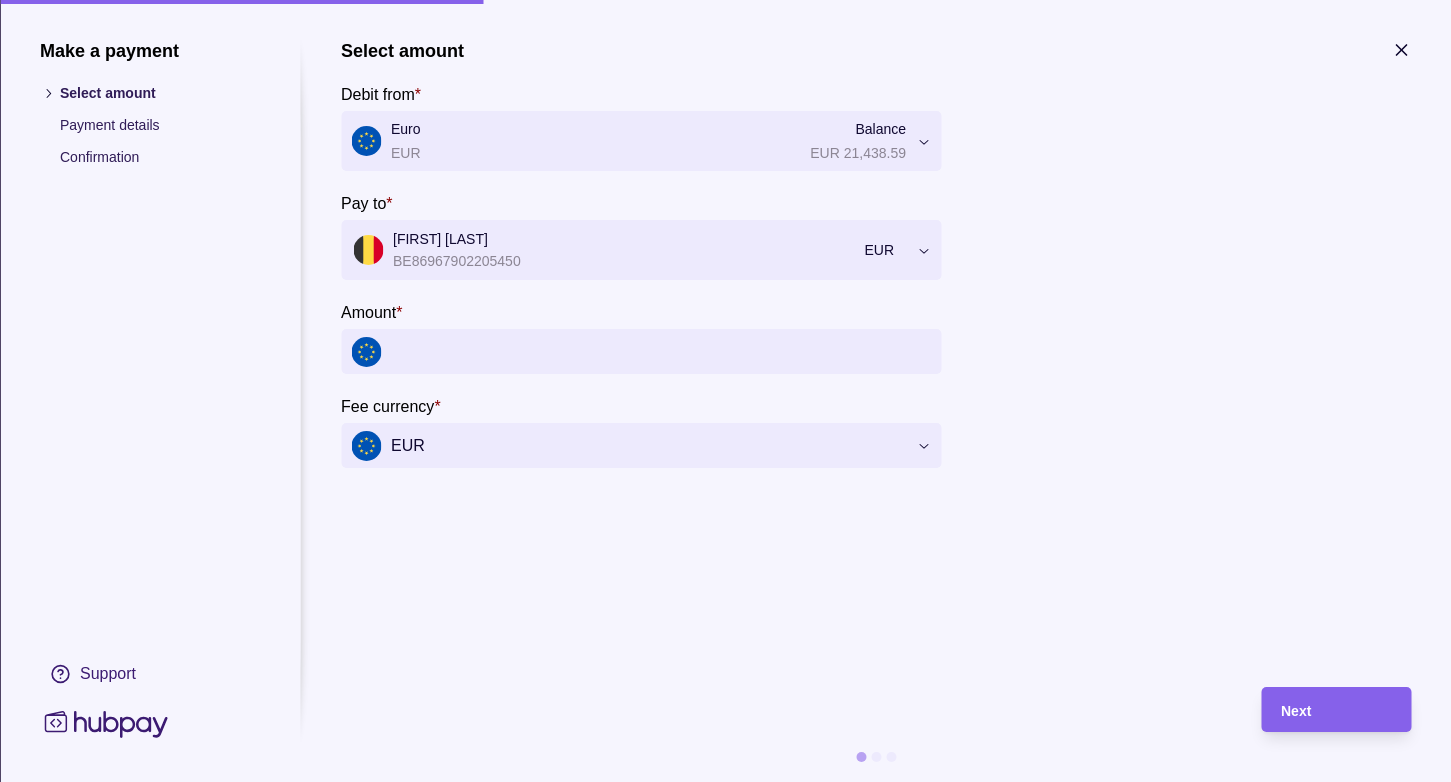 click 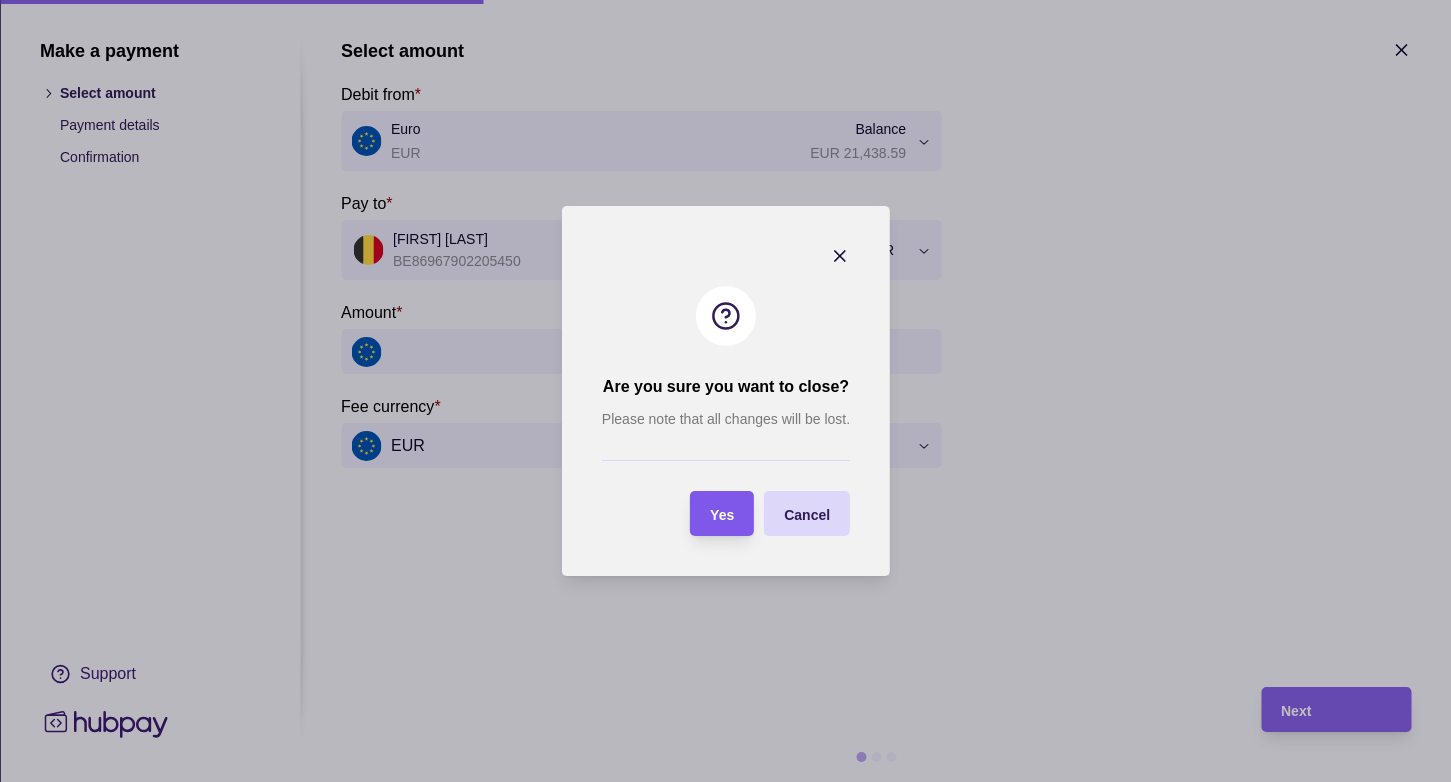 click on "Yes" at bounding box center [722, 514] 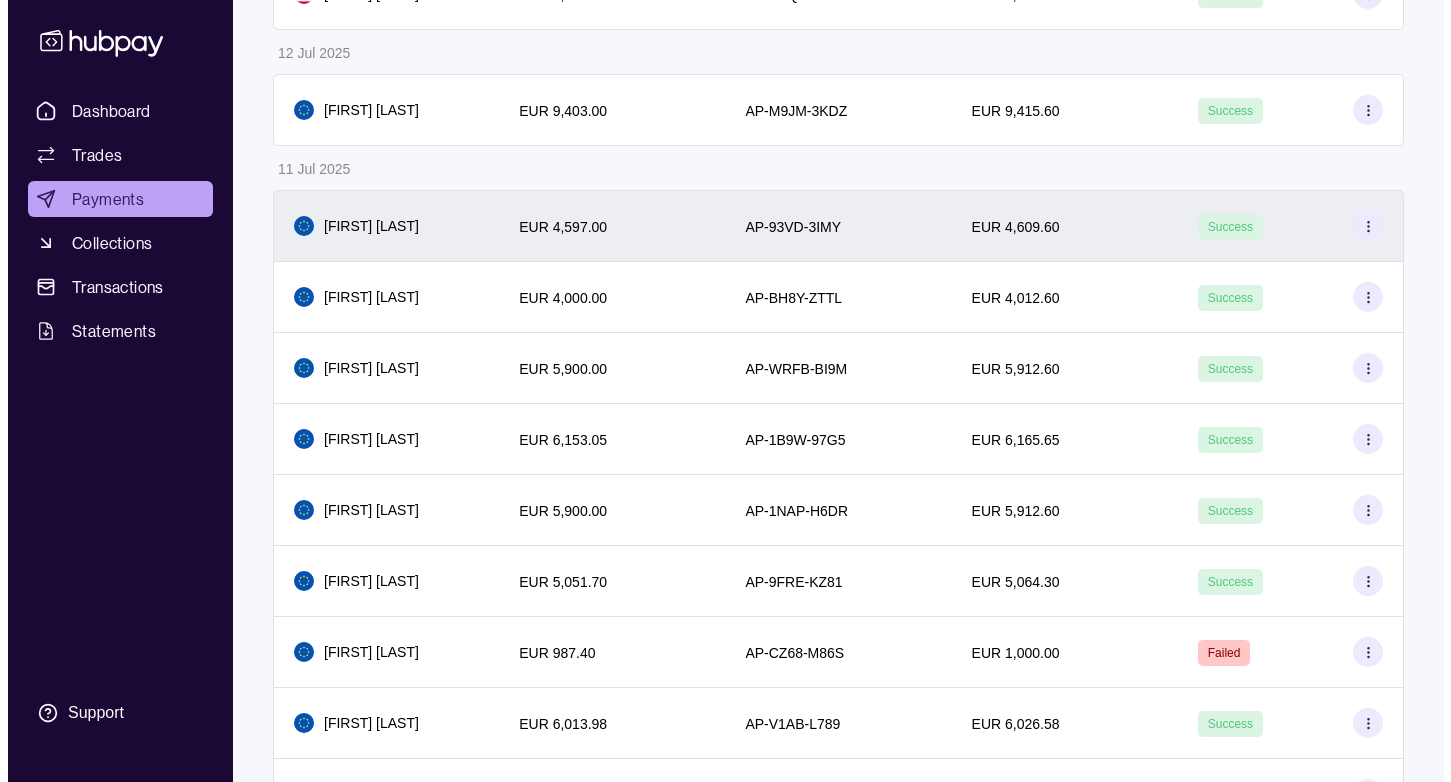 scroll, scrollTop: 0, scrollLeft: 0, axis: both 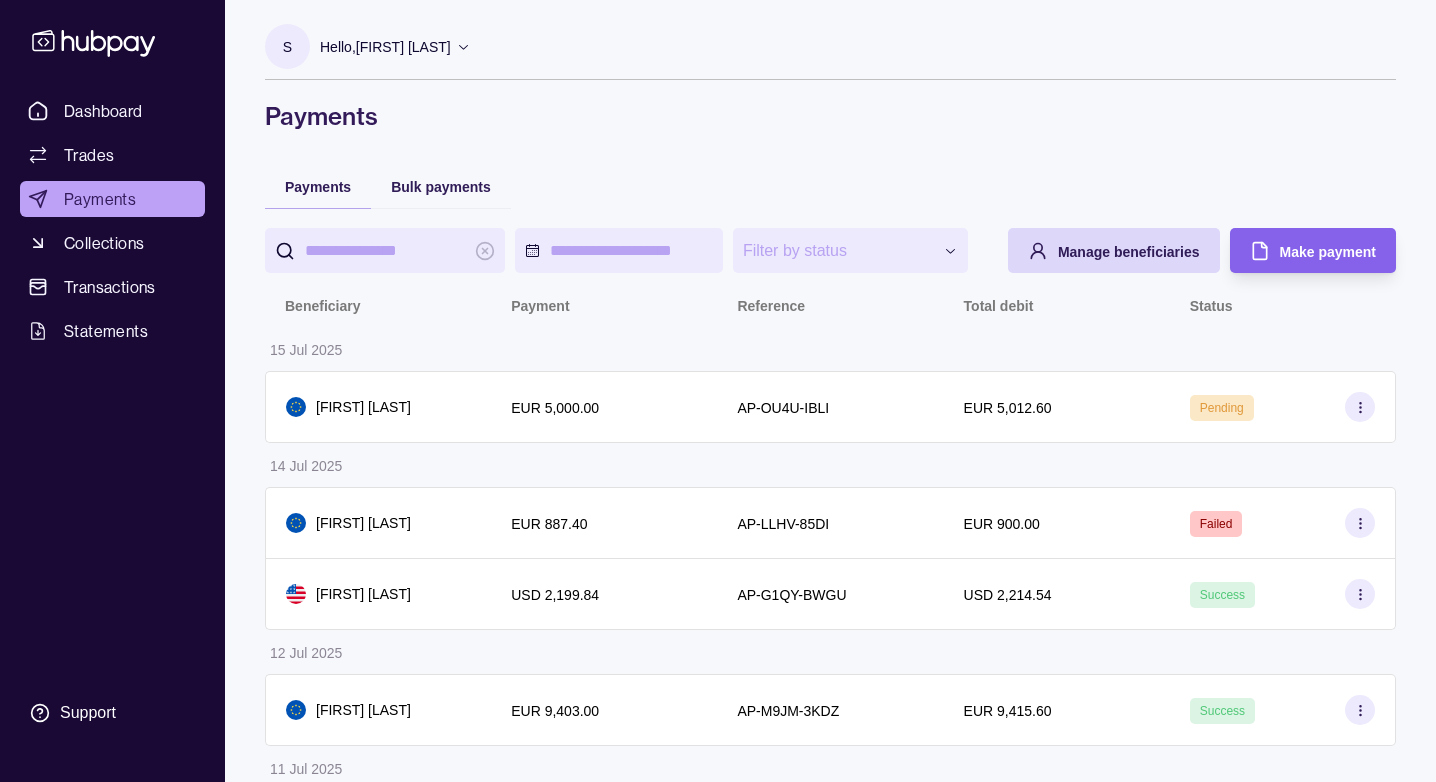 click on "Payments" at bounding box center [112, 199] 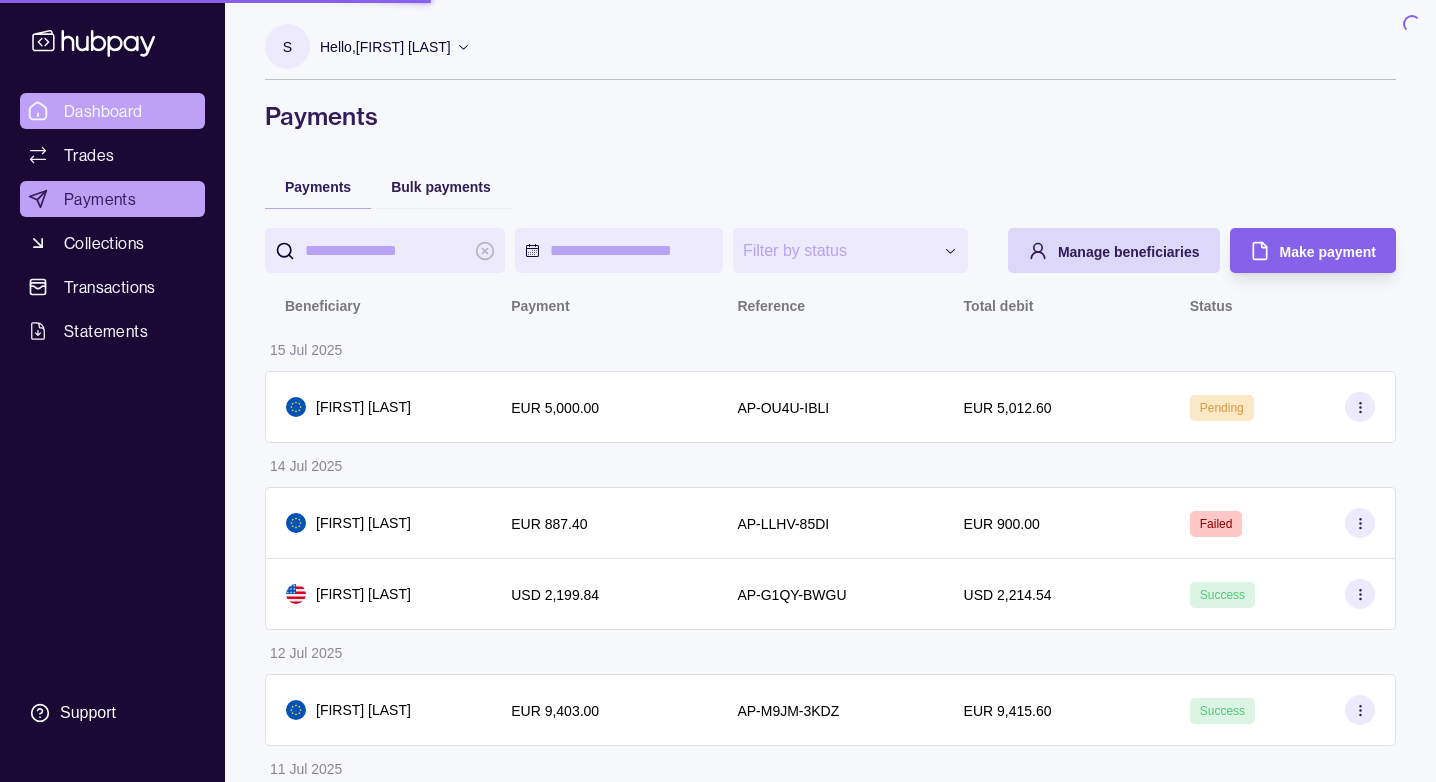 click on "Dashboard" at bounding box center (103, 111) 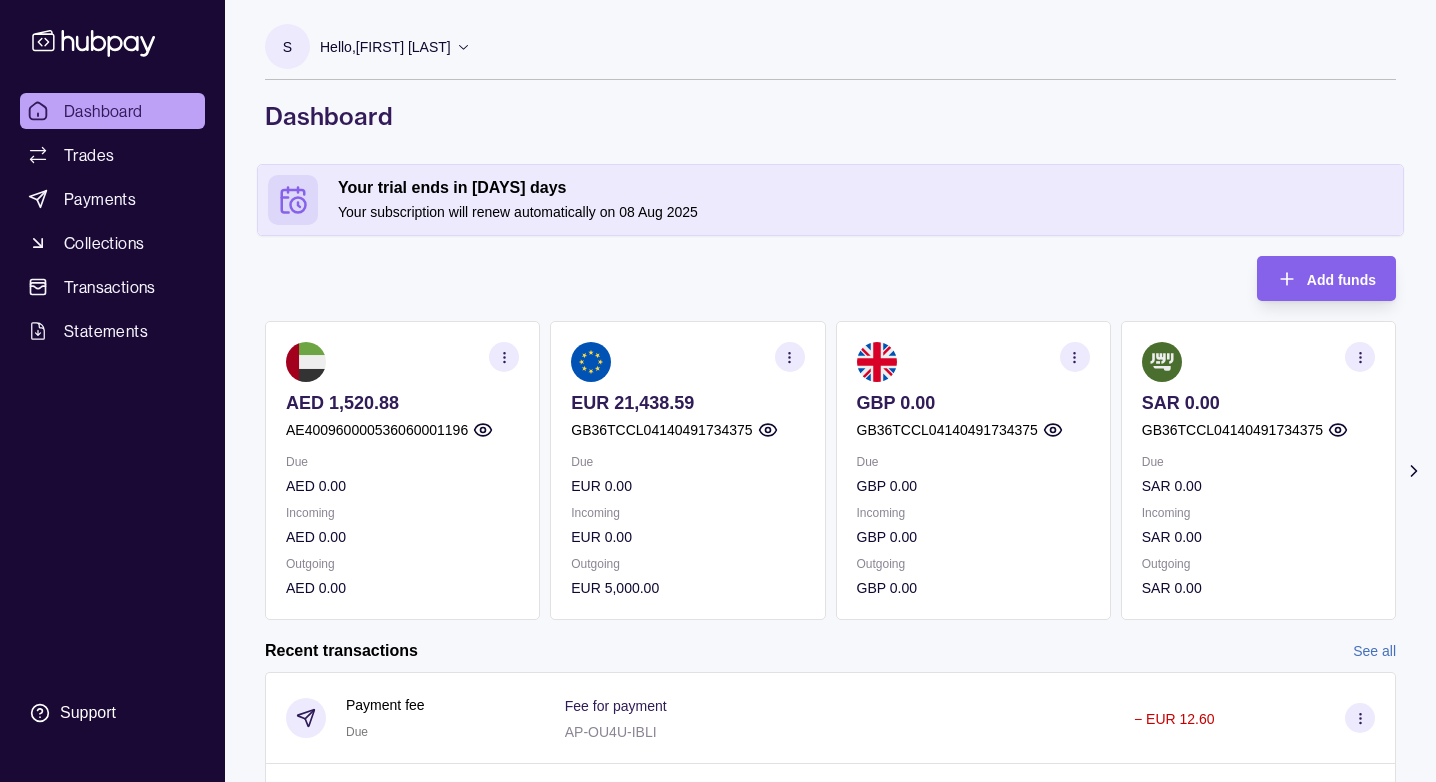 click on "Payments" at bounding box center [100, 199] 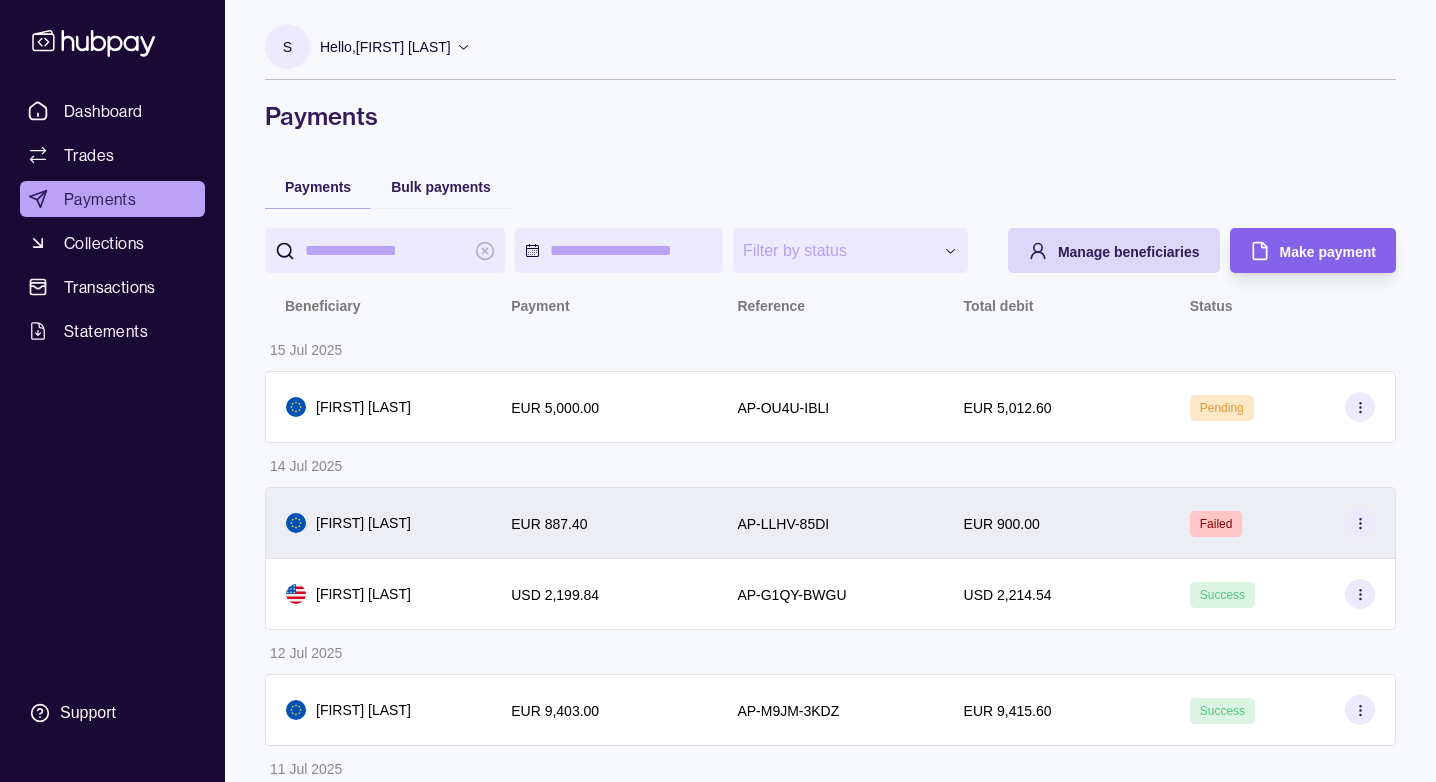 click on "AP-LLHV-85DI" at bounding box center [830, 523] 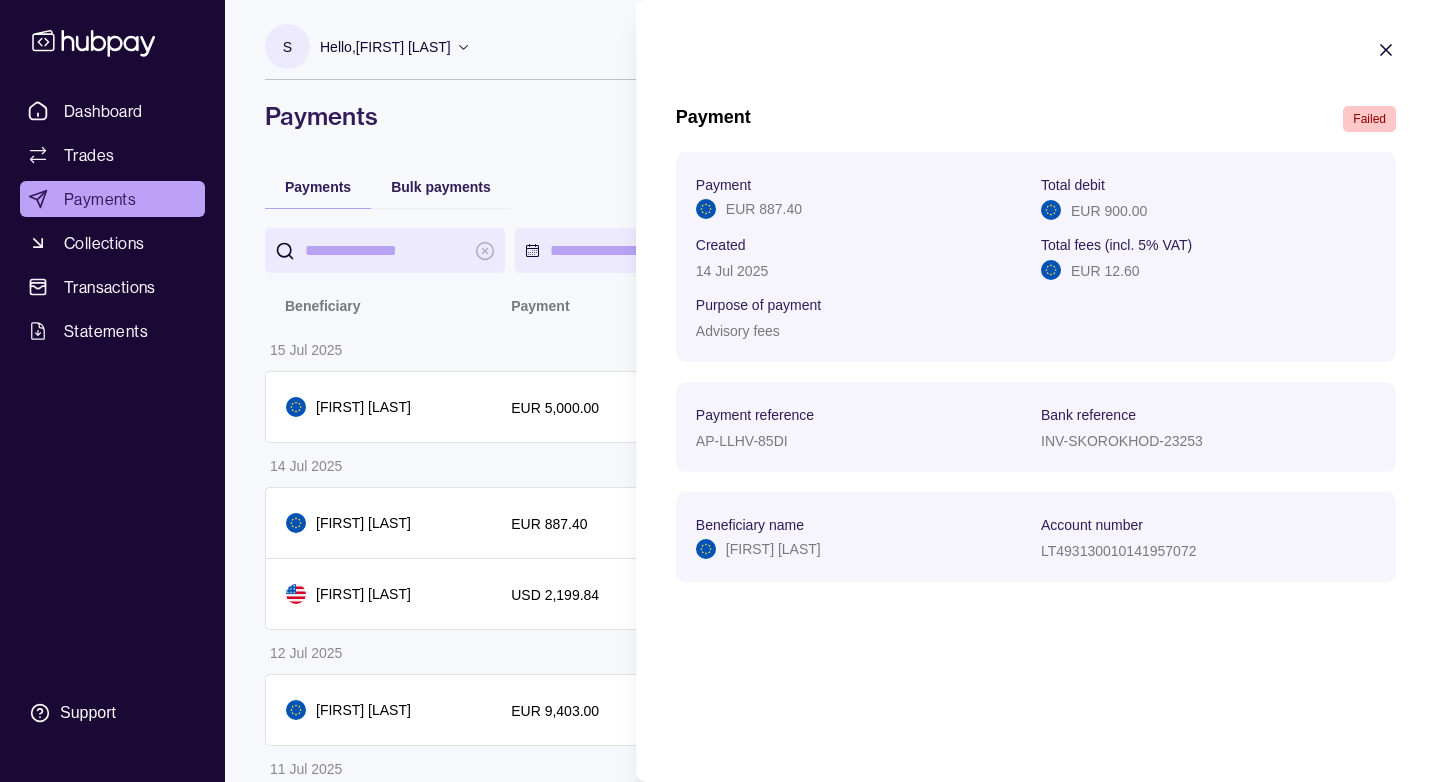 click on "INV-SKOROKHOD-23253" at bounding box center (1122, 441) 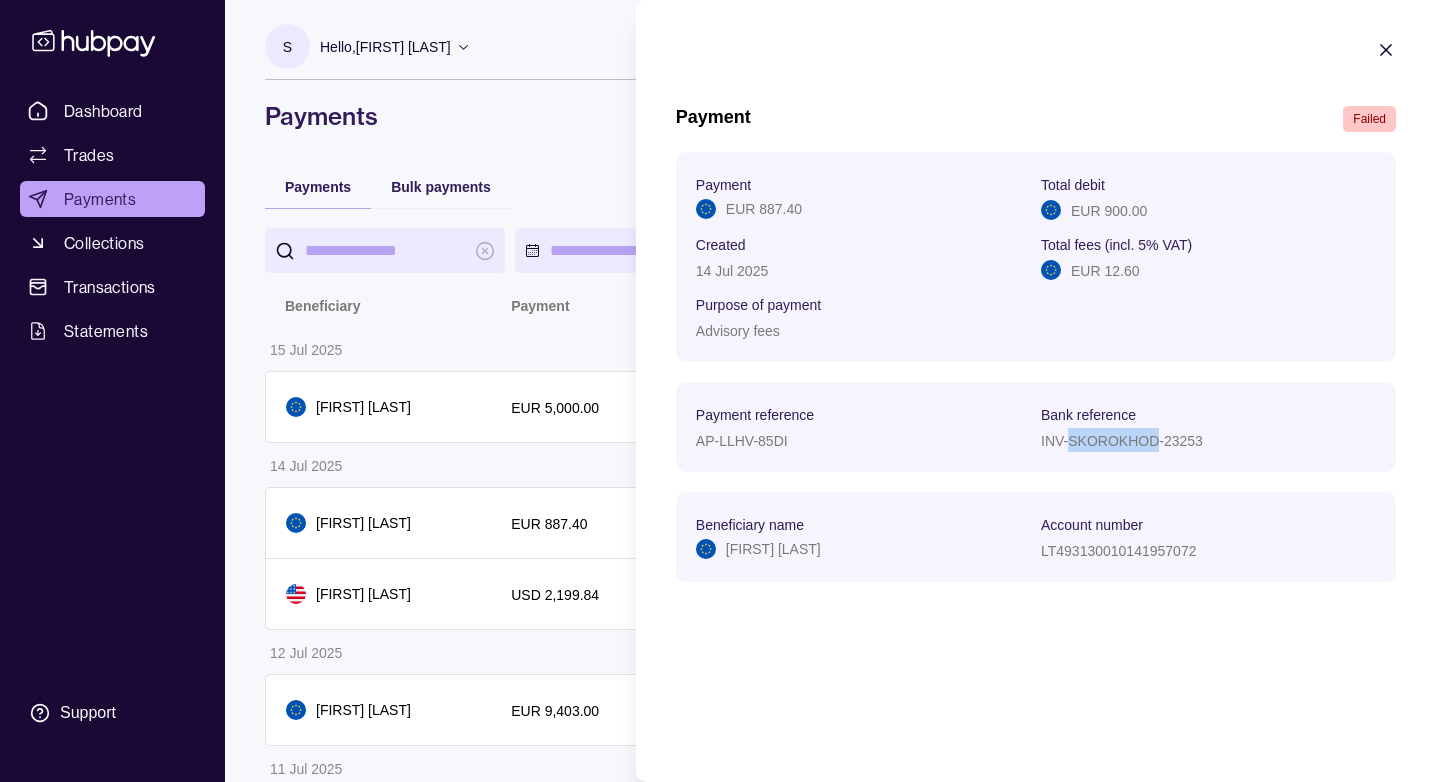 click on "INV-SKOROKHOD-23253" at bounding box center [1122, 441] 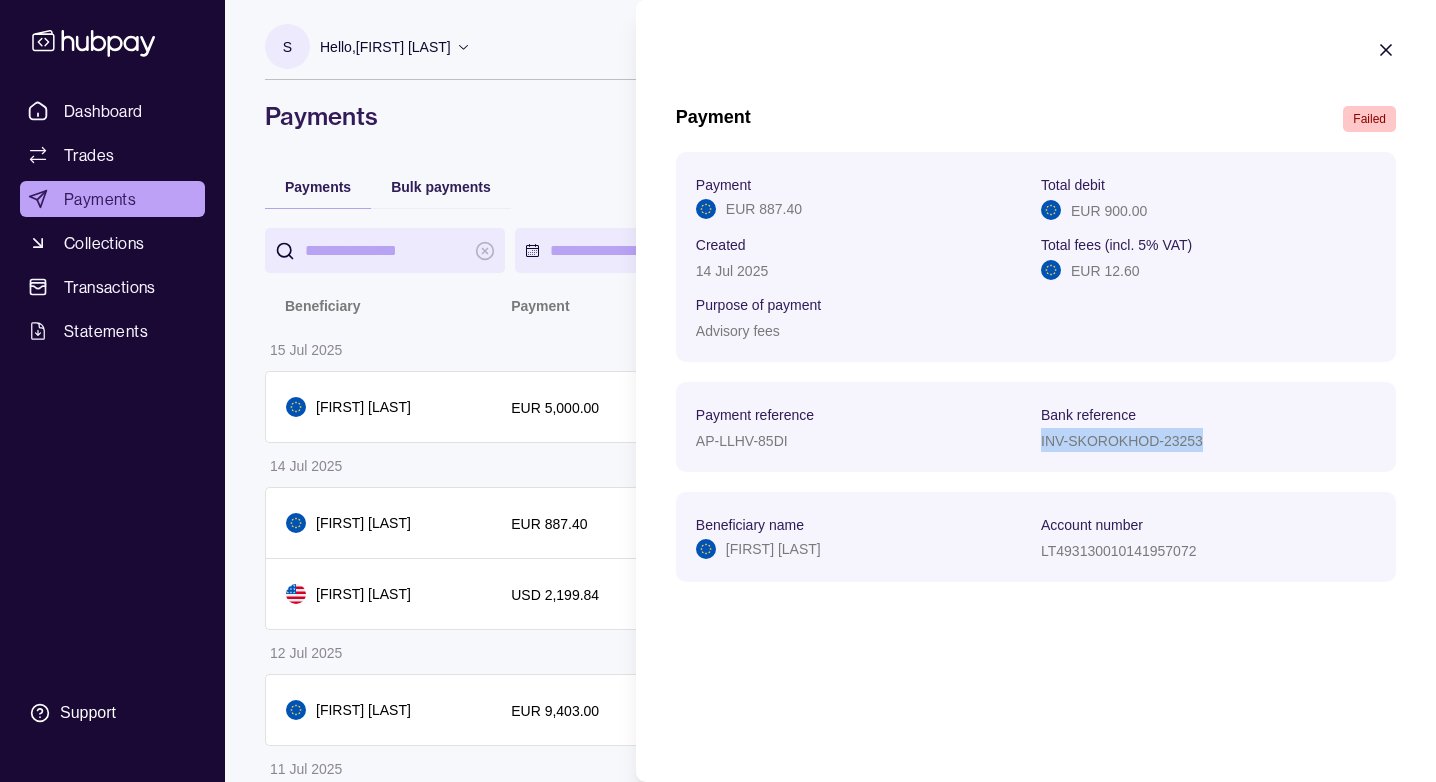 click on "INV-SKOROKHOD-23253" at bounding box center (1122, 441) 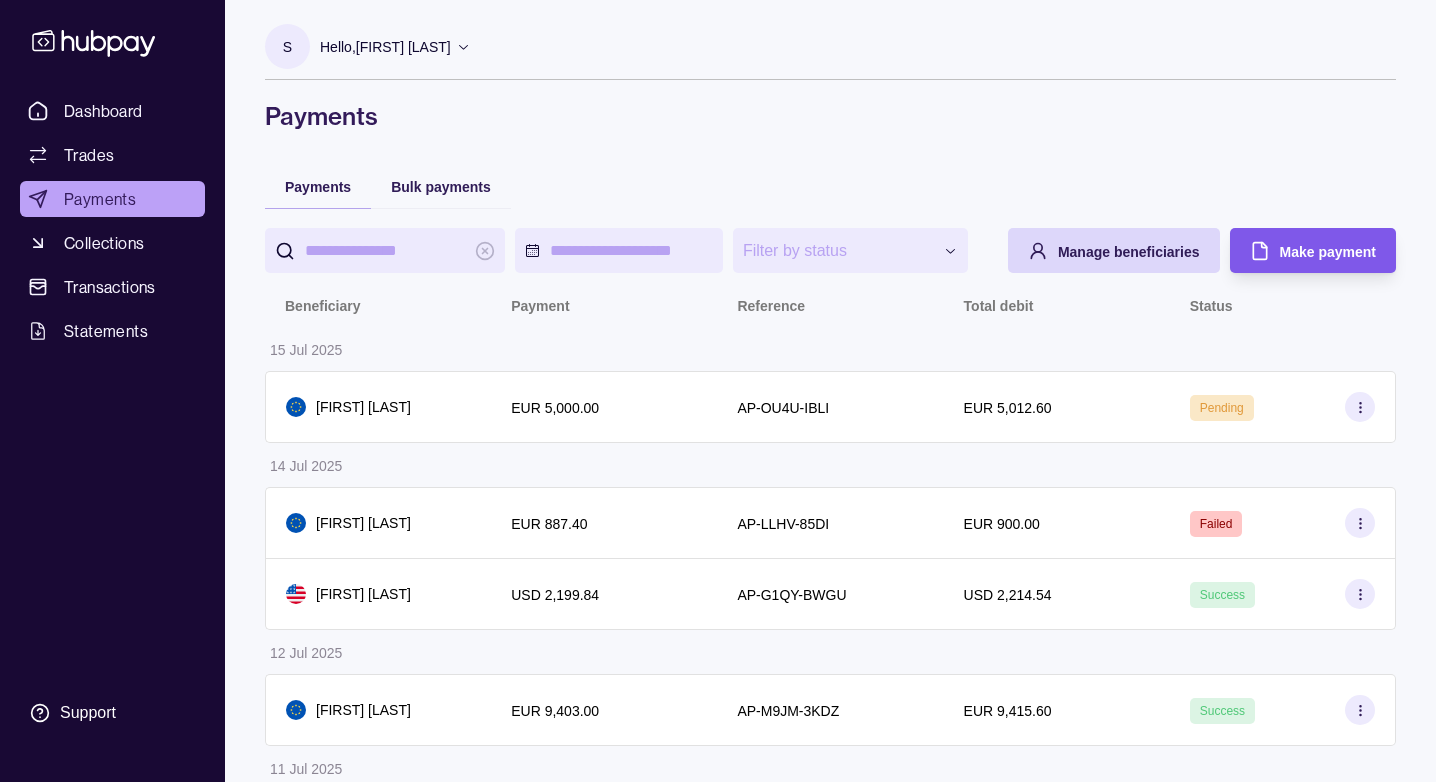 click on "Make payment" at bounding box center (1328, 252) 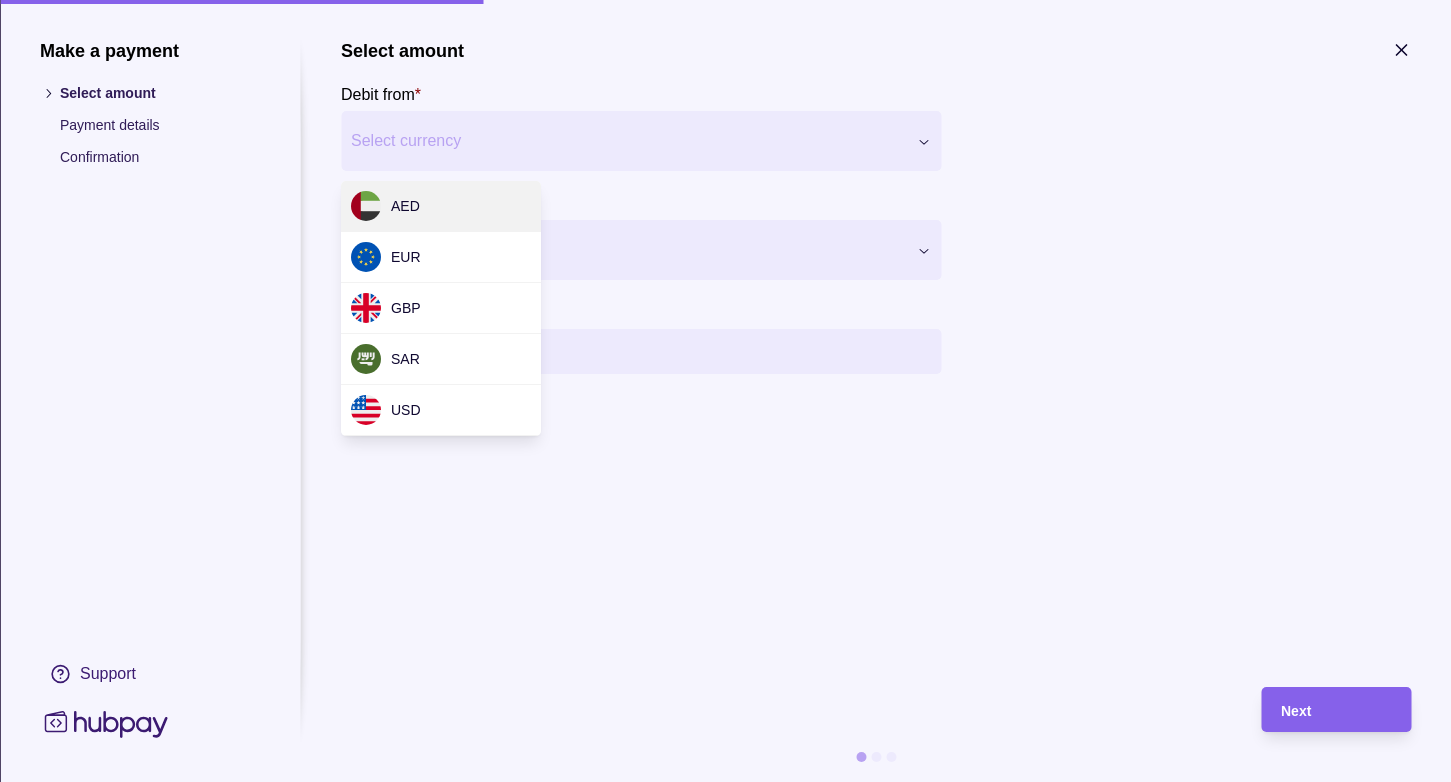 click on "**********" at bounding box center [725, 889] 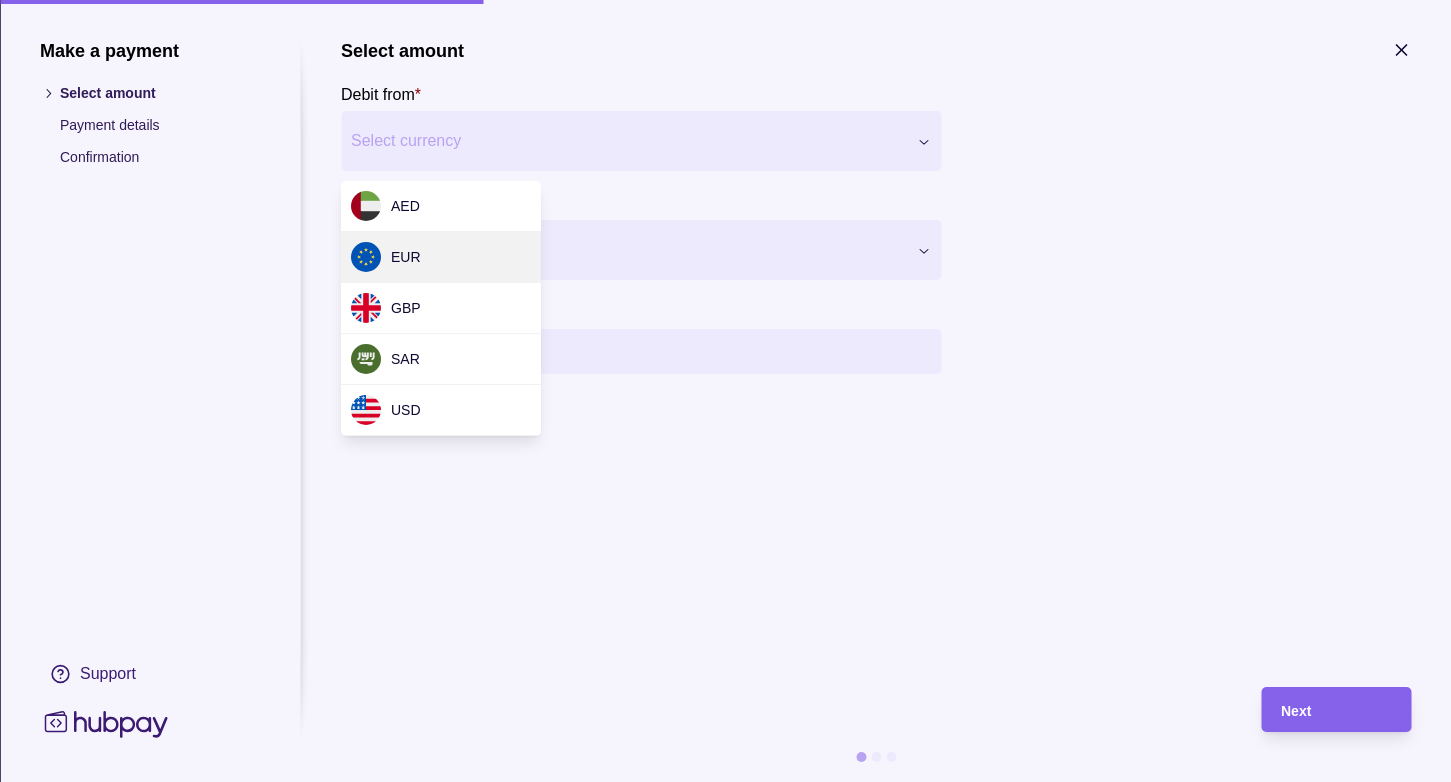 drag, startPoint x: 383, startPoint y: 249, endPoint x: 400, endPoint y: 245, distance: 17.464249 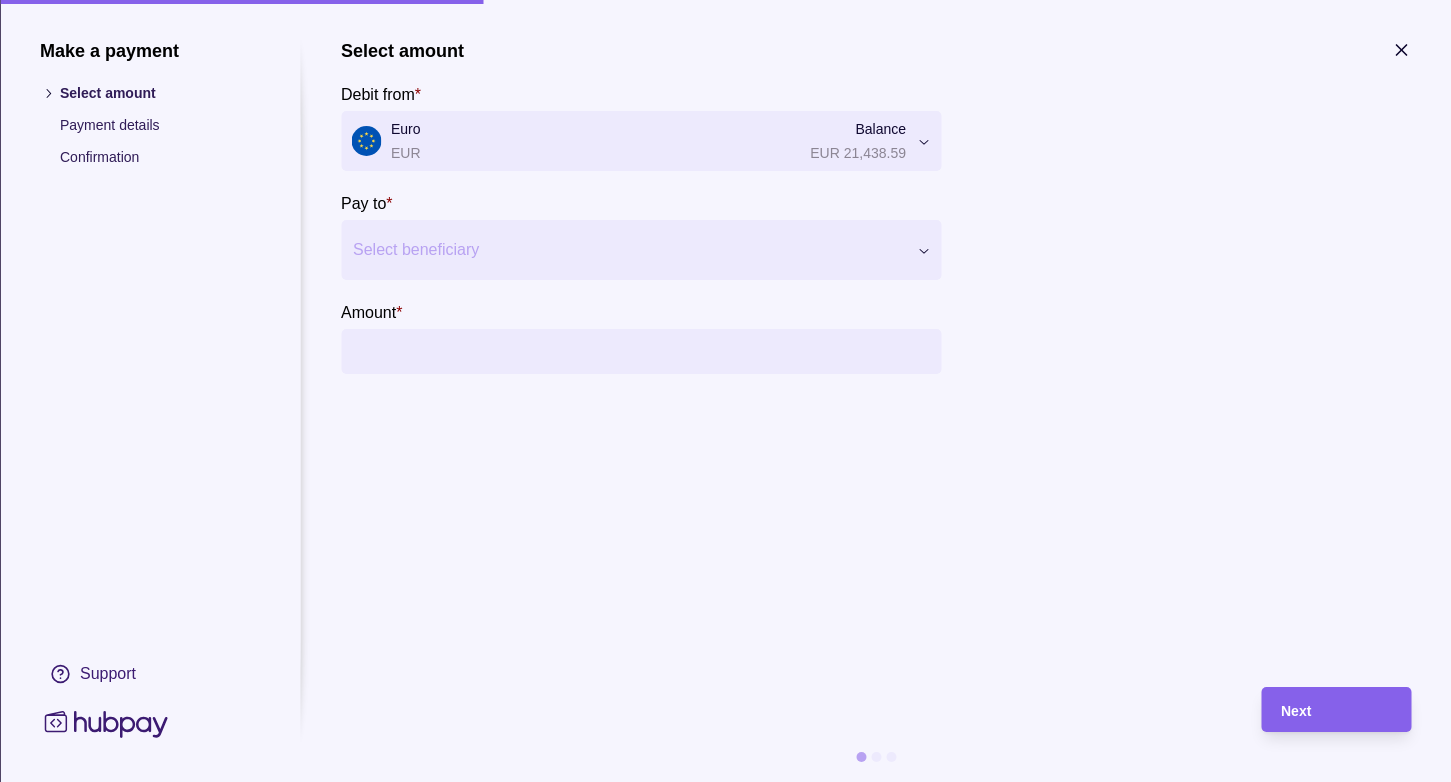 click at bounding box center [628, 250] 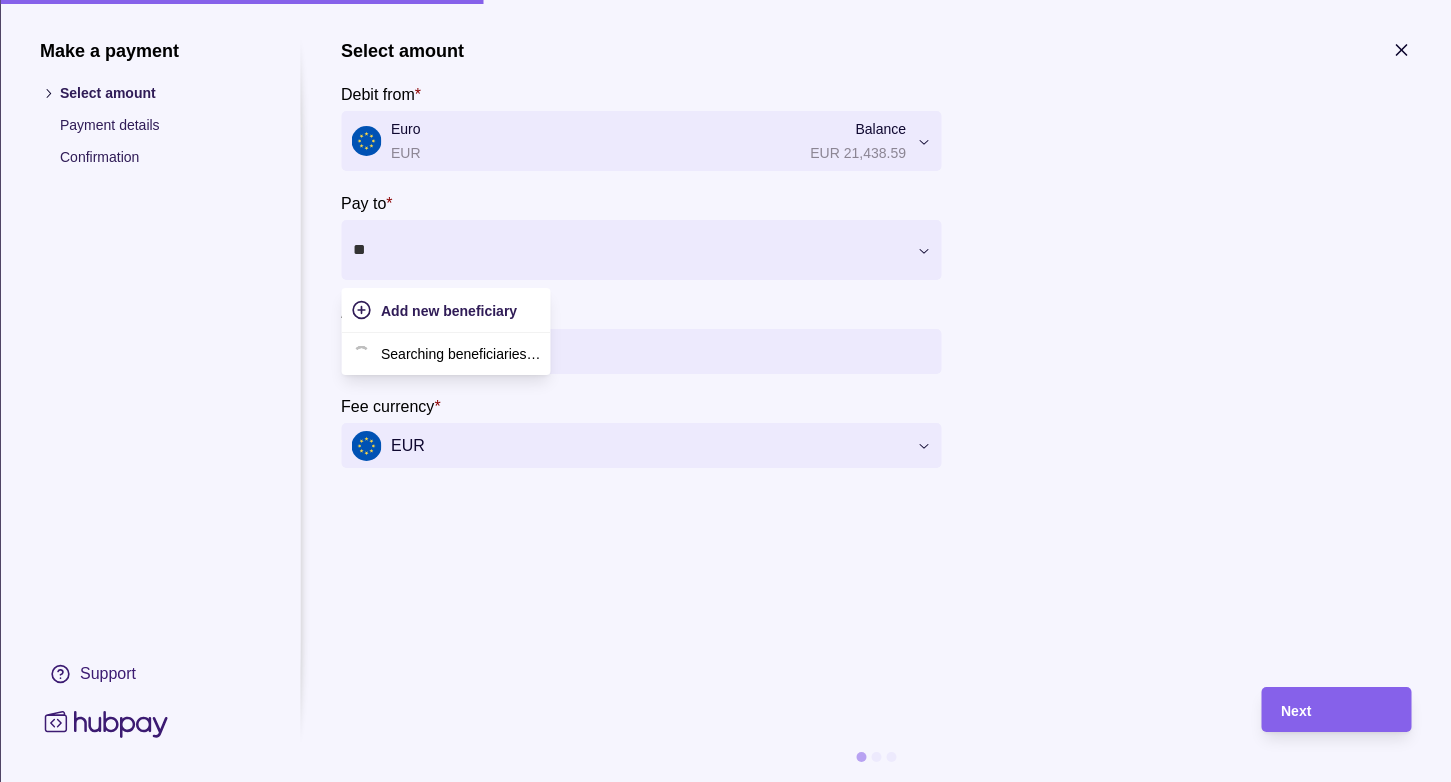 type on "***" 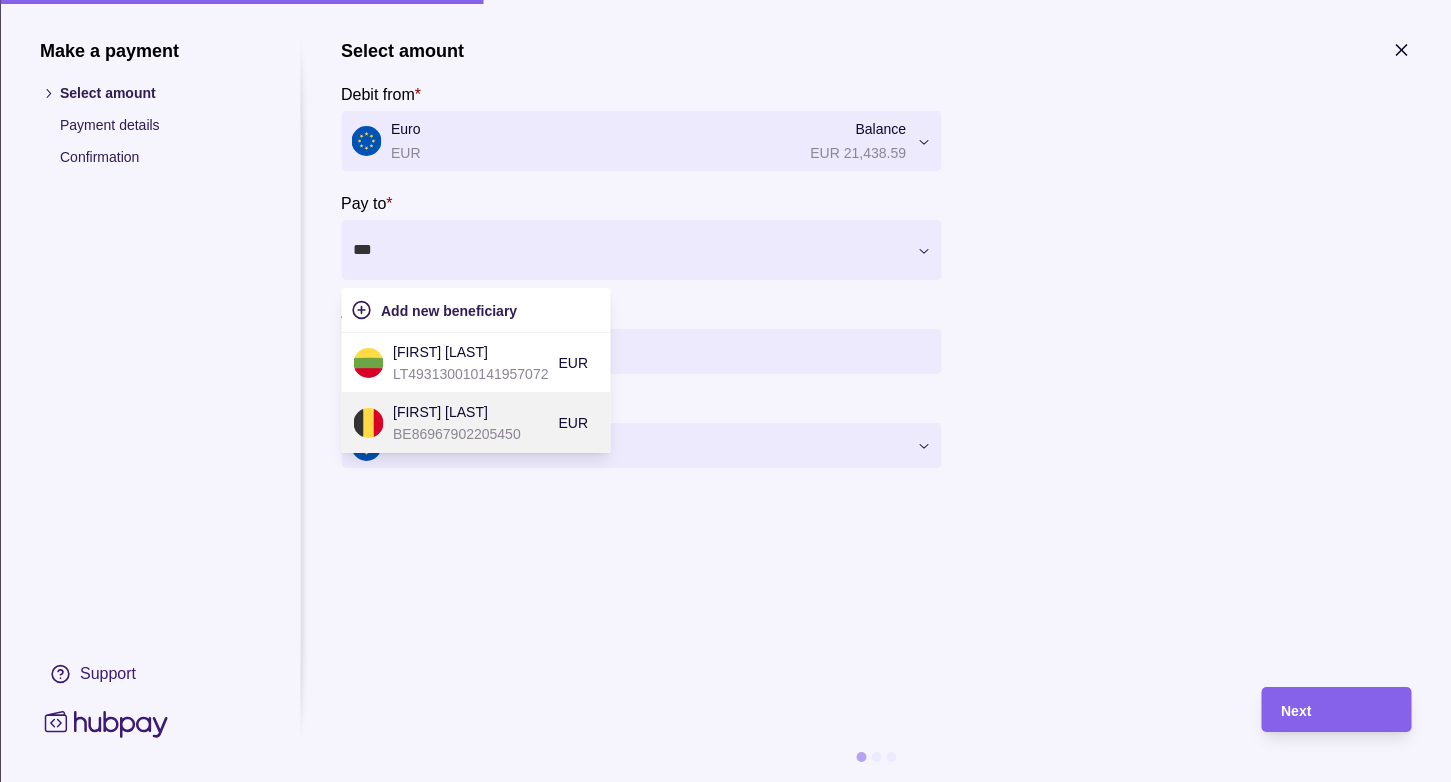 click on "BE86967902205450" at bounding box center (470, 434) 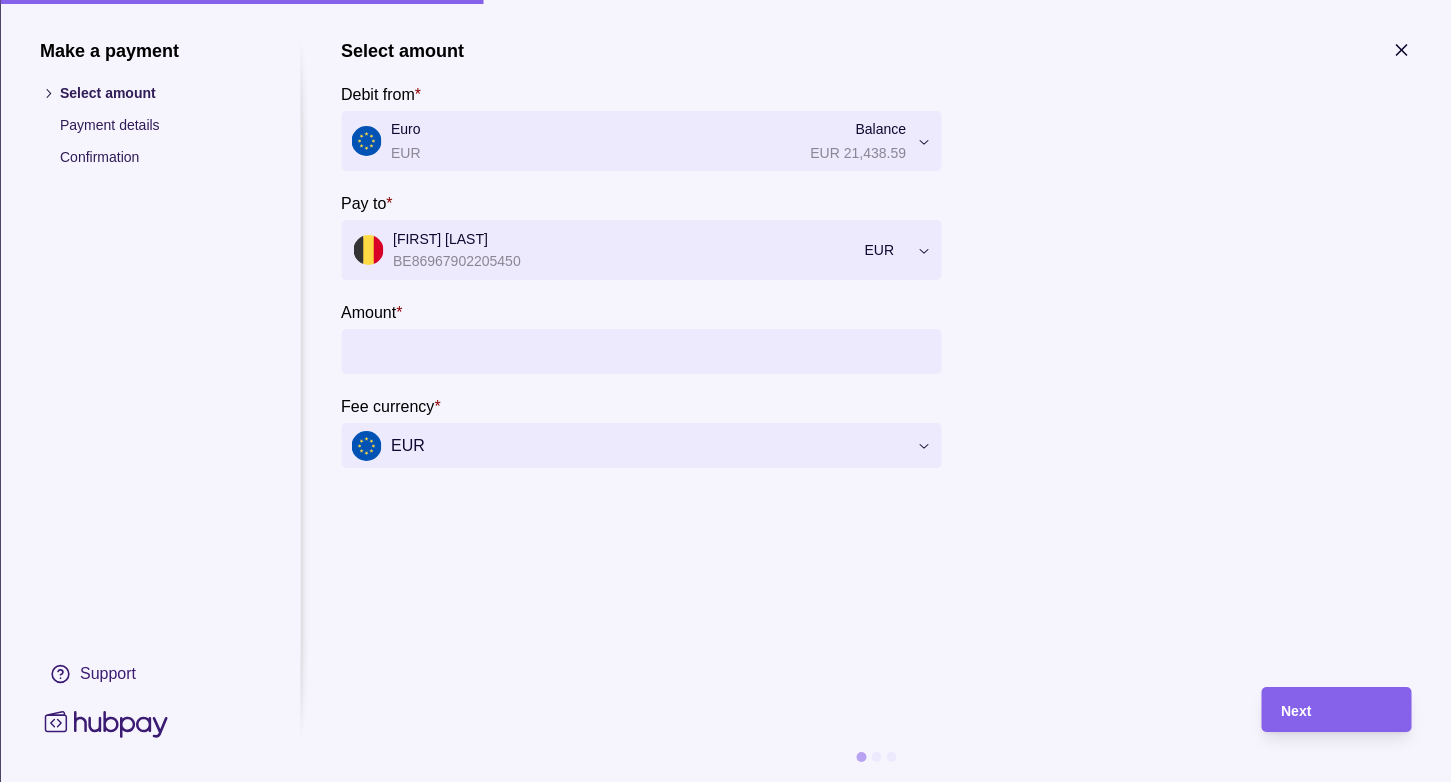 click on "Amount  *" at bounding box center (661, 351) 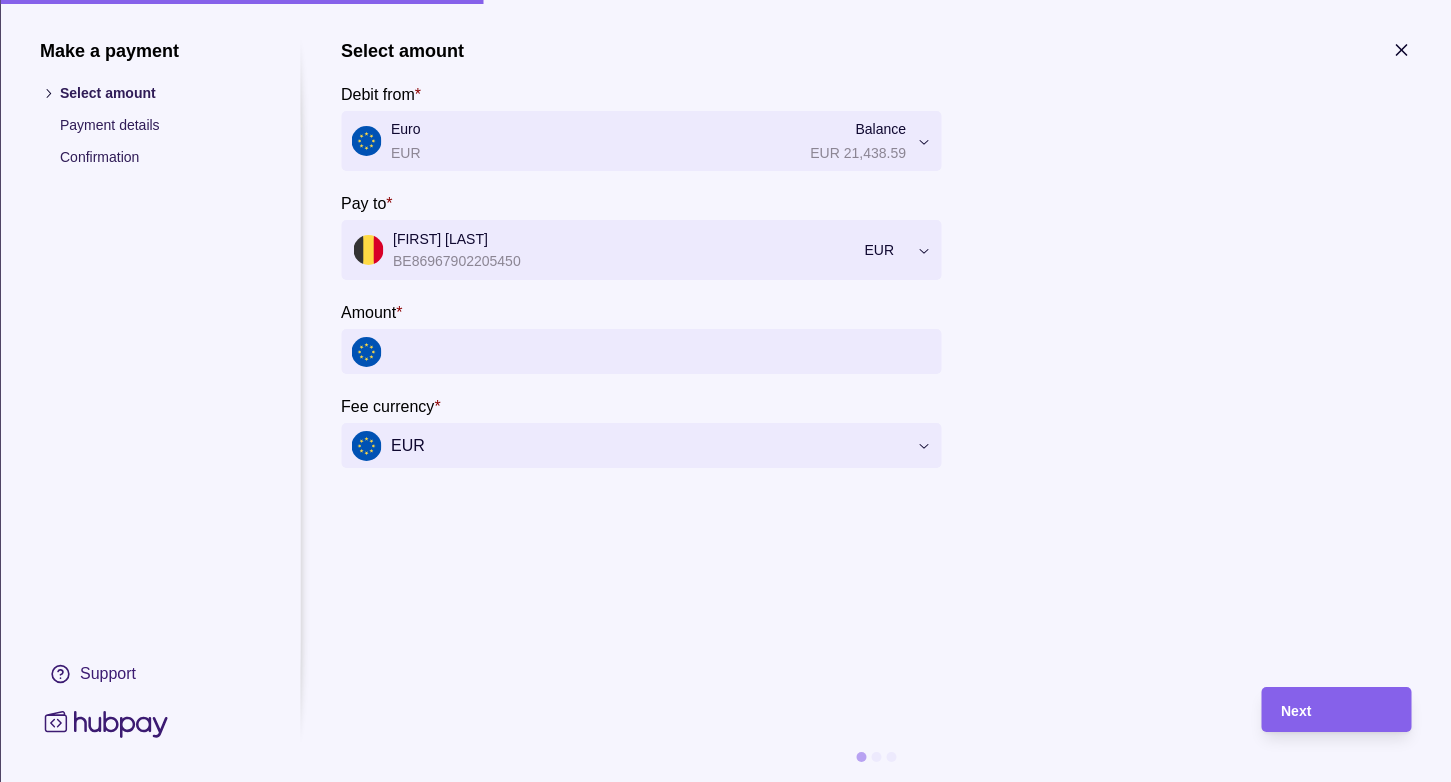 click on "Amount  *" at bounding box center (661, 351) 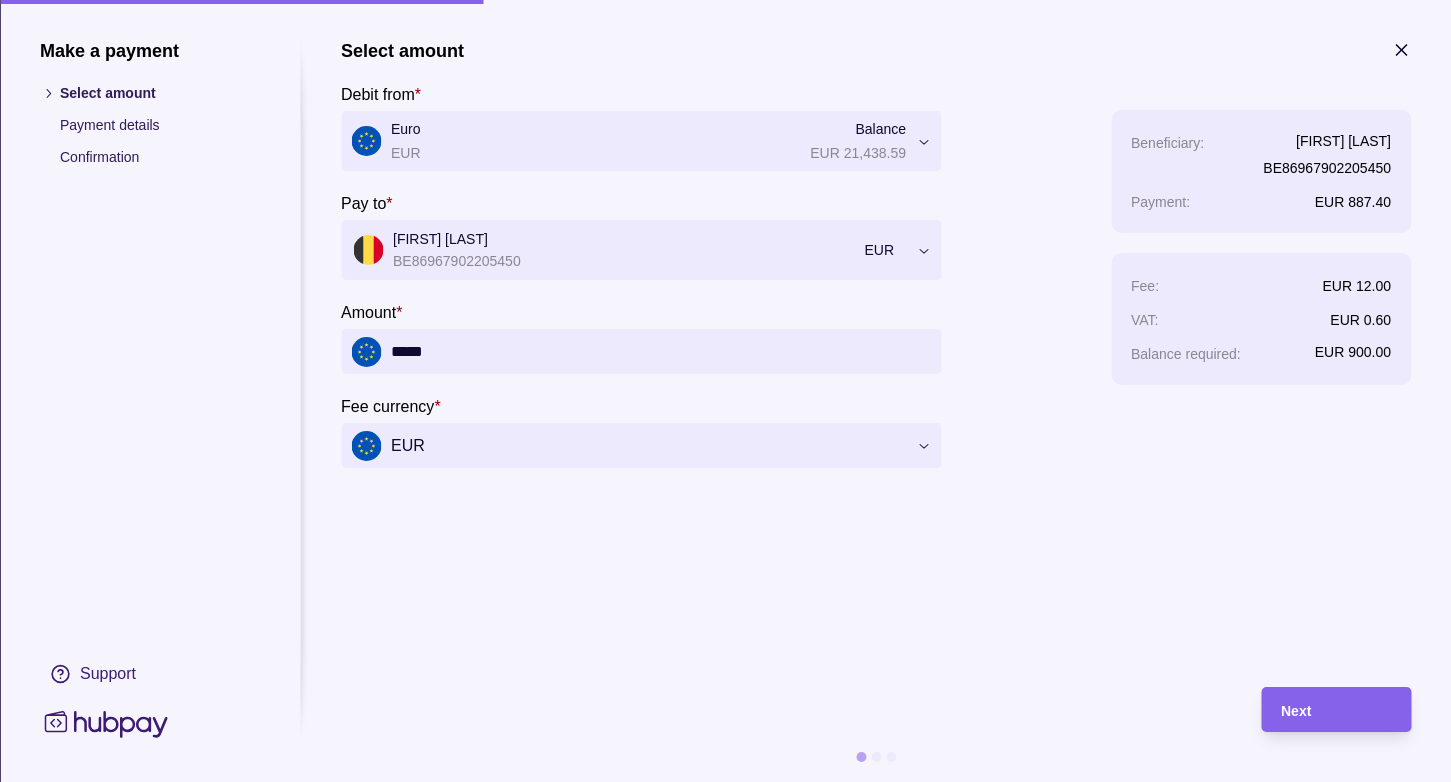 type on "*****" 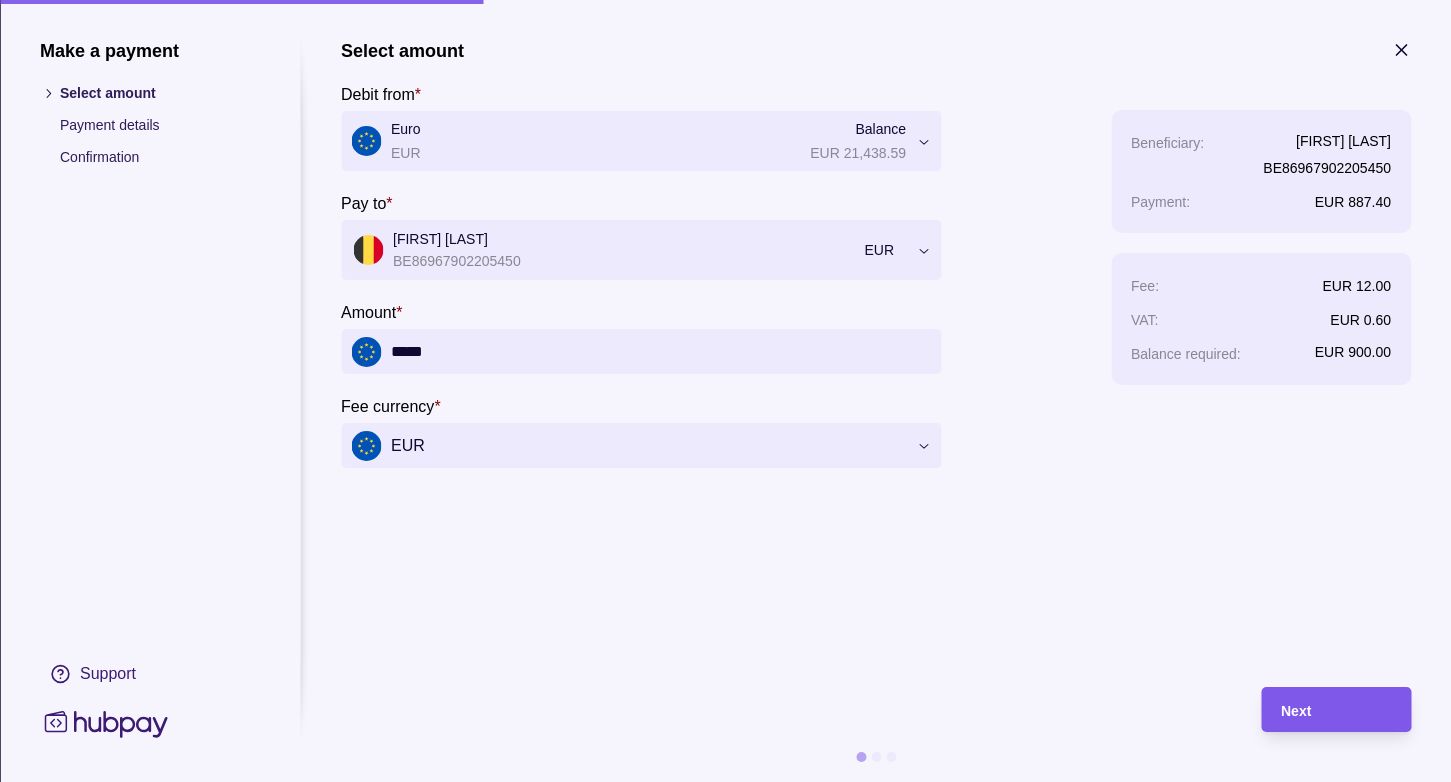 click on "Next" at bounding box center (1336, 710) 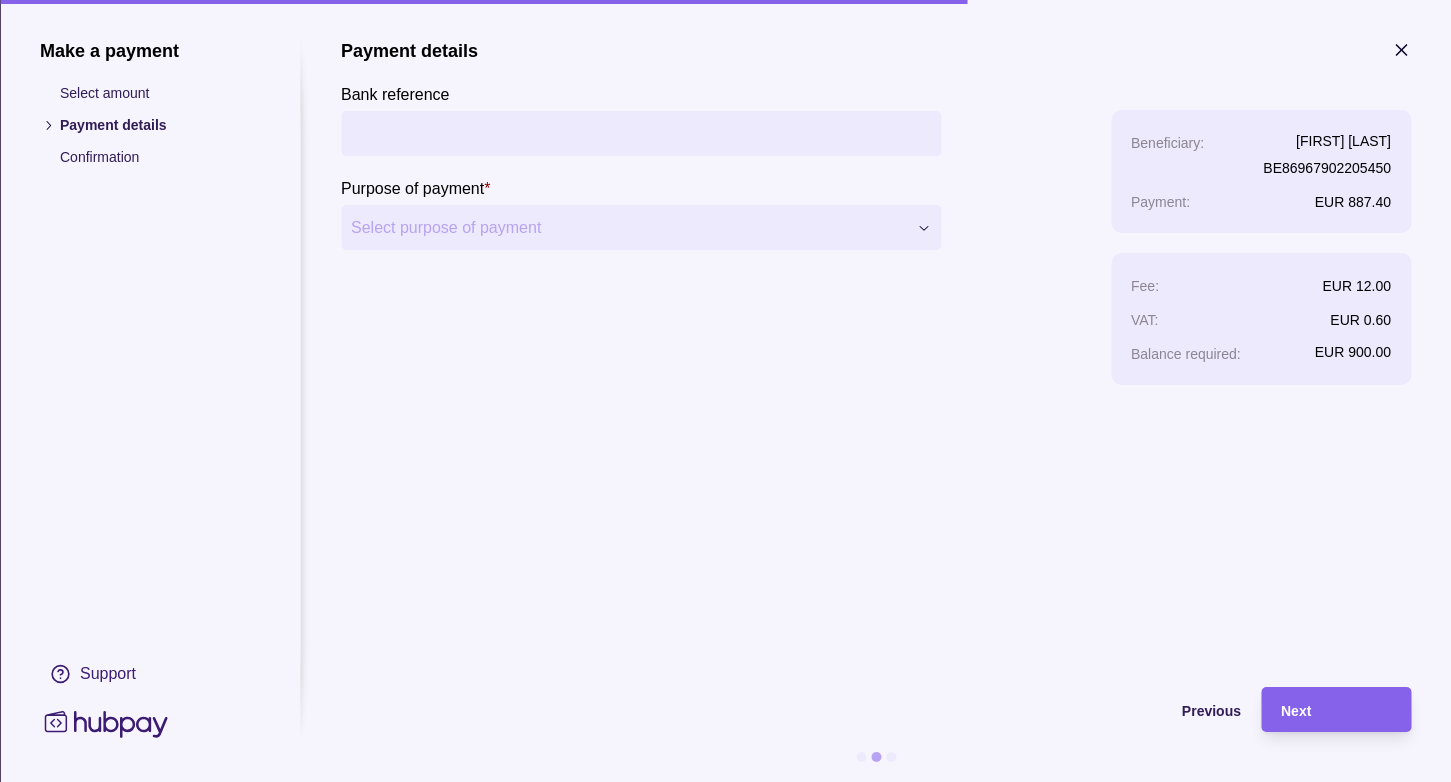 click on "Bank reference" at bounding box center (641, 133) 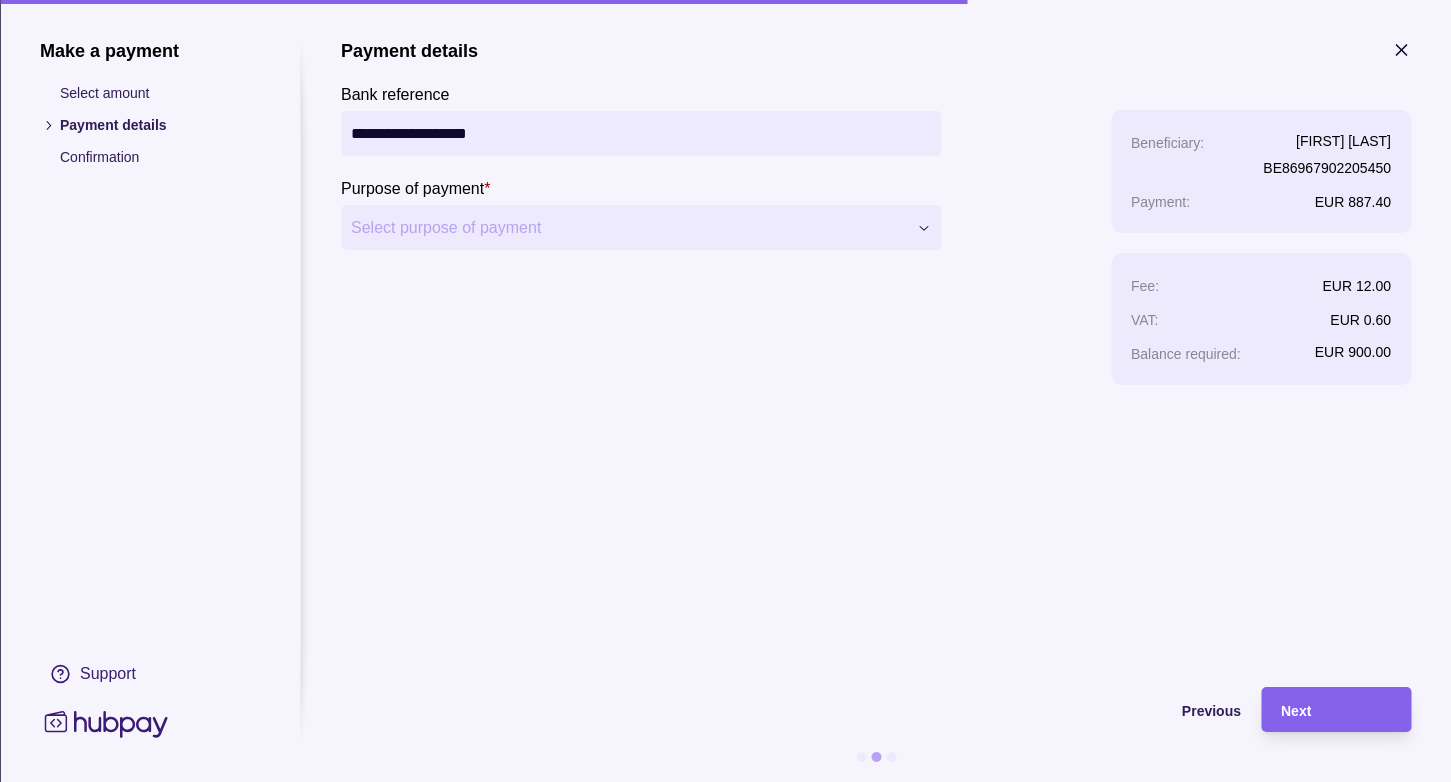 type on "**********" 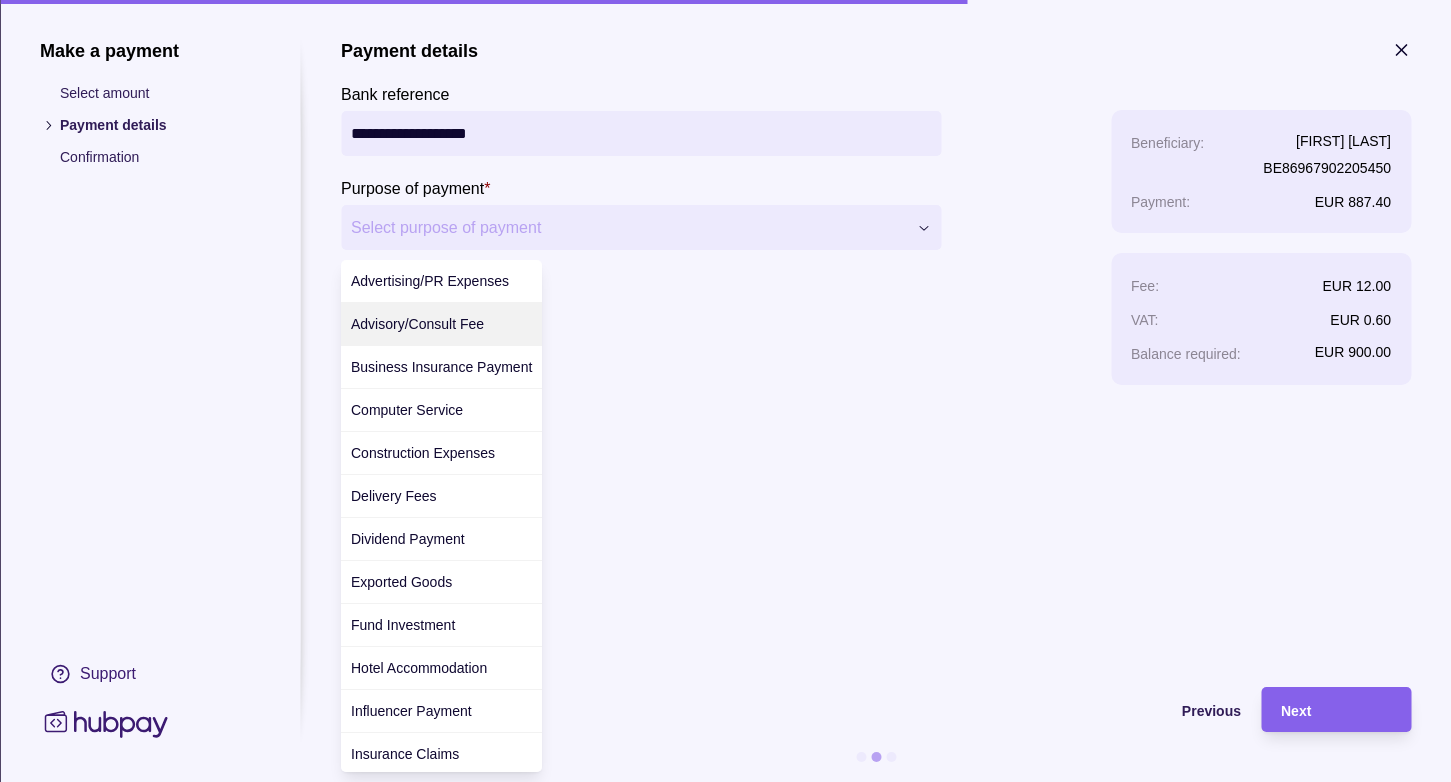 drag, startPoint x: 399, startPoint y: 319, endPoint x: 637, endPoint y: 367, distance: 242.7921 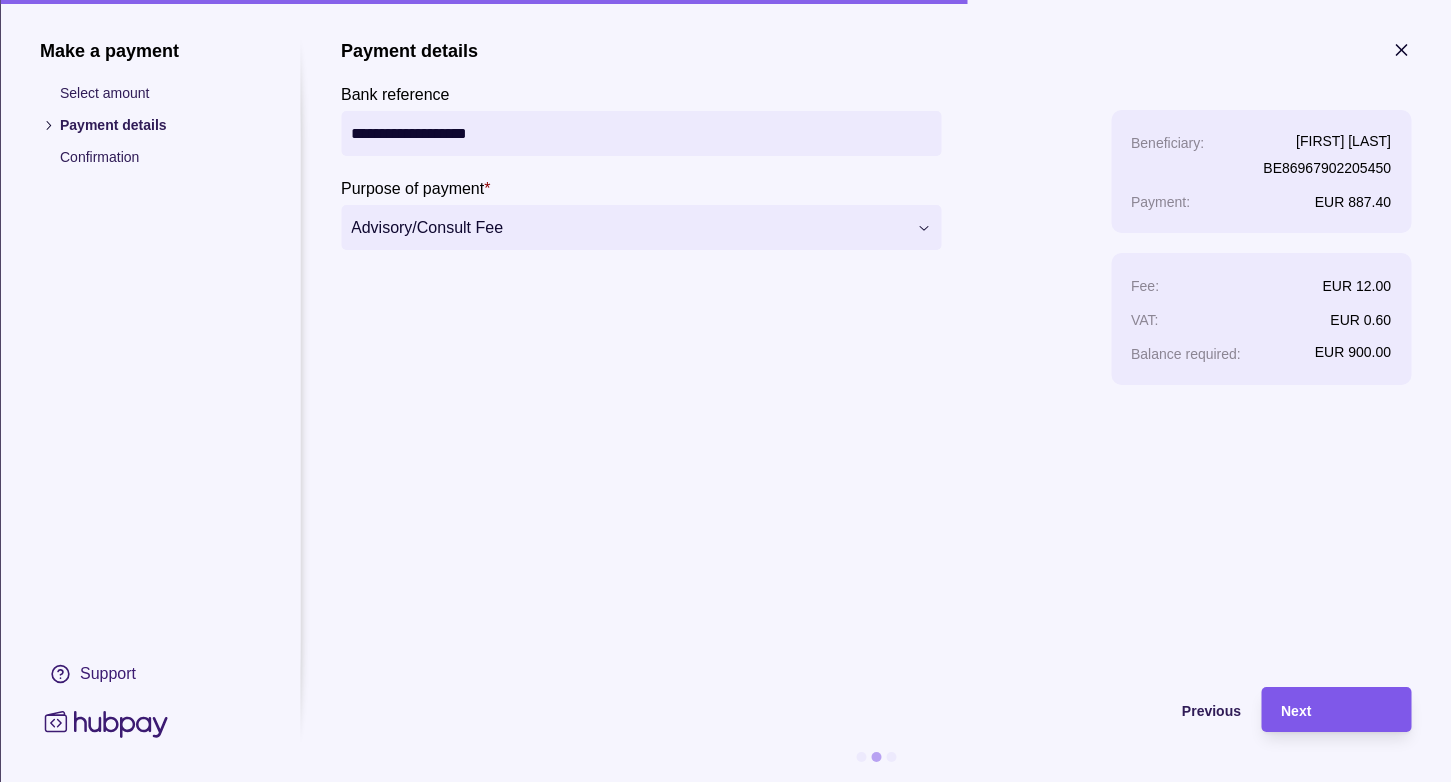 click on "Next" at bounding box center [1336, 710] 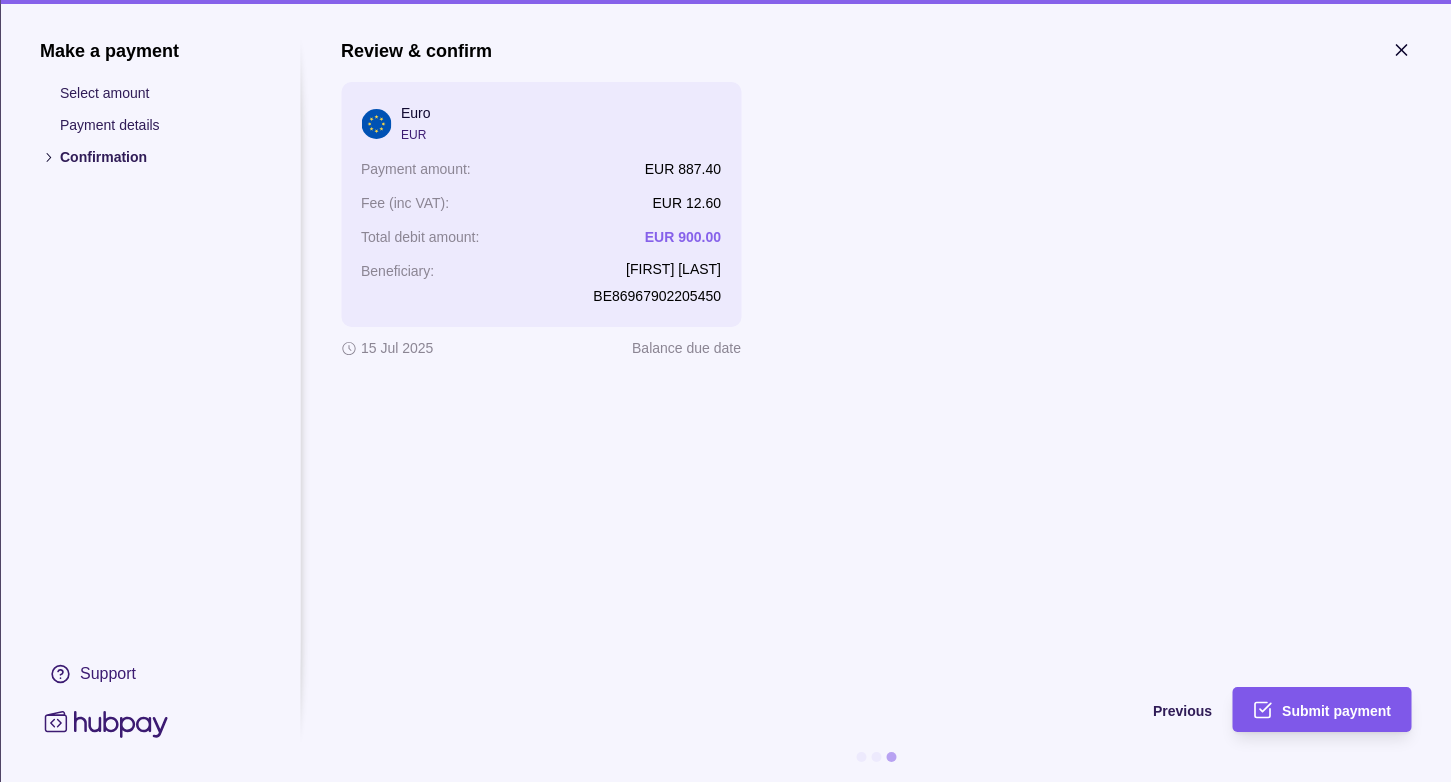 click on "Submit payment" at bounding box center [1336, 711] 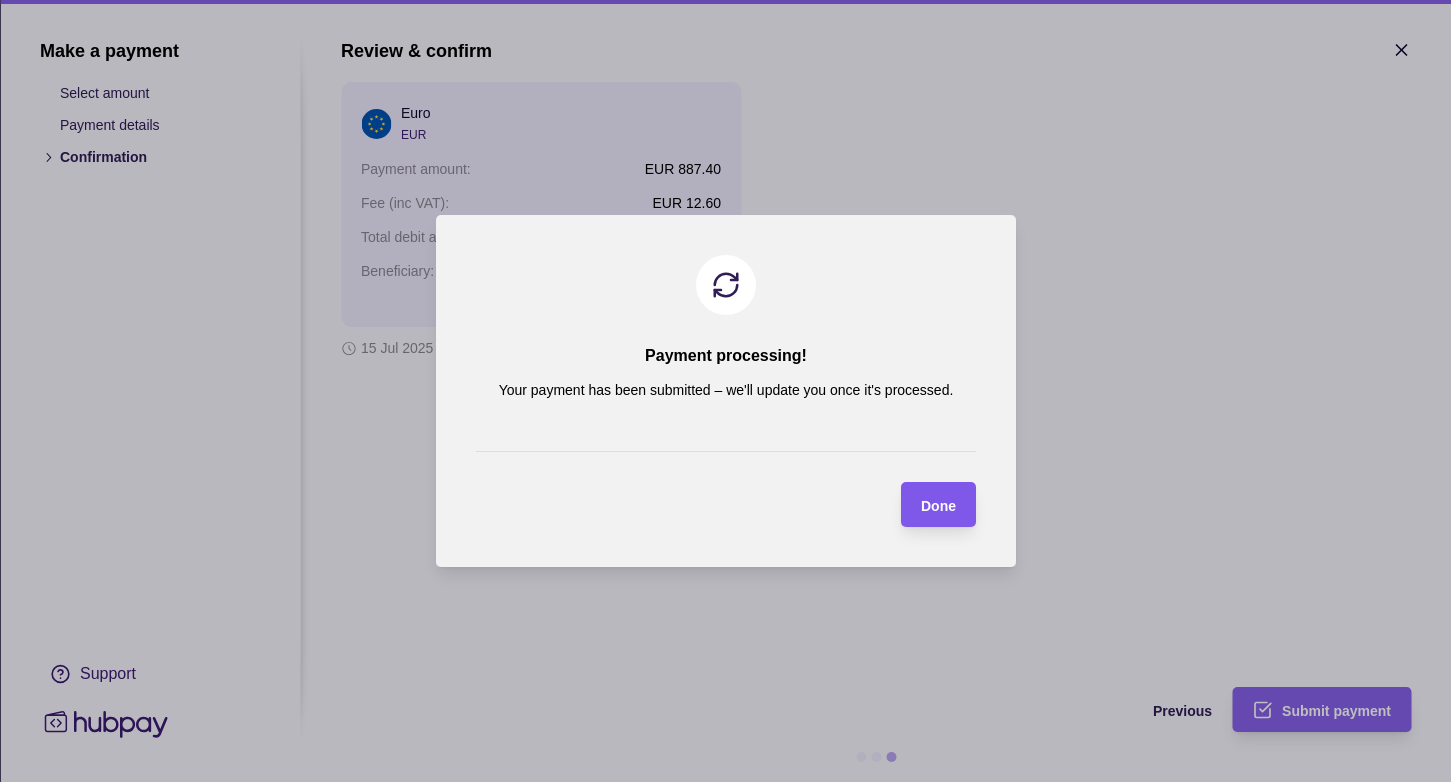click on "Done" at bounding box center [938, 505] 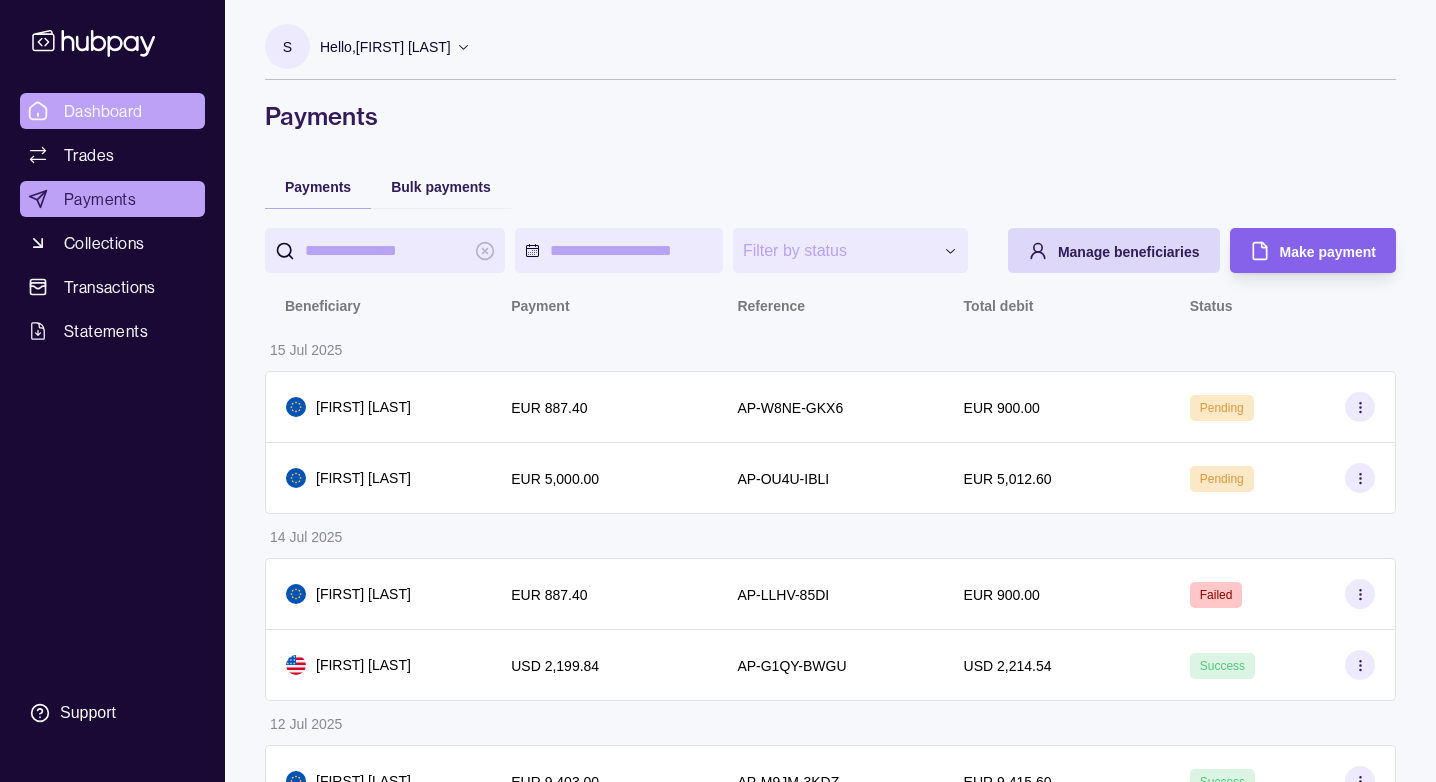 click on "Dashboard" at bounding box center (103, 111) 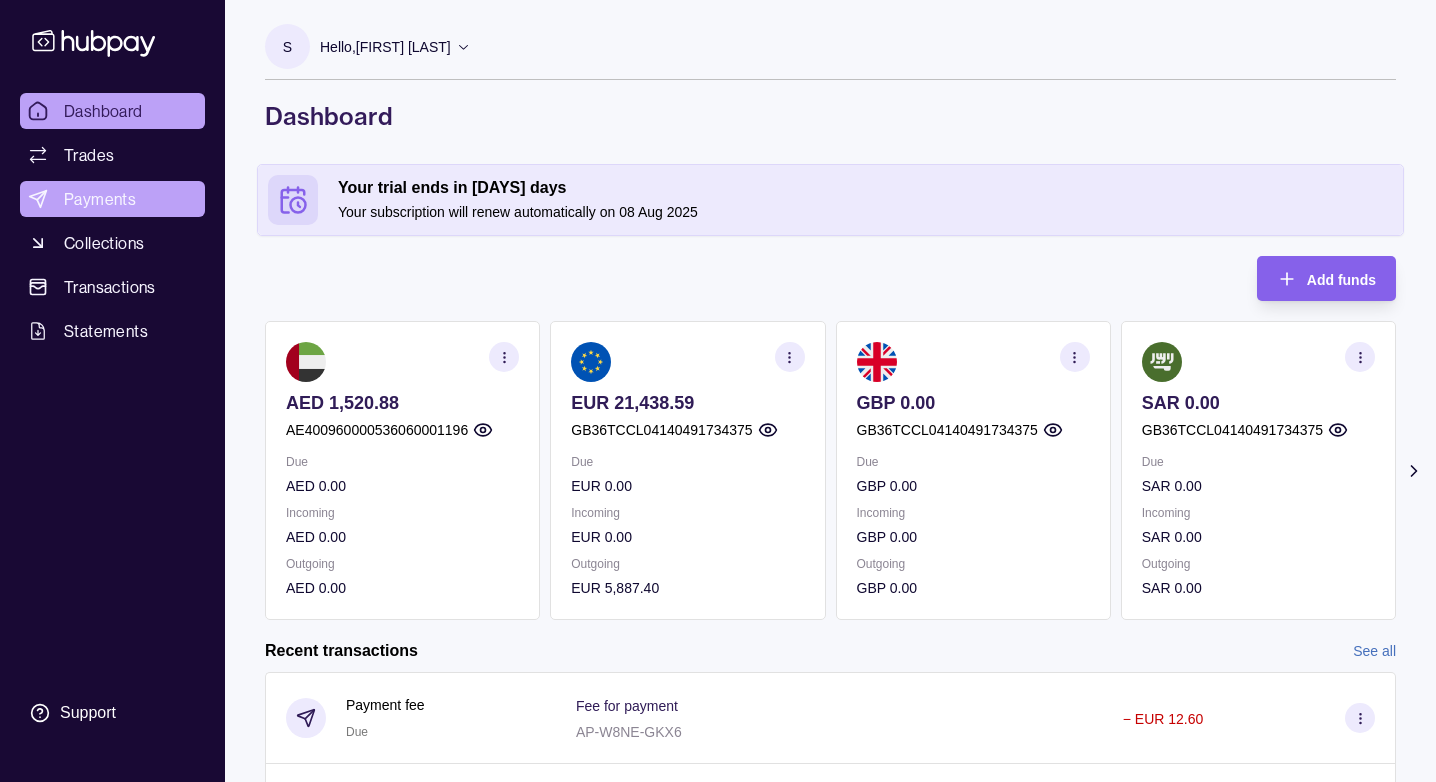 click on "Payments" at bounding box center (100, 199) 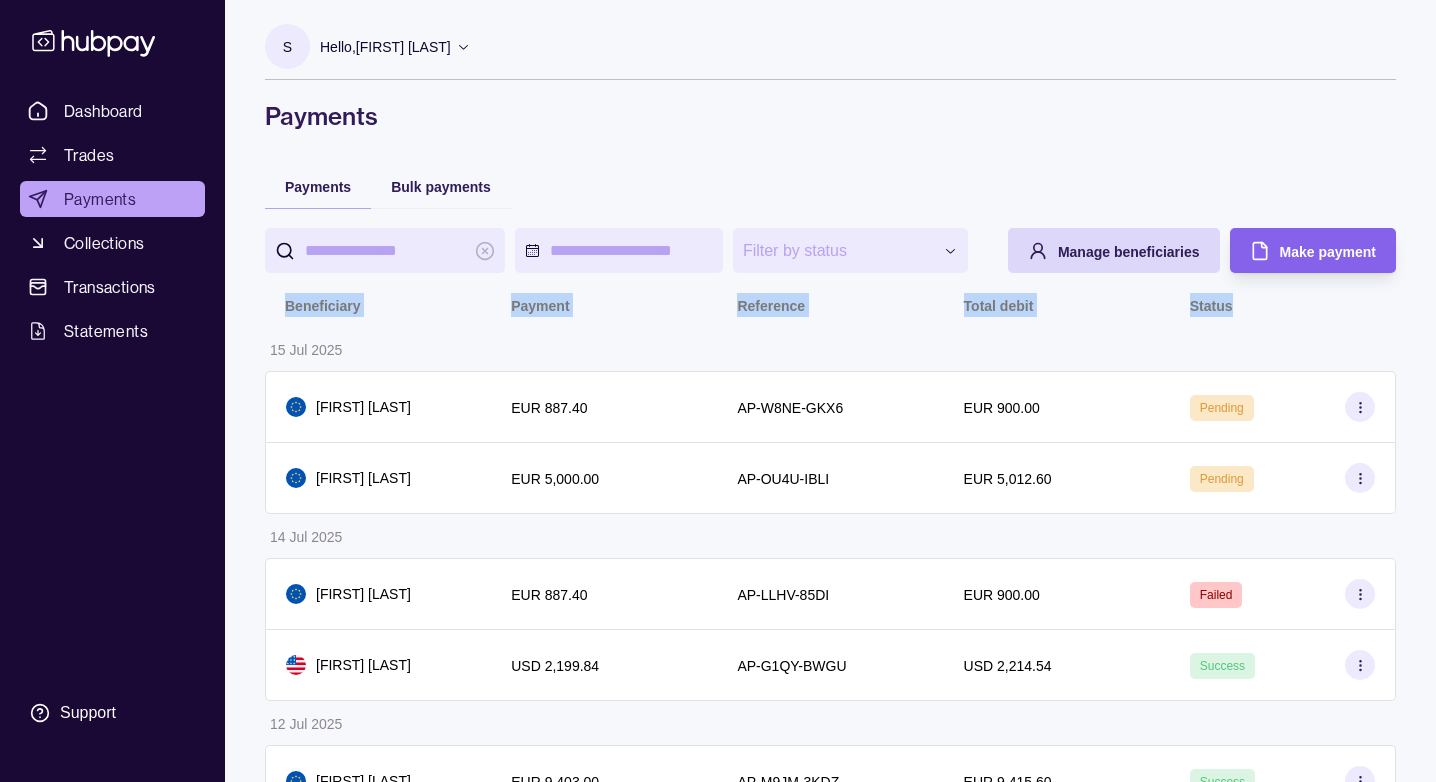 drag, startPoint x: 285, startPoint y: 360, endPoint x: 1243, endPoint y: 361, distance: 958.00055 